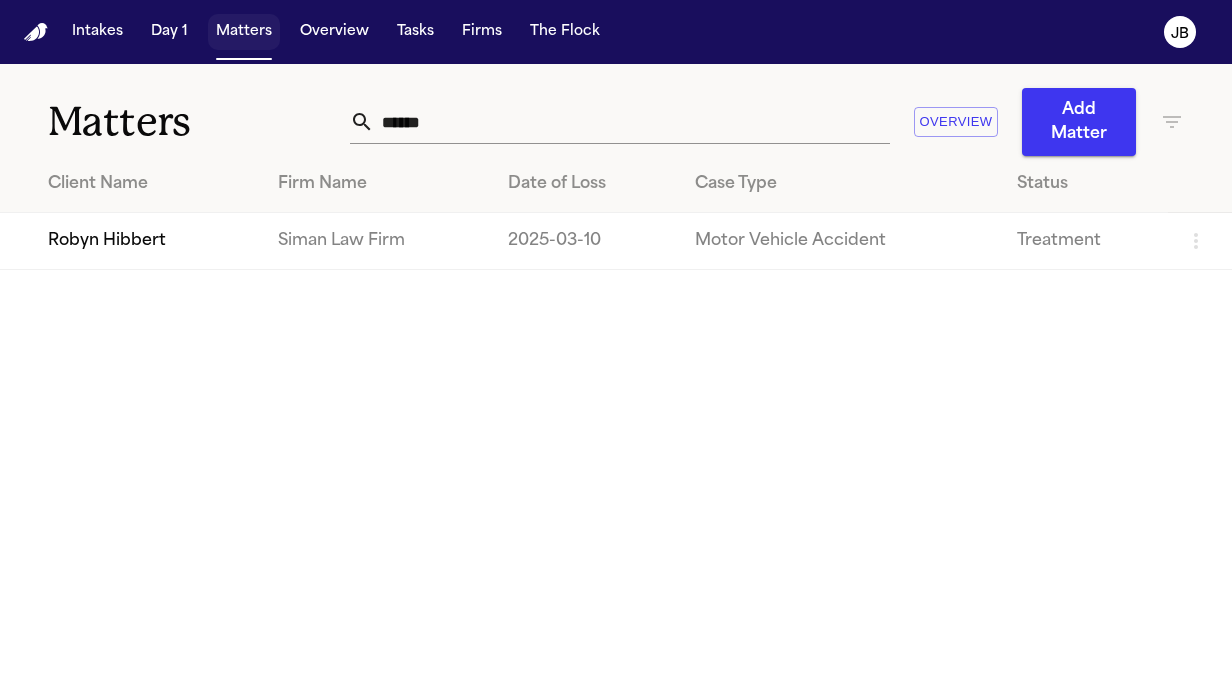 scroll, scrollTop: 0, scrollLeft: 0, axis: both 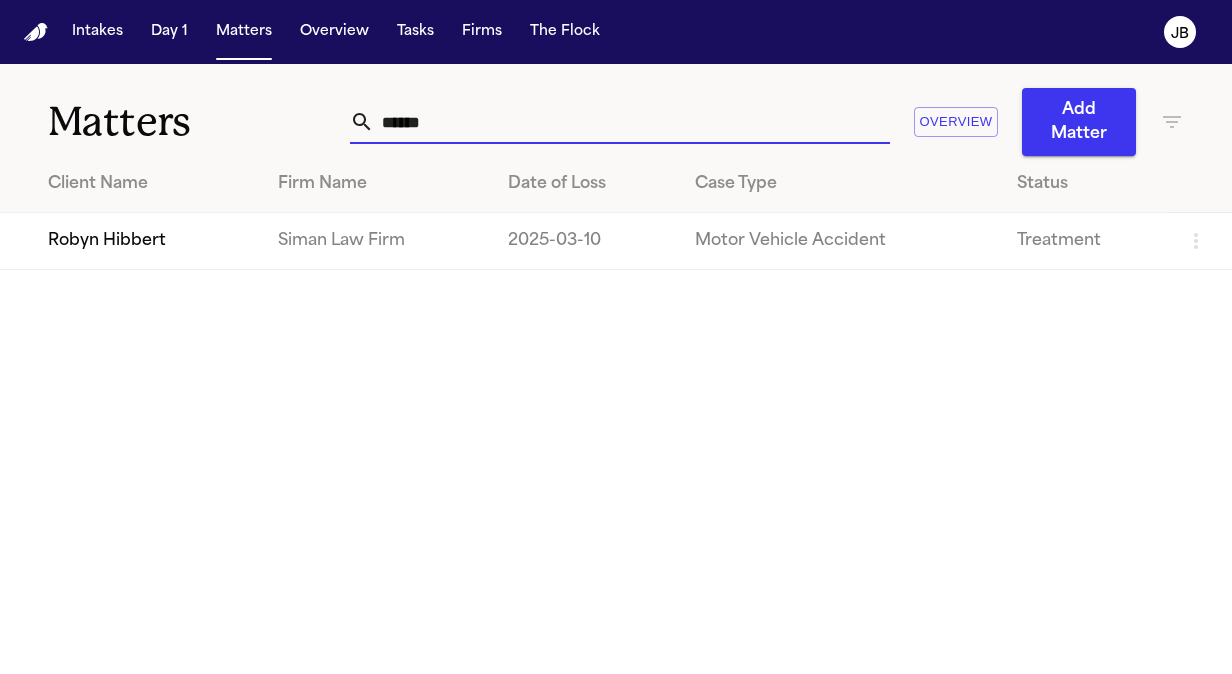 drag, startPoint x: 472, startPoint y: 134, endPoint x: 267, endPoint y: 122, distance: 205.35092 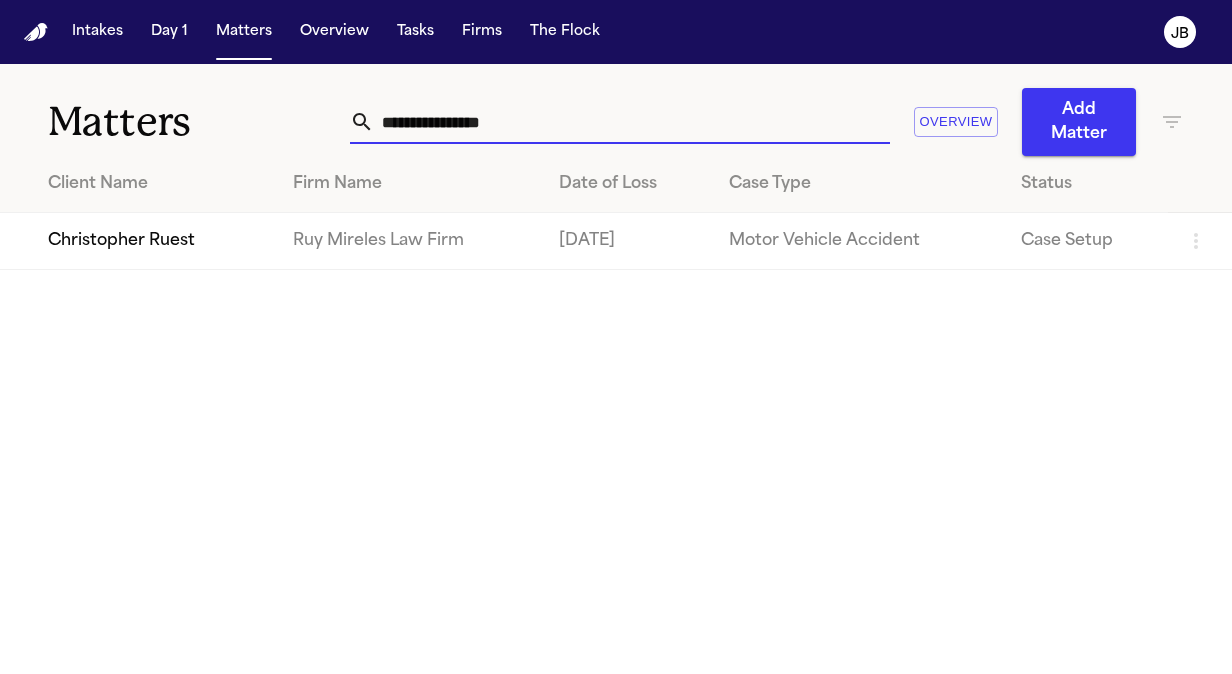 type on "**********" 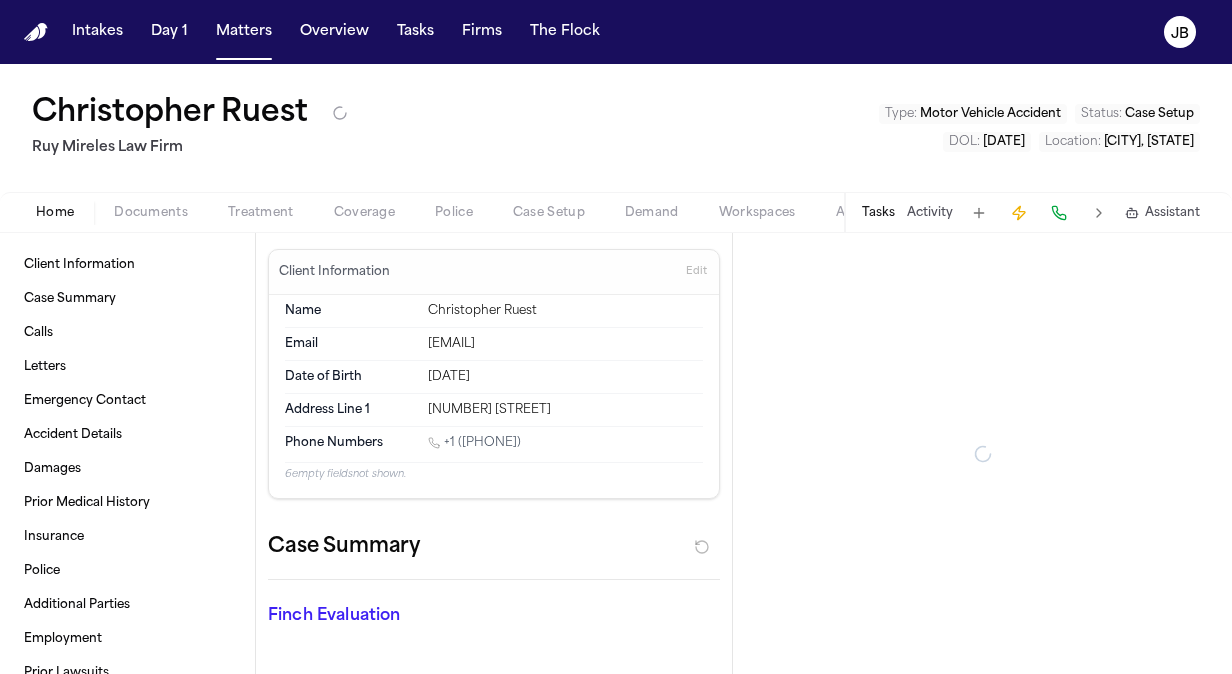 click on "Documents" at bounding box center [151, 213] 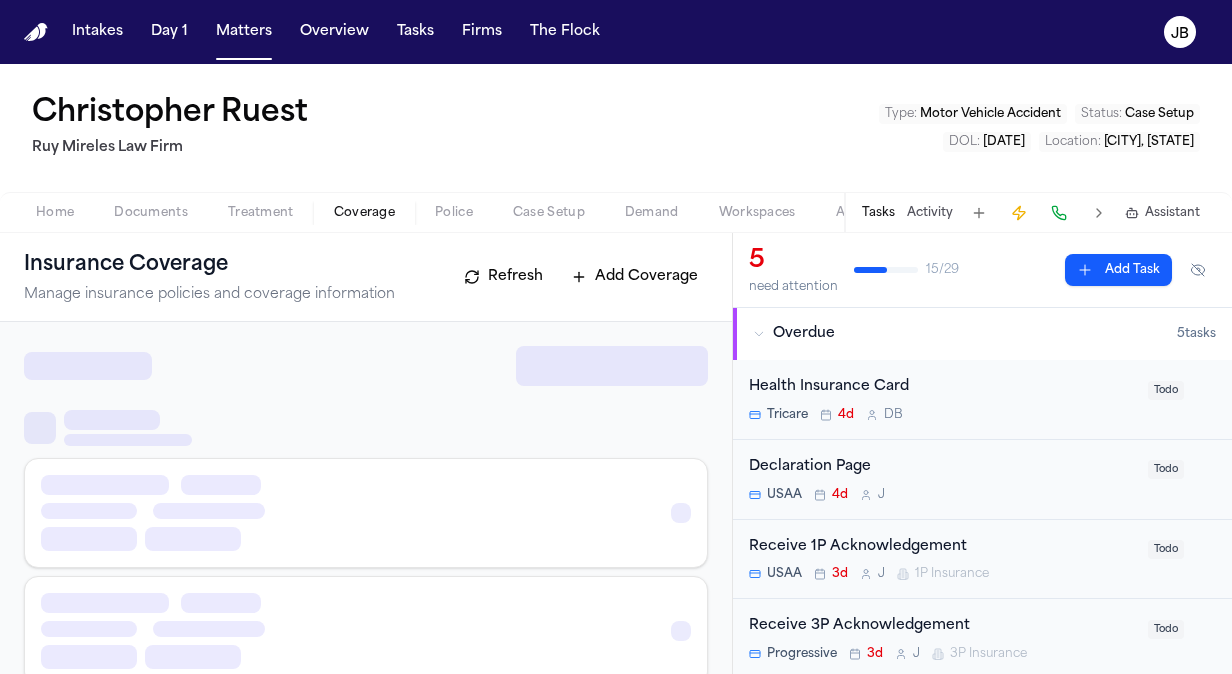 click on "Coverage" at bounding box center [364, 213] 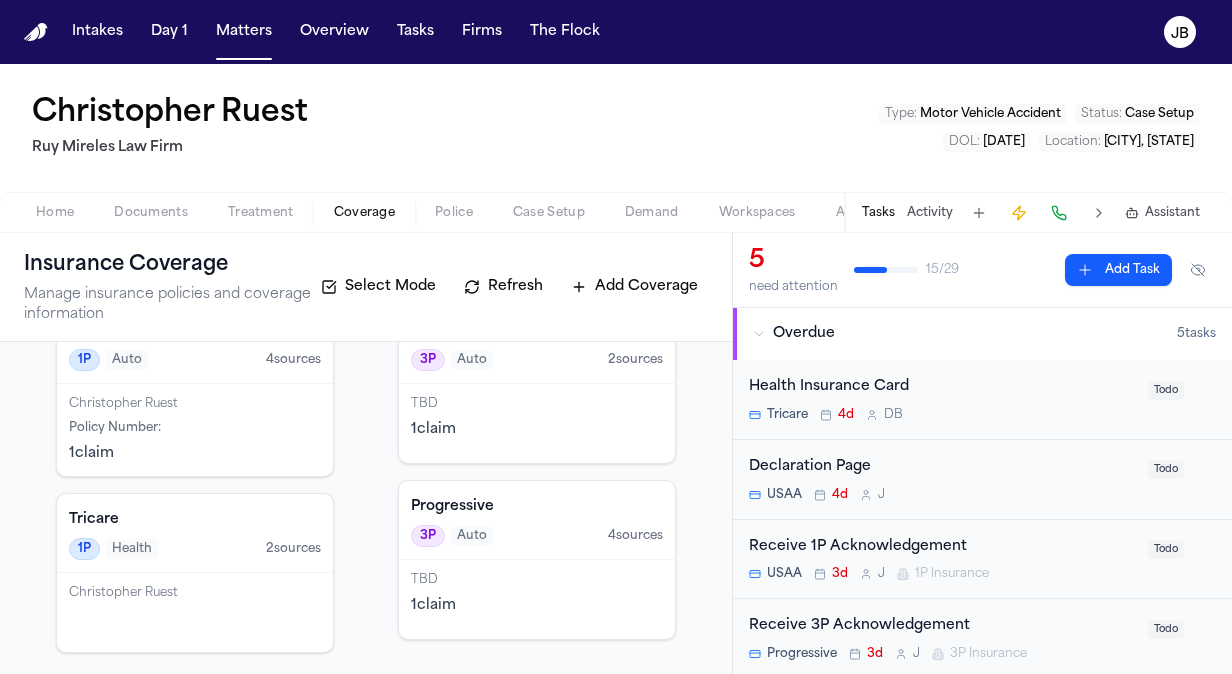 scroll, scrollTop: 106, scrollLeft: 0, axis: vertical 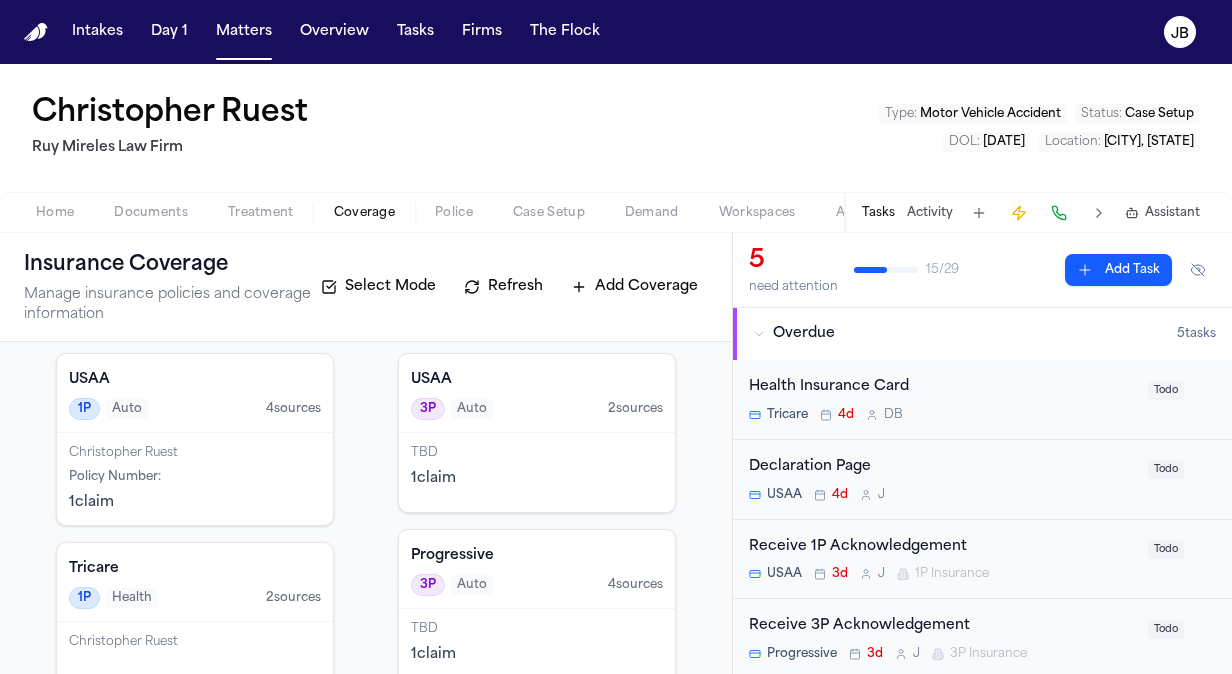drag, startPoint x: 50, startPoint y: 515, endPoint x: 62, endPoint y: 513, distance: 12.165525 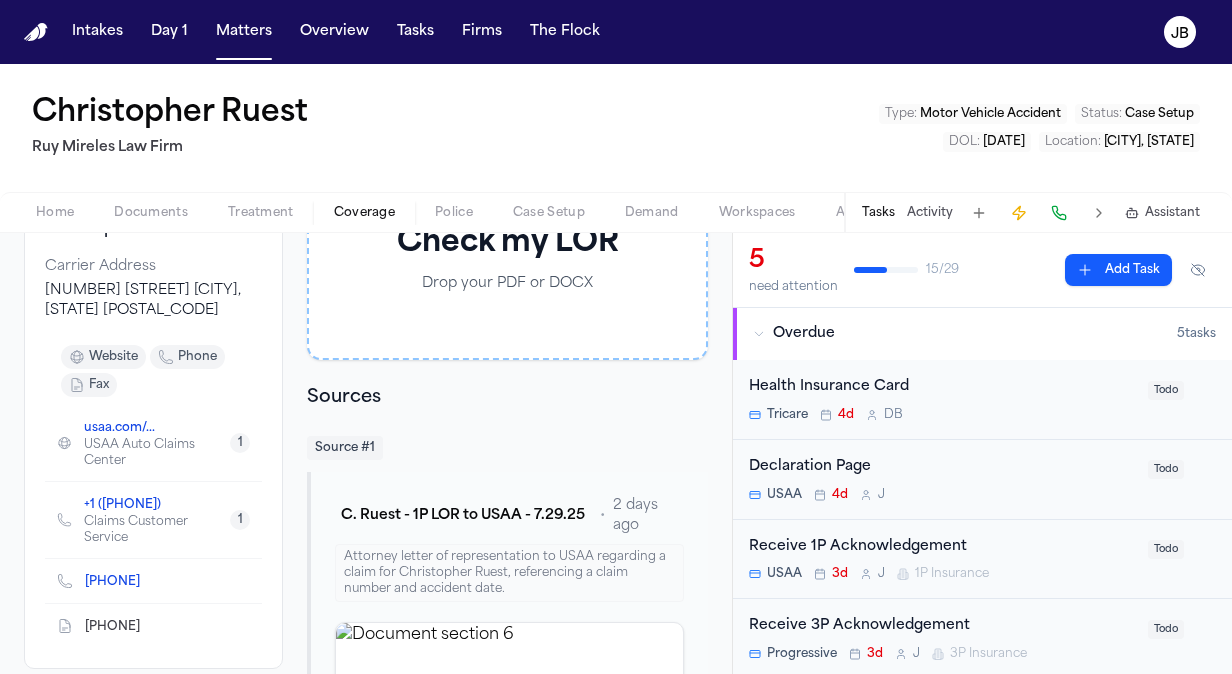 scroll, scrollTop: 274, scrollLeft: 0, axis: vertical 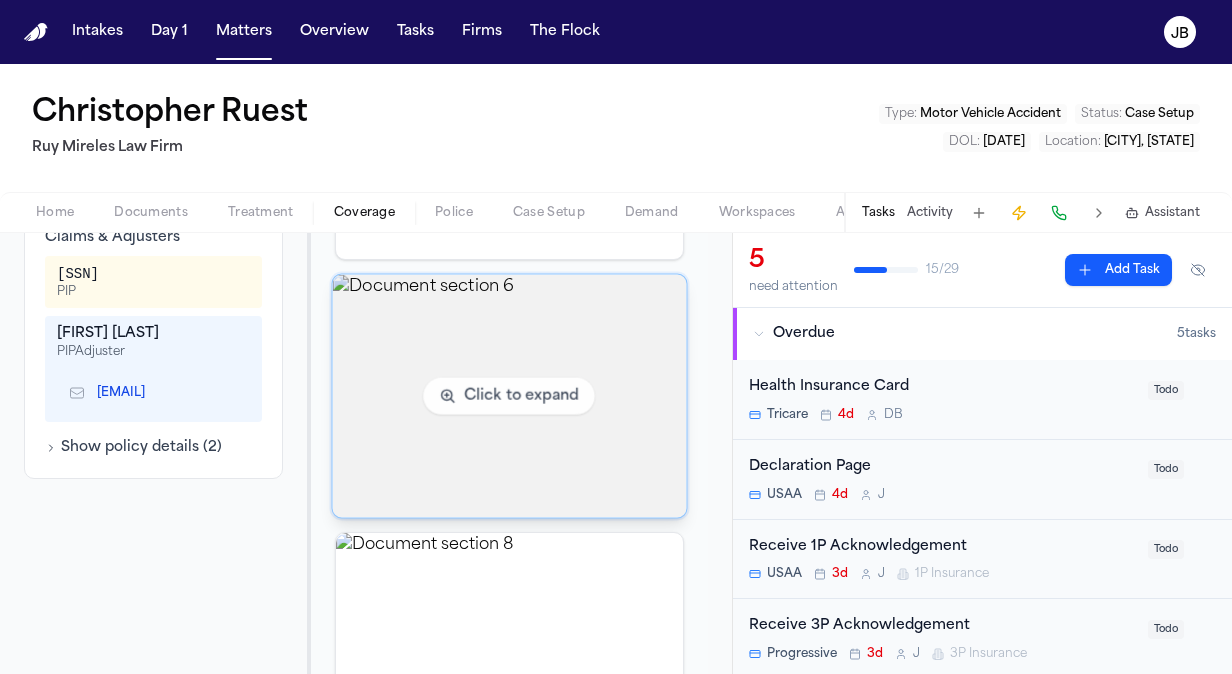 click at bounding box center (510, 396) 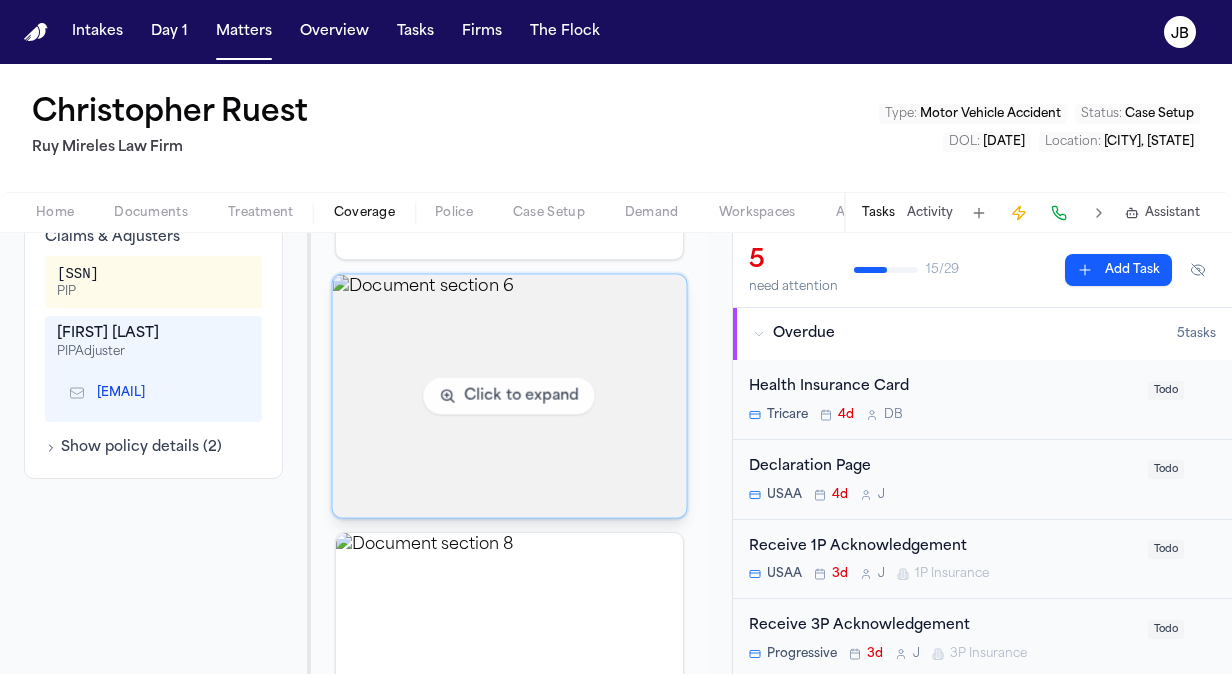 click at bounding box center [510, 396] 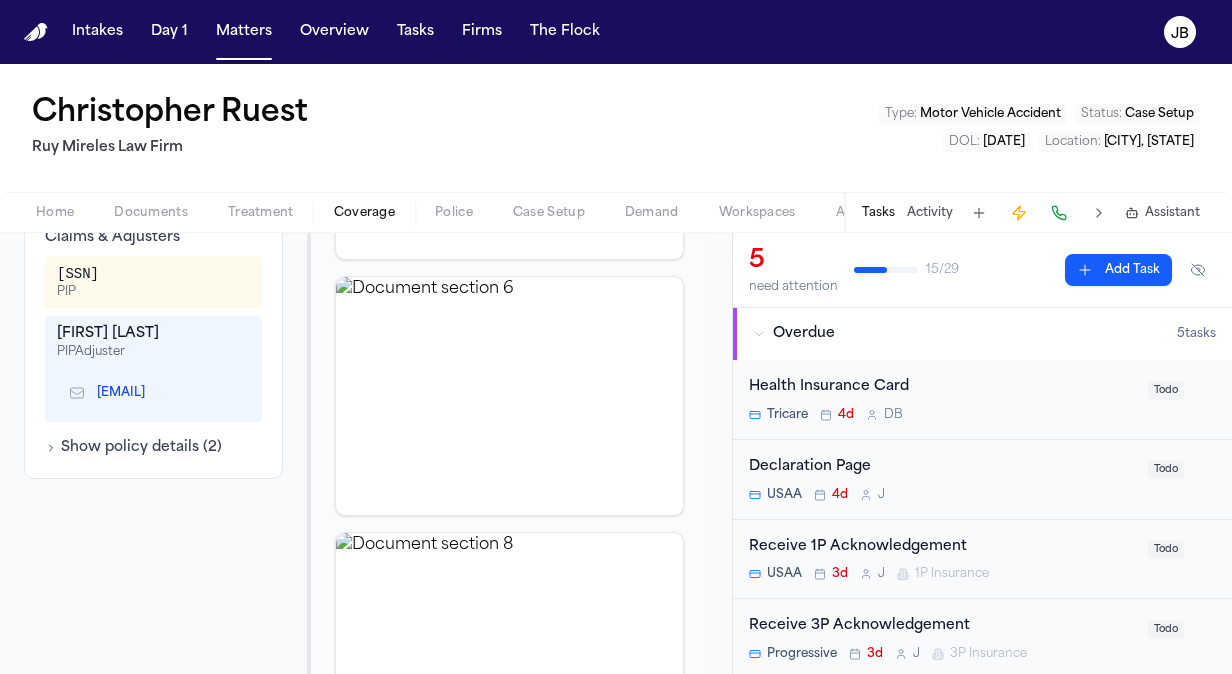 drag, startPoint x: 714, startPoint y: 368, endPoint x: 718, endPoint y: 322, distance: 46.173584 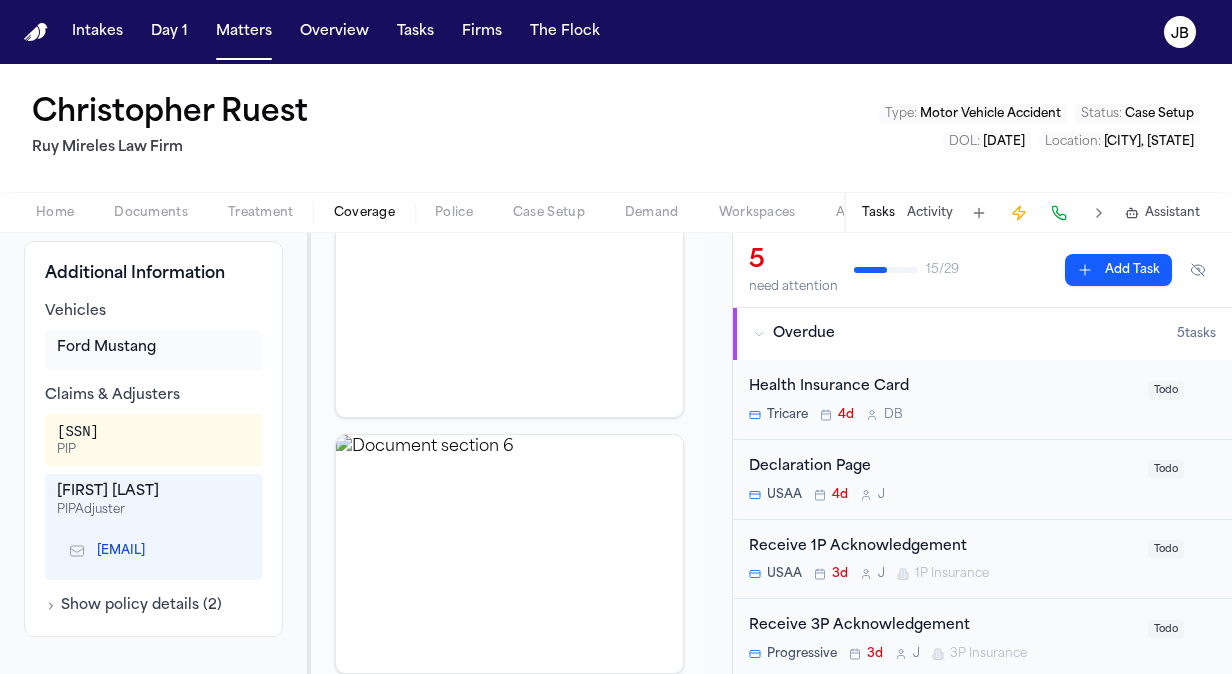 scroll, scrollTop: 772, scrollLeft: 0, axis: vertical 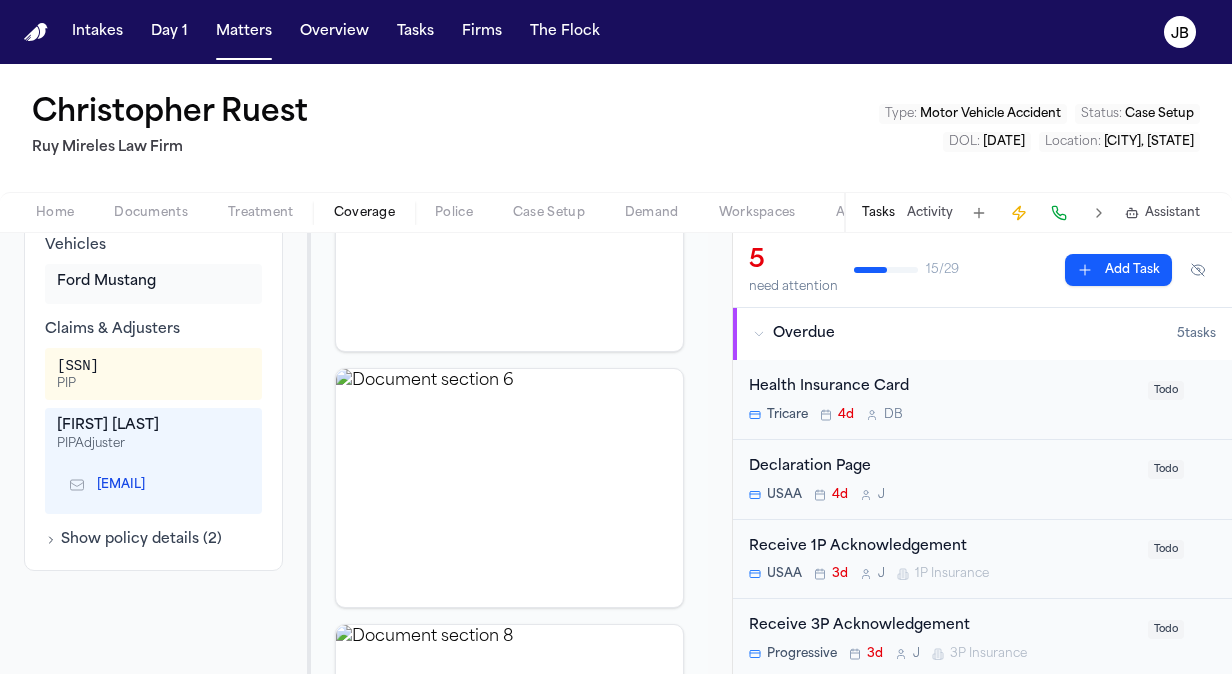click on "PIP  Adjuster" at bounding box center (153, 444) 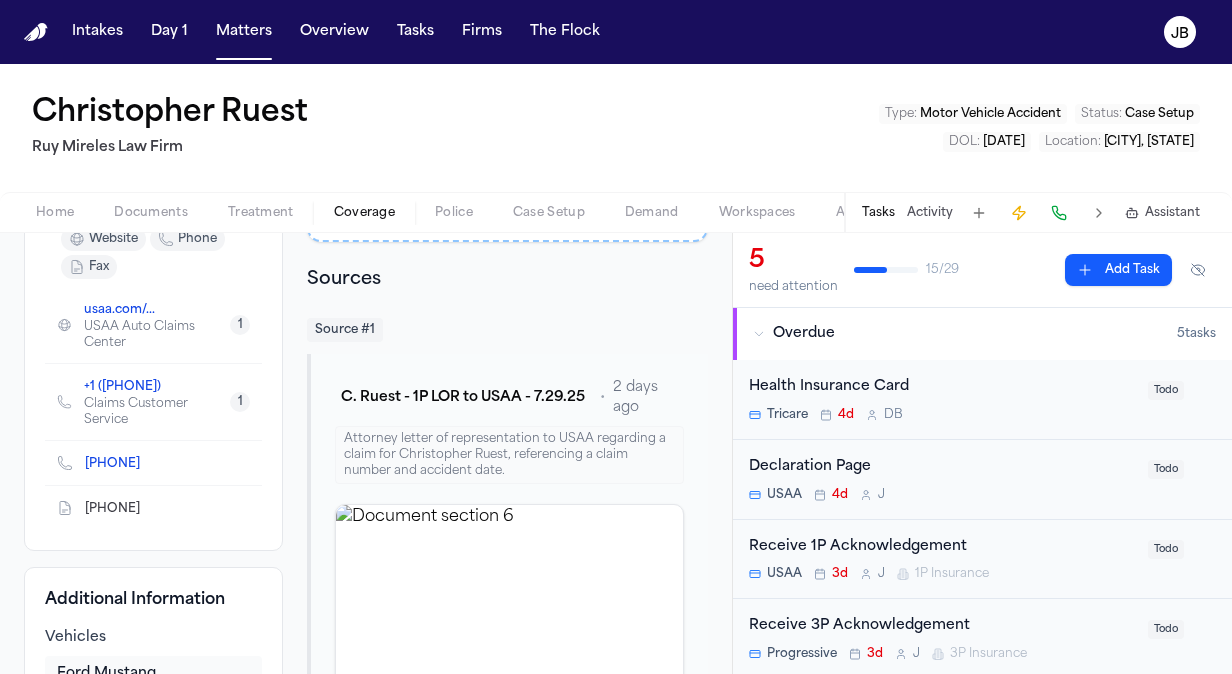 scroll, scrollTop: 386, scrollLeft: 0, axis: vertical 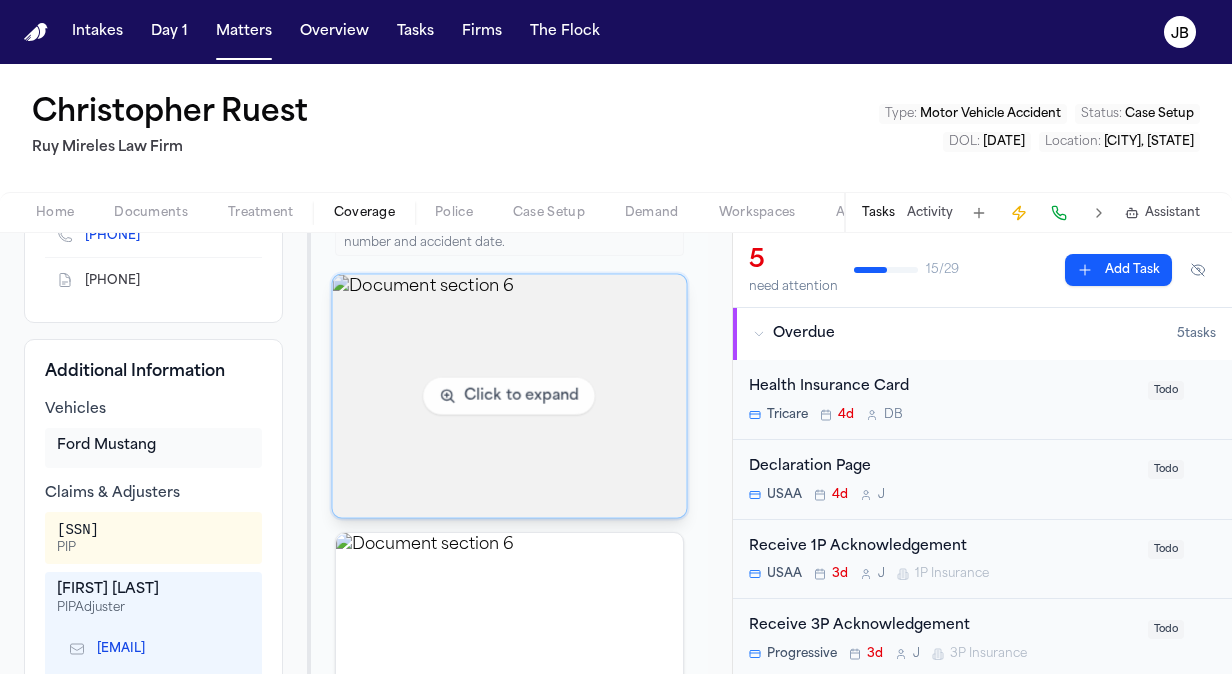 click at bounding box center [510, 396] 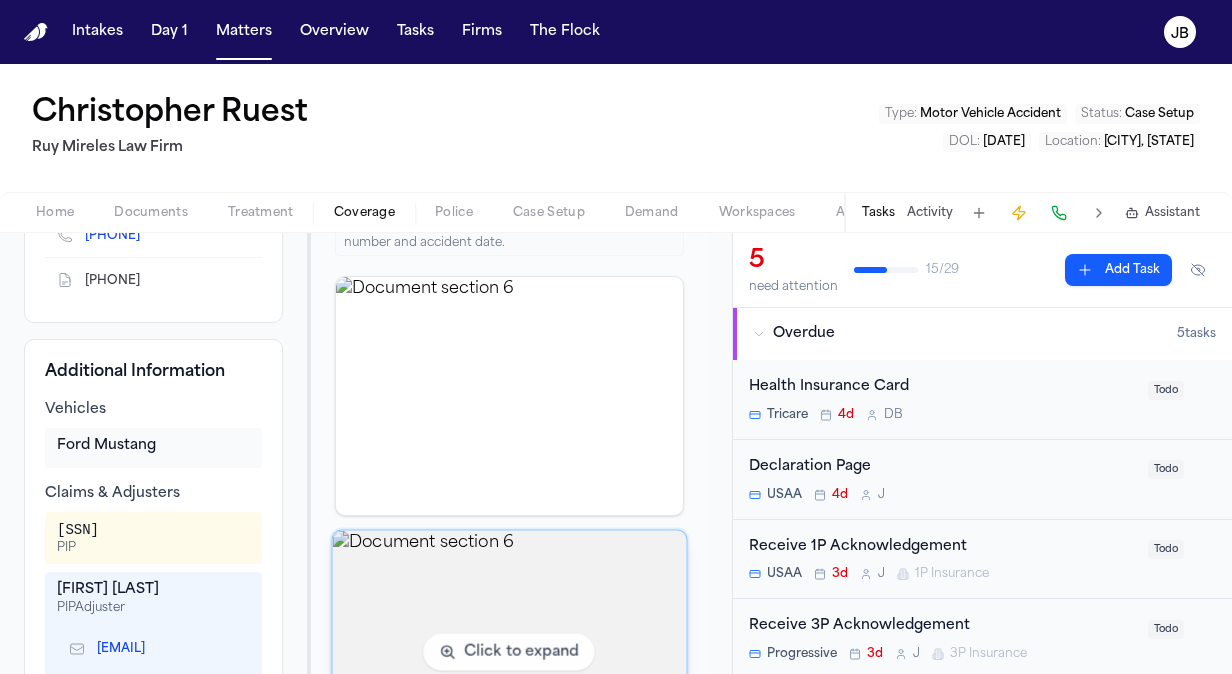click at bounding box center (510, 652) 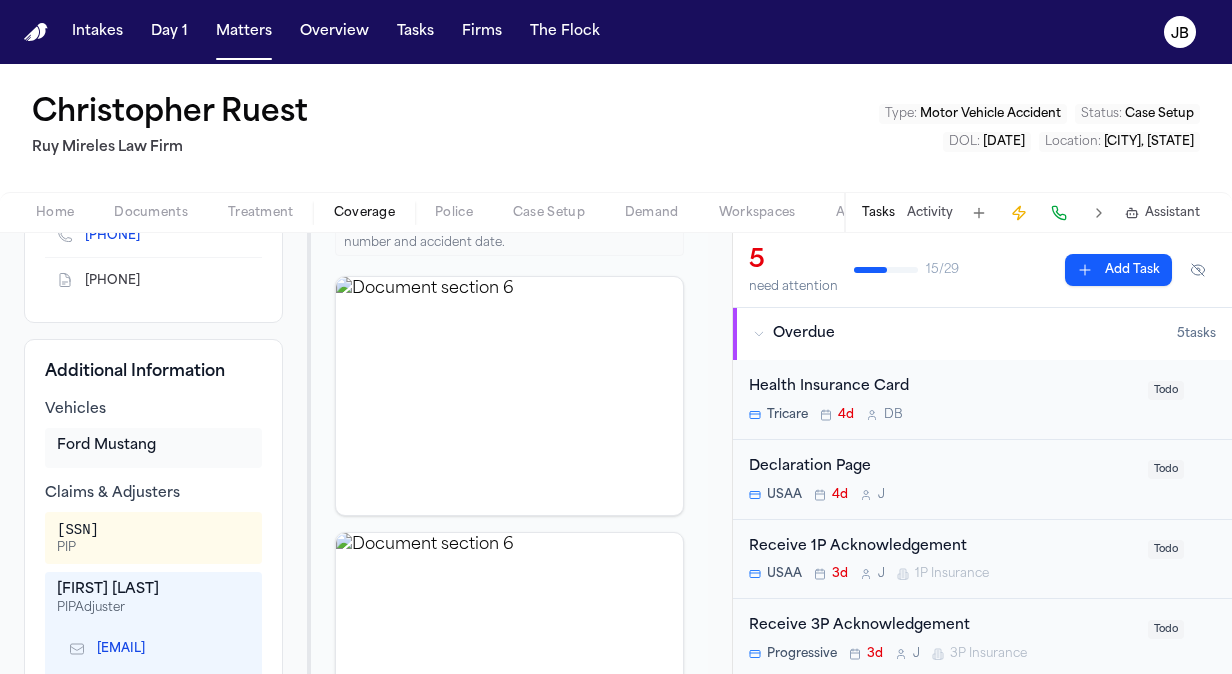 click on "Coverage" at bounding box center [364, 213] 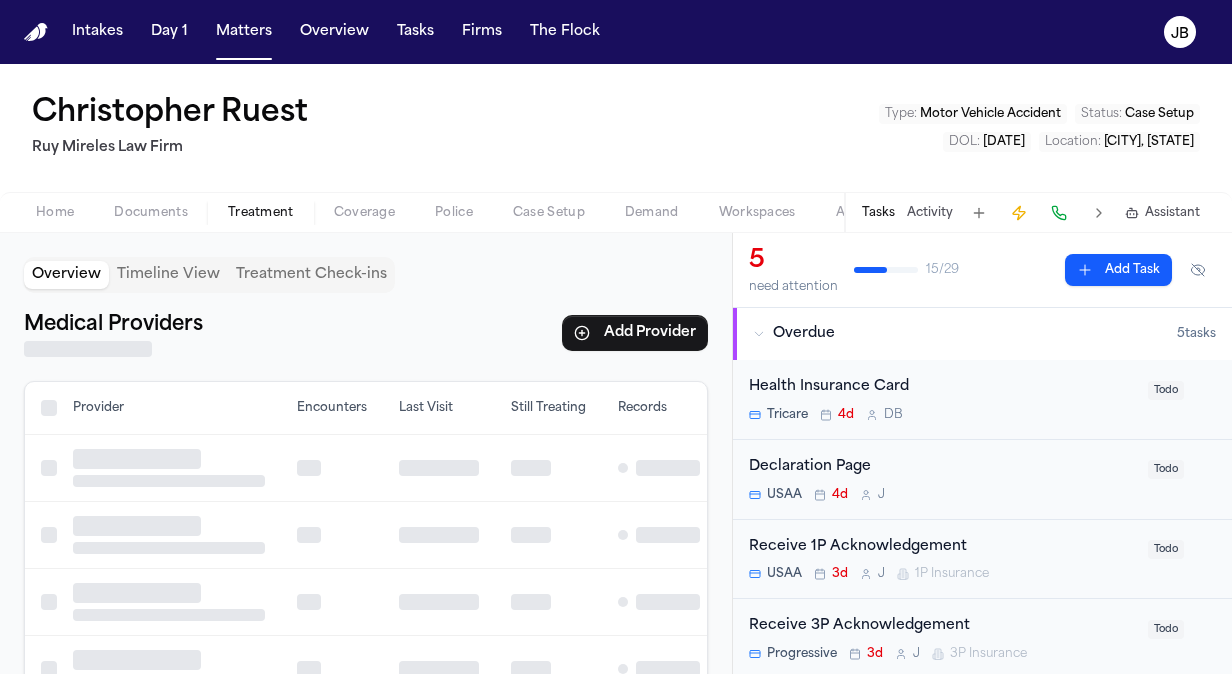 click on "Treatment" at bounding box center [261, 213] 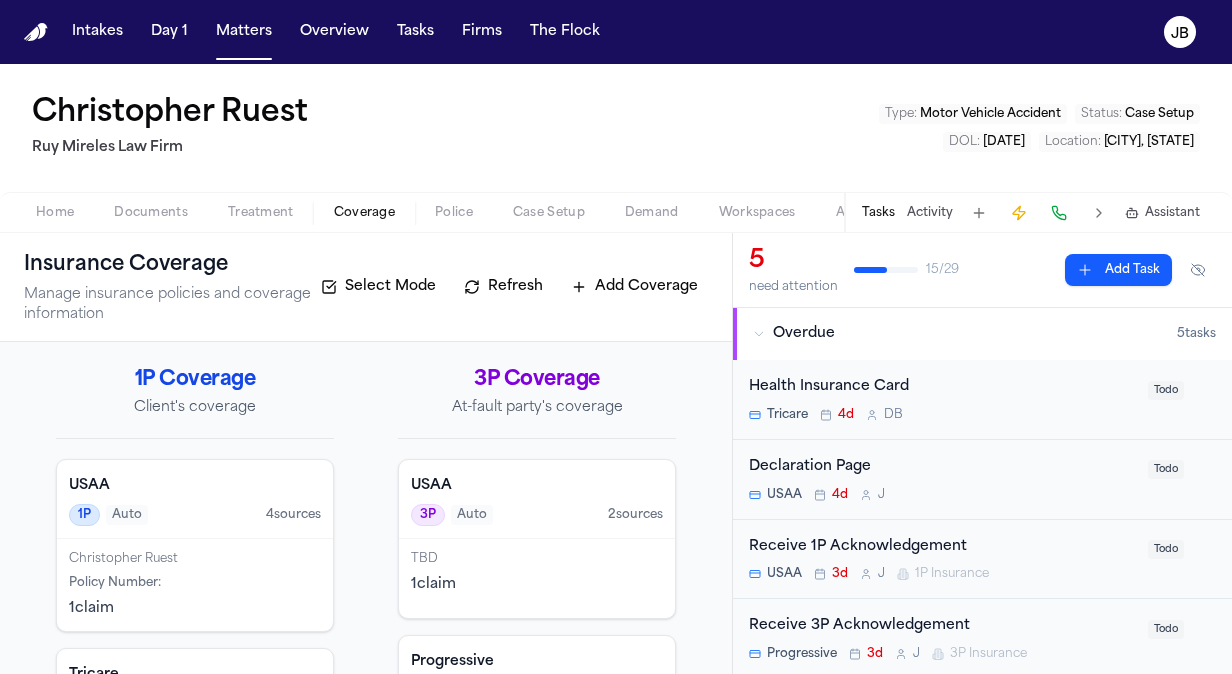 click on "Coverage" at bounding box center (364, 213) 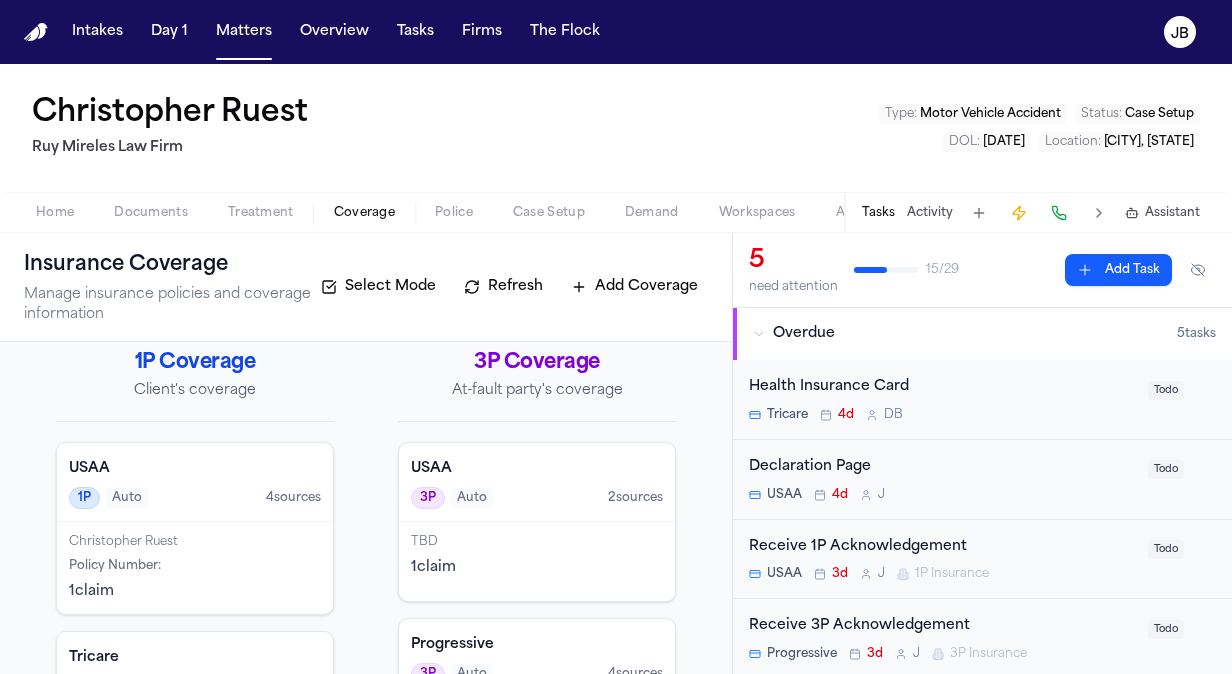 scroll, scrollTop: 0, scrollLeft: 0, axis: both 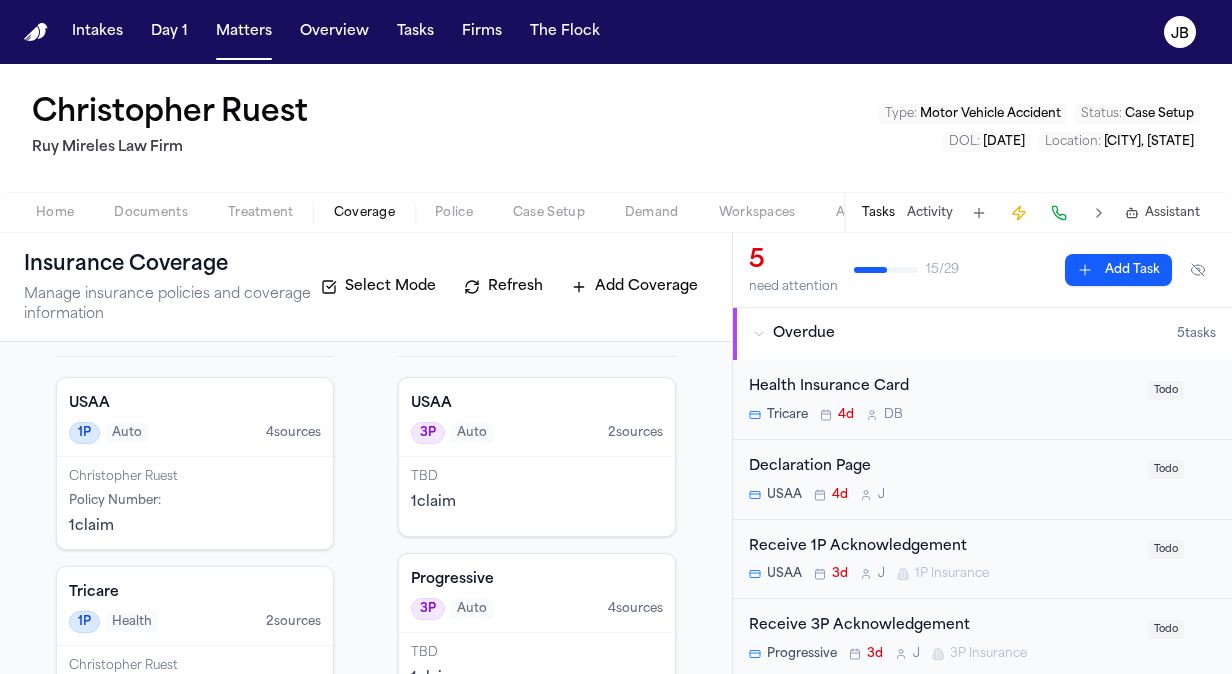 click on "TBD" at bounding box center [537, 477] 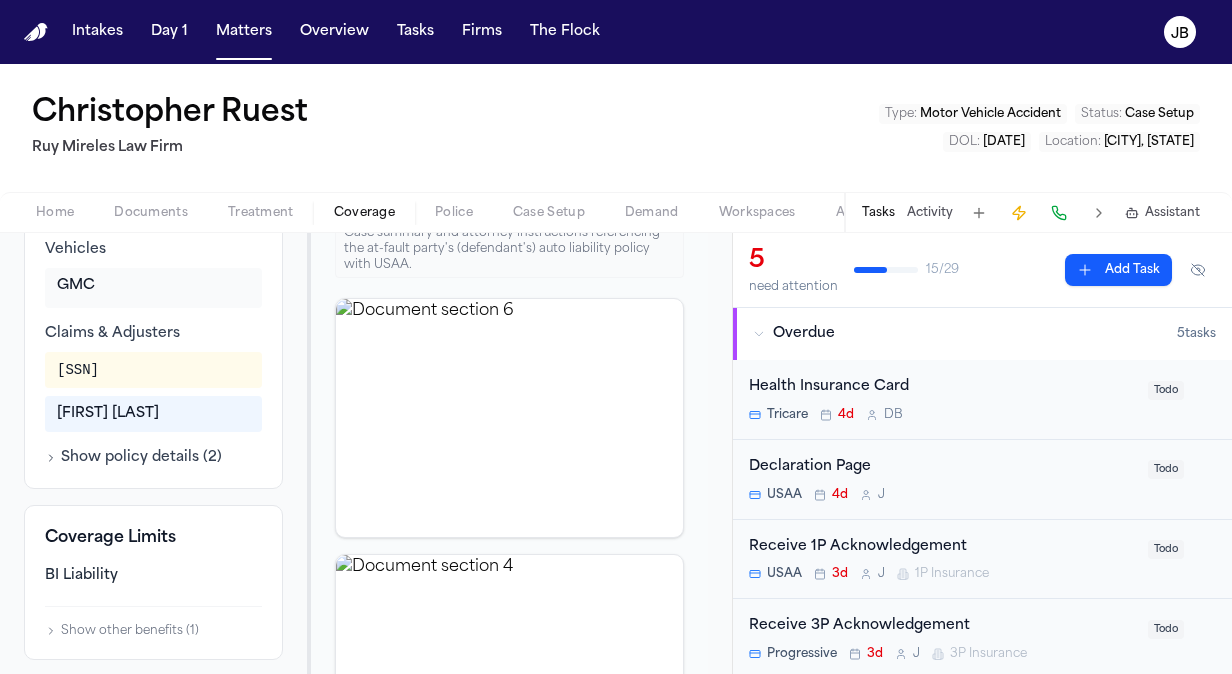 scroll, scrollTop: 573, scrollLeft: 0, axis: vertical 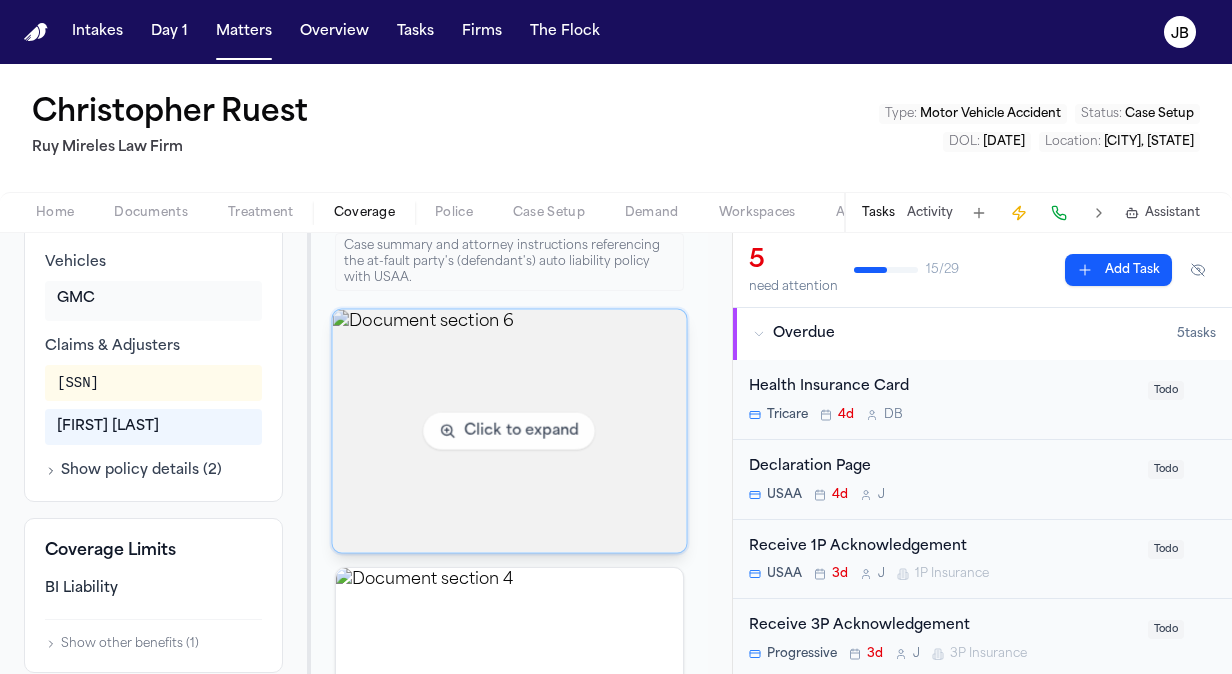 click at bounding box center [510, 431] 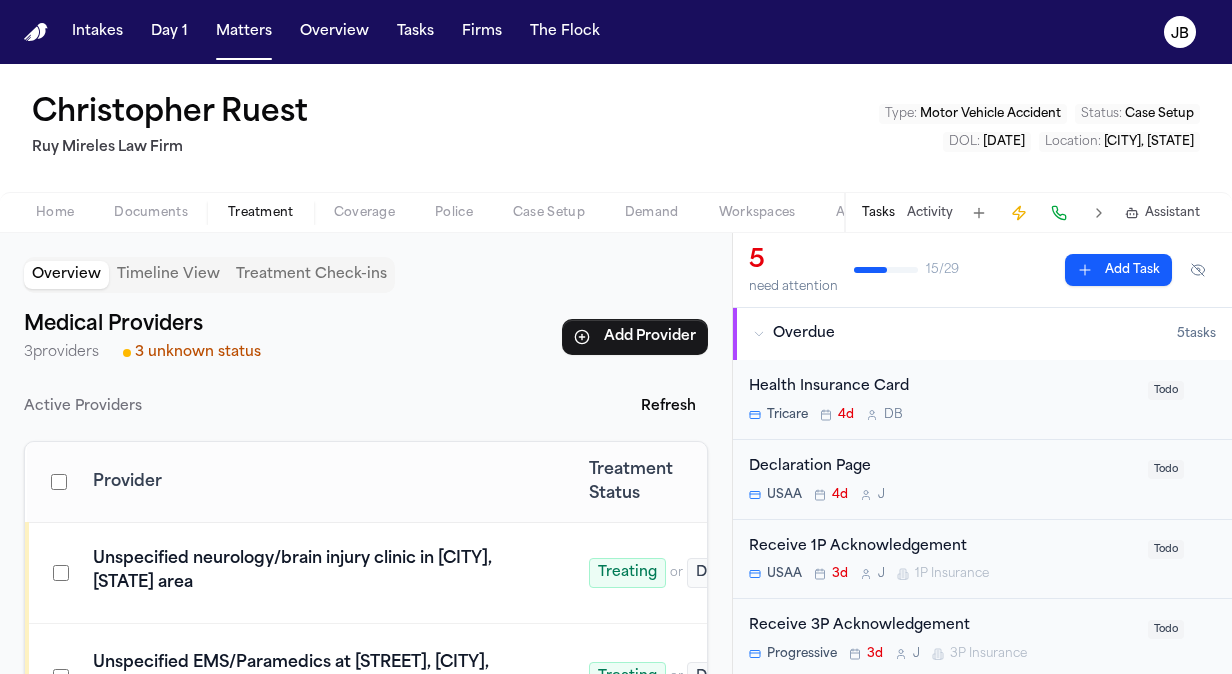 click on "Treatment" at bounding box center [261, 213] 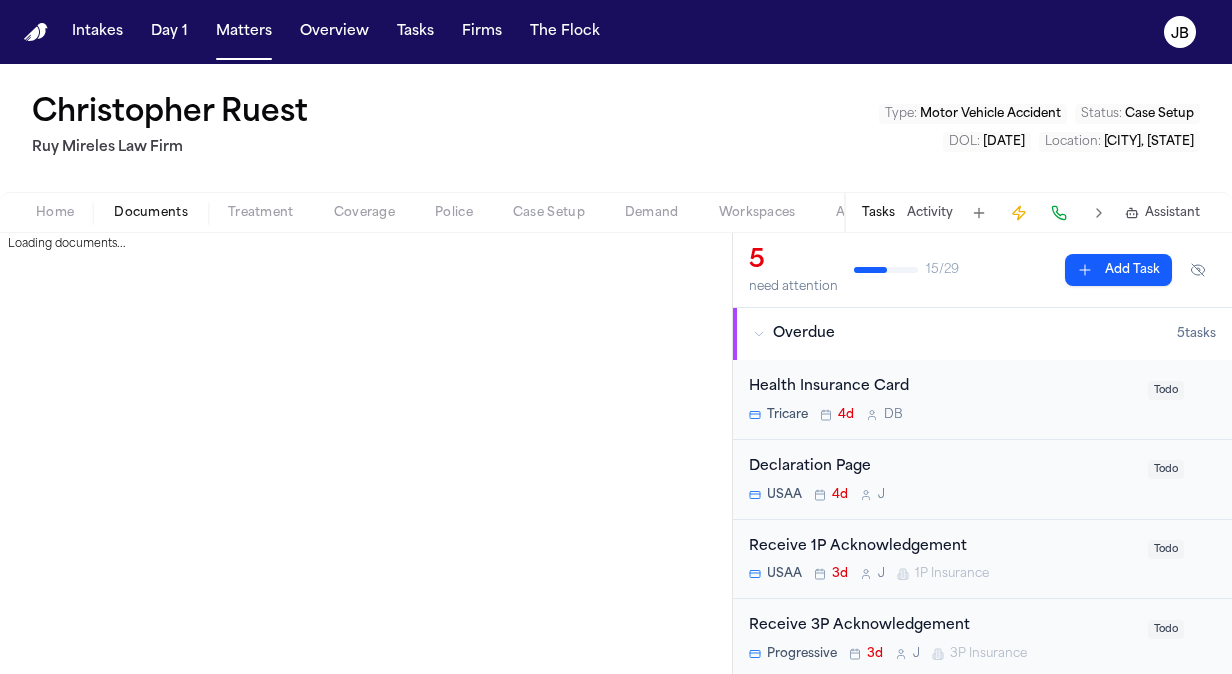 click on "Documents" at bounding box center [151, 213] 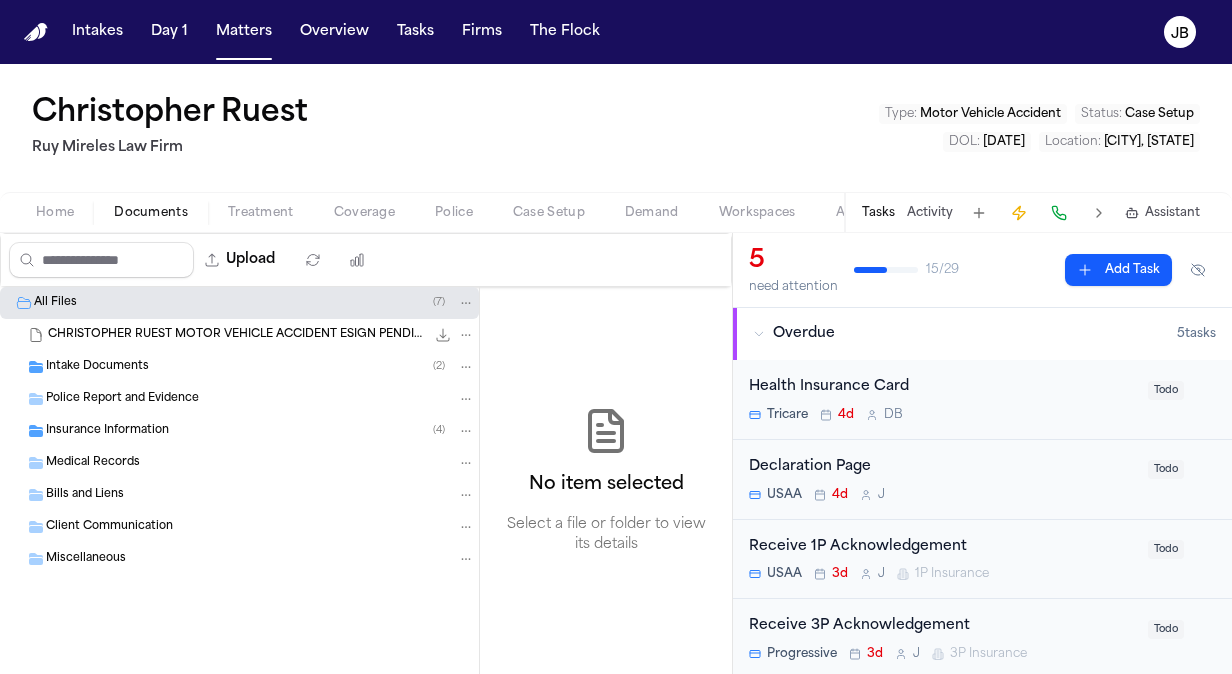 click on "Insurance Information" at bounding box center [107, 431] 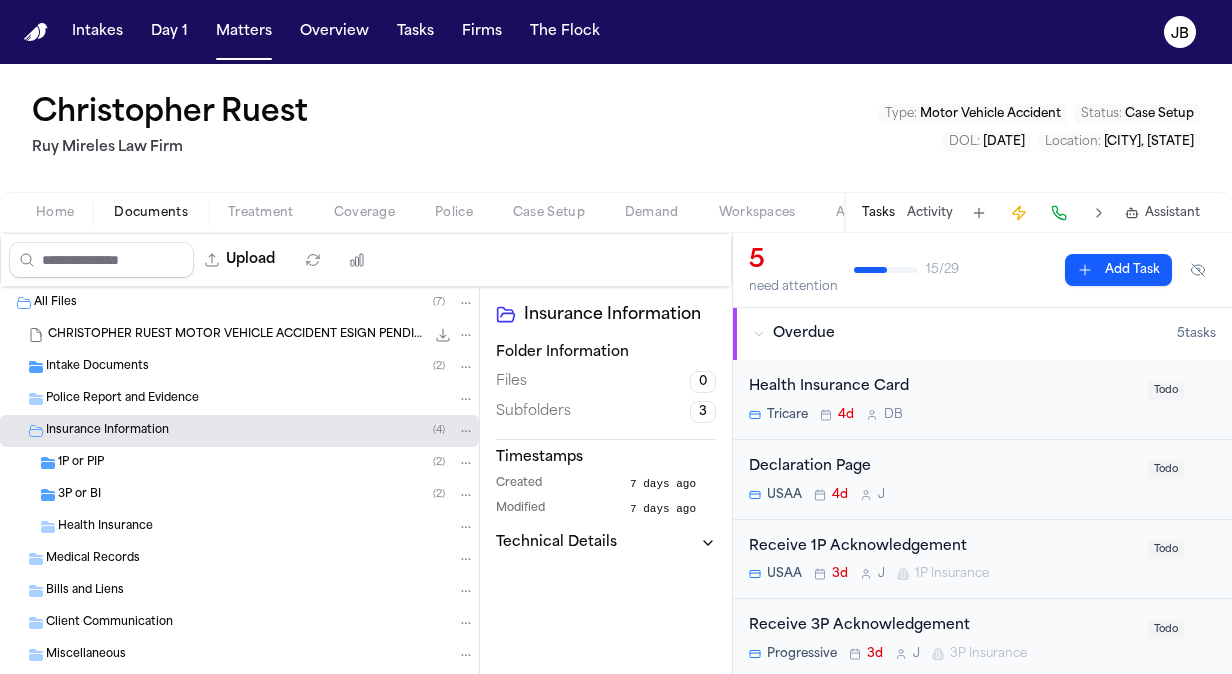 click on "1P or PIP ( 2 )" at bounding box center (239, 463) 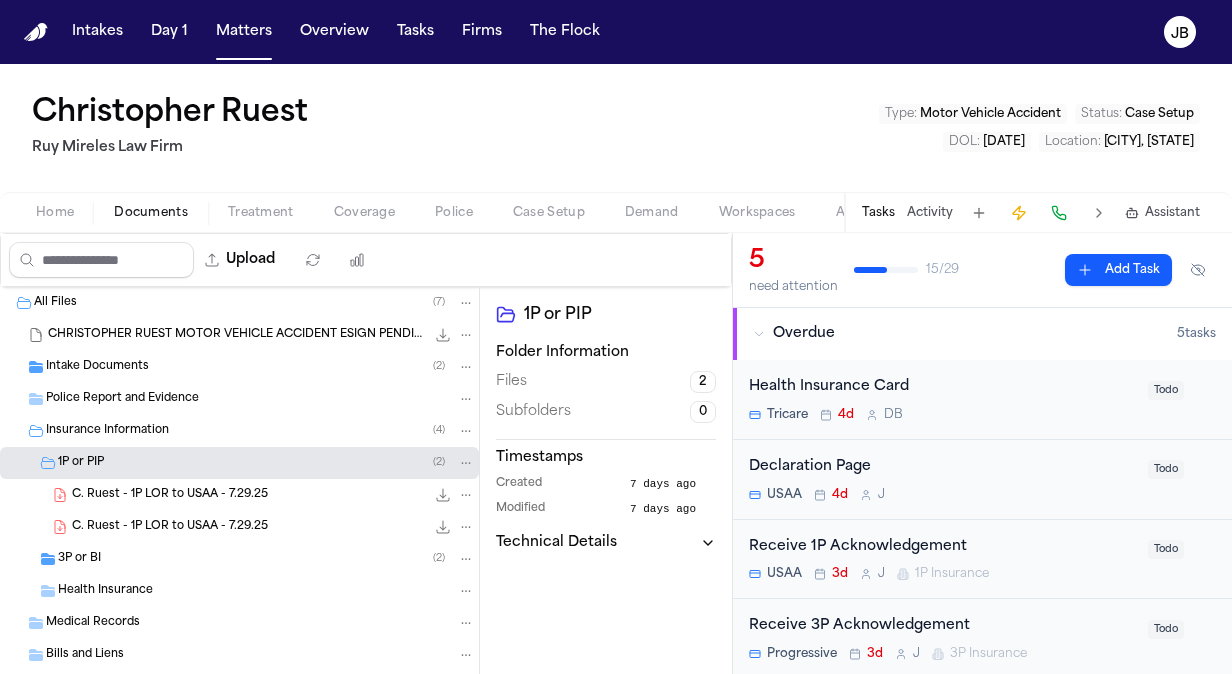 click on "3P or BI ( 2 )" at bounding box center [266, 559] 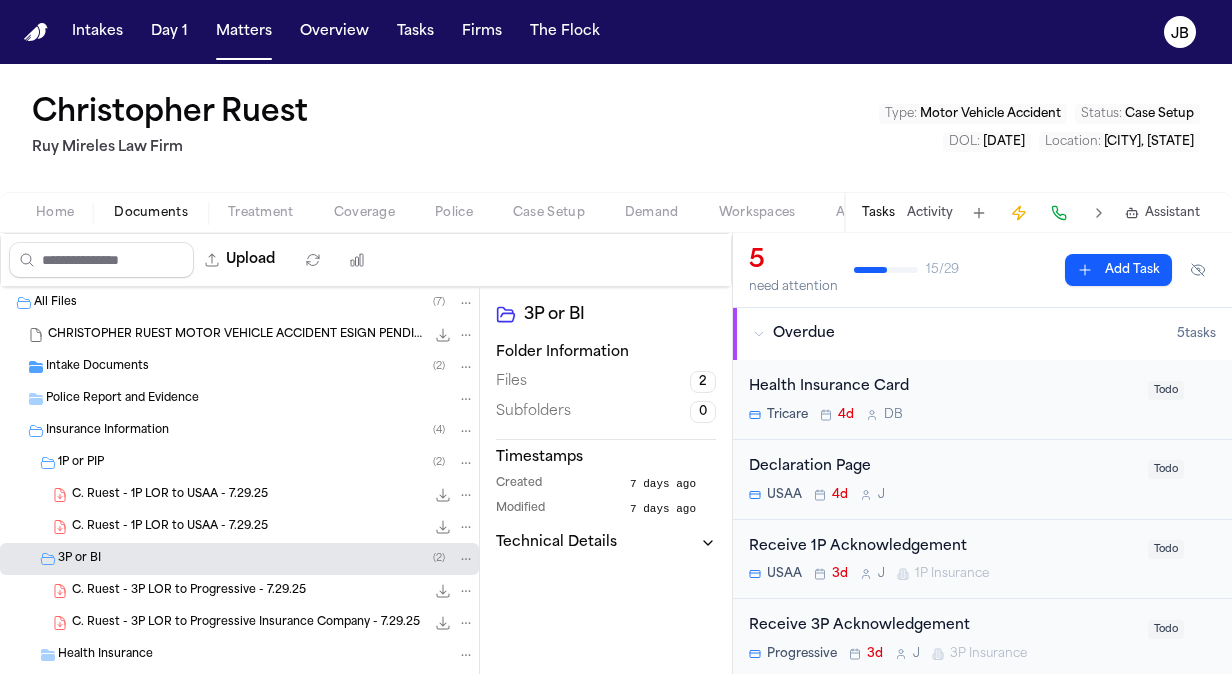 click on "C. Ruest - 1P LOR to USAA - 7.29.25" at bounding box center (170, 495) 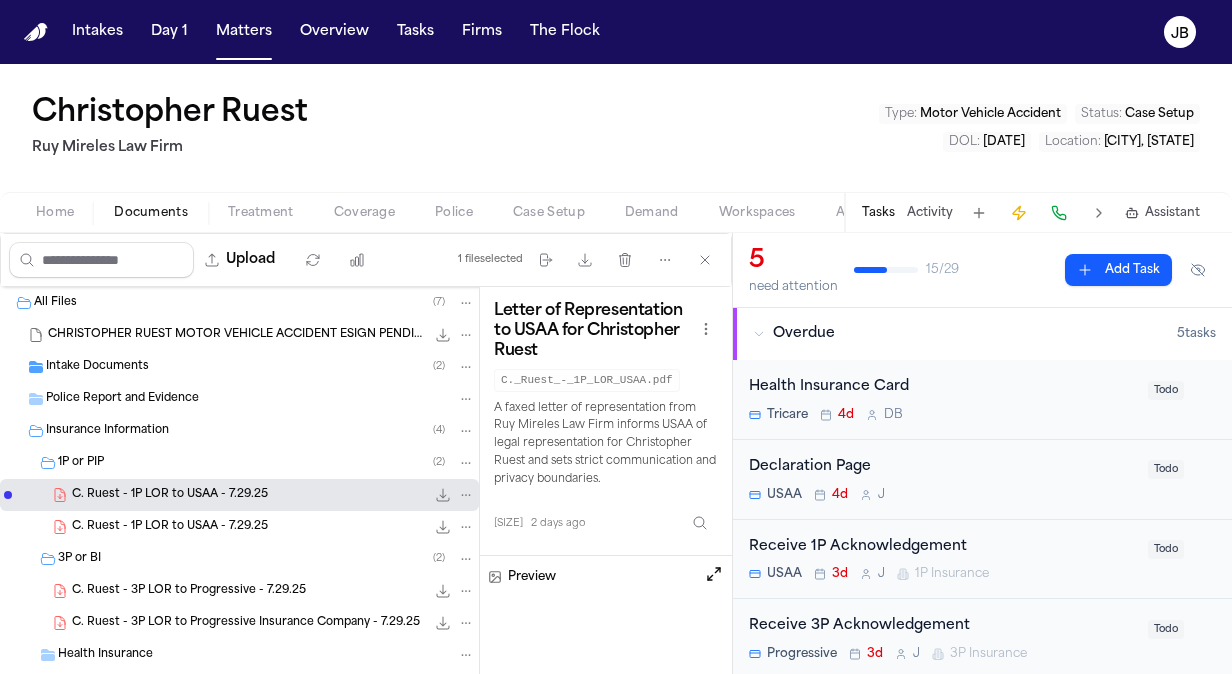 click 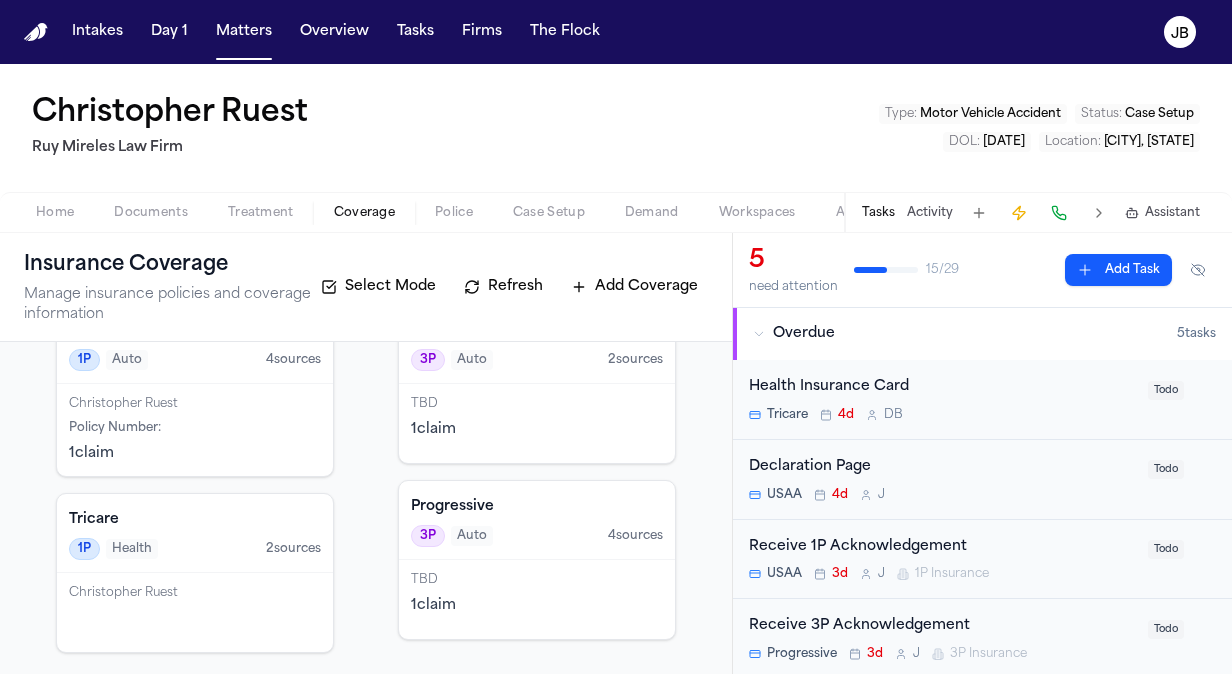 scroll, scrollTop: 110, scrollLeft: 0, axis: vertical 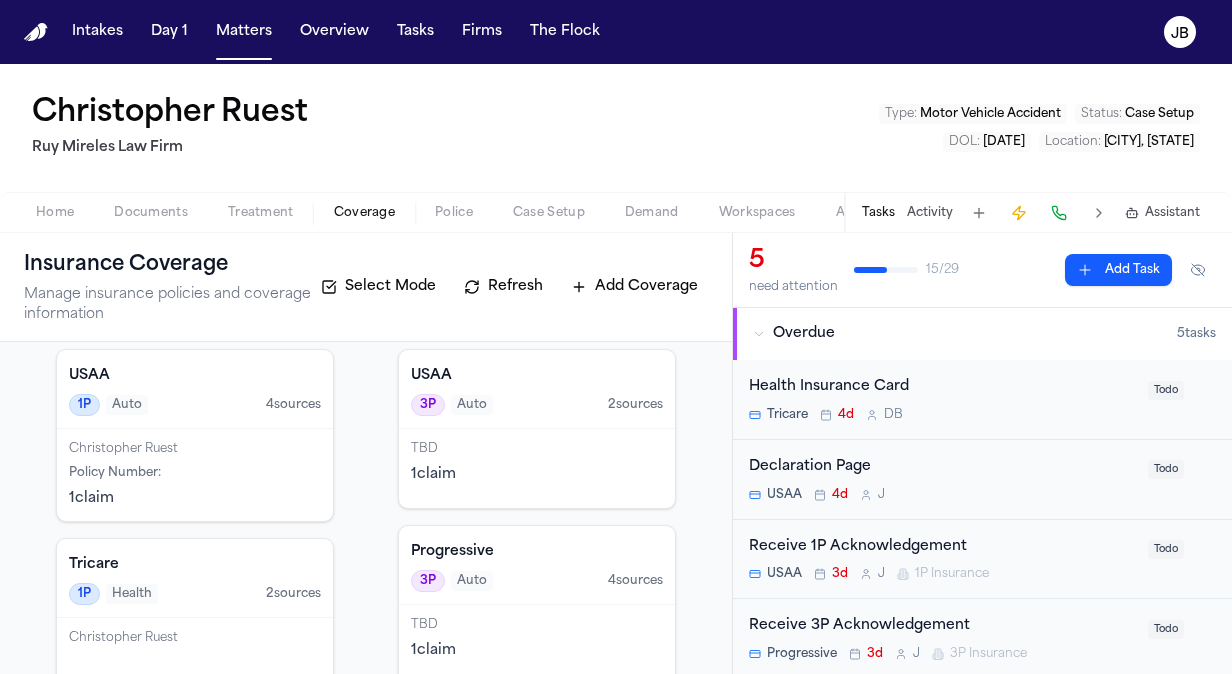 click on "Policy Number :" at bounding box center [195, 473] 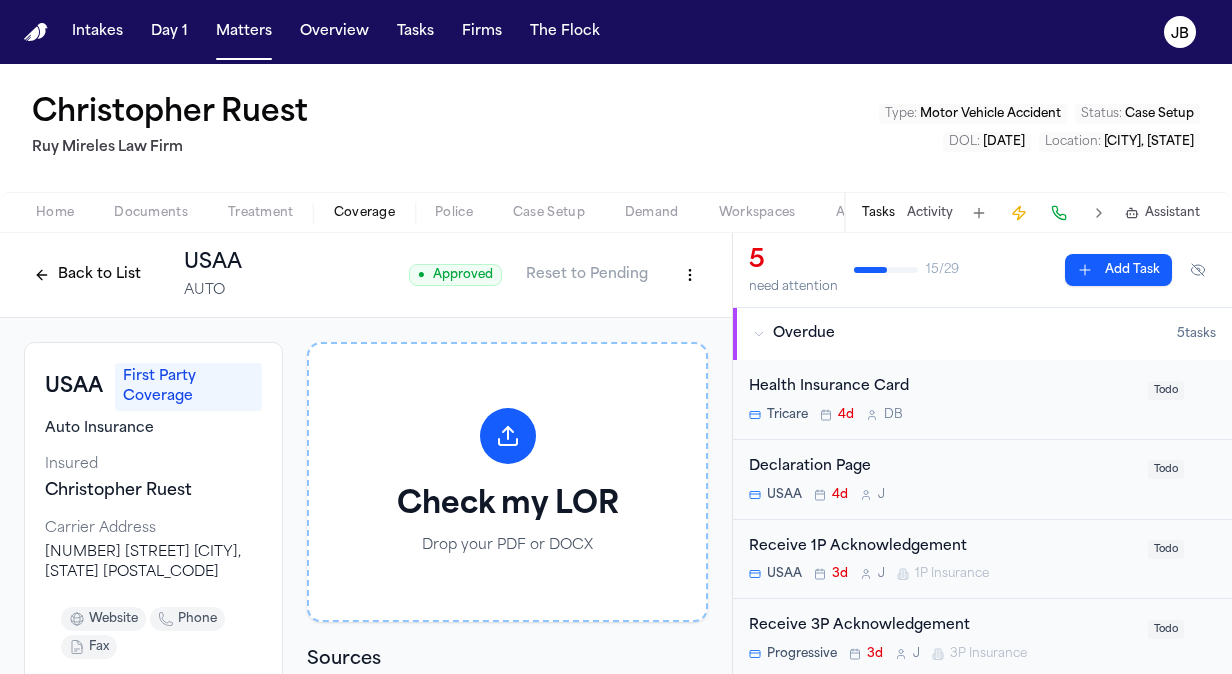click on "Insured" at bounding box center [153, 465] 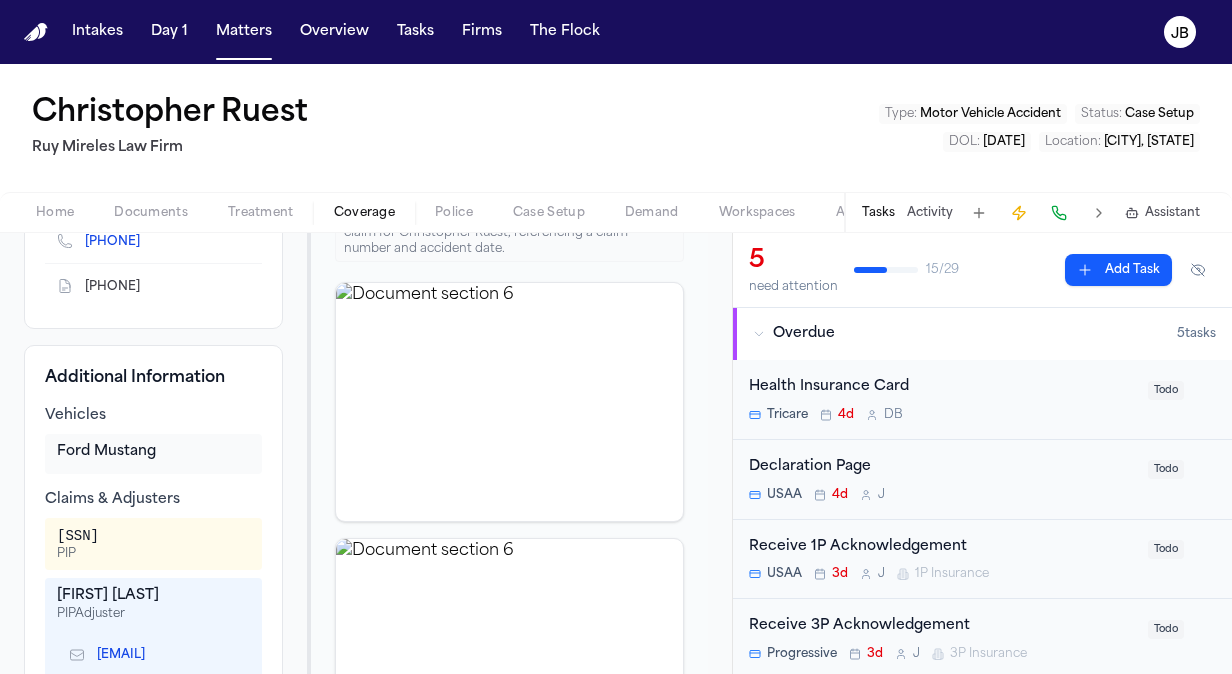scroll, scrollTop: 550, scrollLeft: 0, axis: vertical 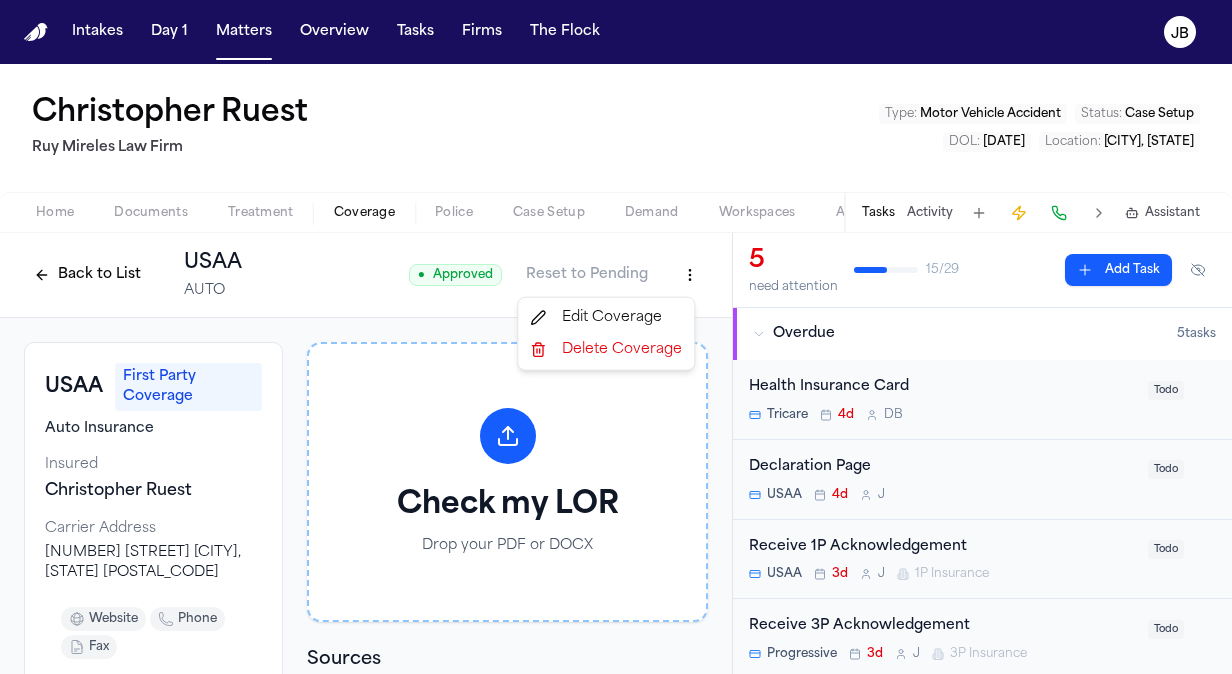 click on "Intakes Day 1 Matters Overview Tasks Firms The Flock JB Christopher Ruest Ruy Mireles Law Firm Type : Motor Vehicle Accident Status : Case Setup DOL : [DATE] Location : Forthood, TX Home Documents Treatment Coverage Police Case Setup Demand Workspaces Artifacts Tasks Activity Assistant Back to List USAA AUTO ● Approved Reset to Pending USAA First Party Coverage Auto Insurance Insured Christopher Ruest Carrier Address [NUMBER] [STREET]
[CITY], [STATE] [POSTAL_CODE] website phone fax usaa.com/... USAA Auto Claims Center 1 [PHONE] Claims Customer Service 1 [PHONE] [PHONE] Additional Information Vehicles Ford Mustang Claims & Adjusters 058856915-800 PIP Matt Bernhard PIP Adjuster 3j4qjbjmzlvvb@claims.usaa.com Show policy details ( 2 ) Check my LOR Drop your PDF or DOCX Sources Source # 1 C. Ruest - 1P LOR to USAA - 7.29.25 • 2 days ago Click to expand Click to expand Click to expand Source # 2 C. Ruest - Intake Summary and Email Chain - 7.21.25 • 4 days ago 3 4" at bounding box center [616, 337] 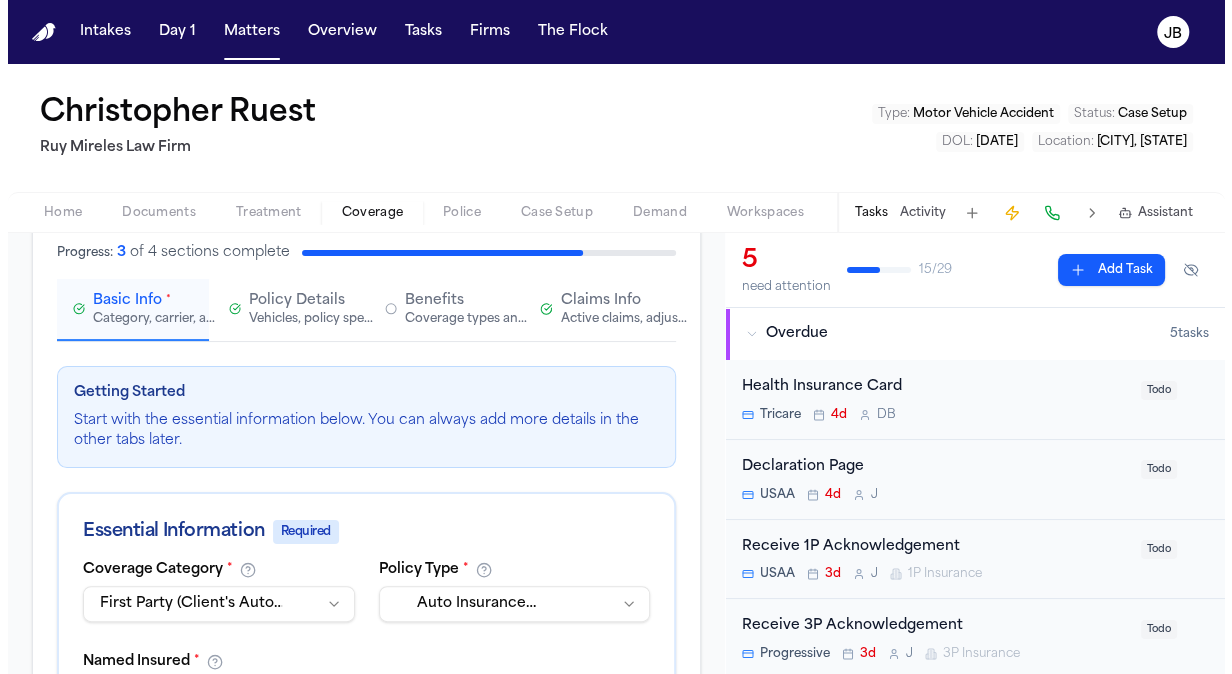 scroll, scrollTop: 152, scrollLeft: 0, axis: vertical 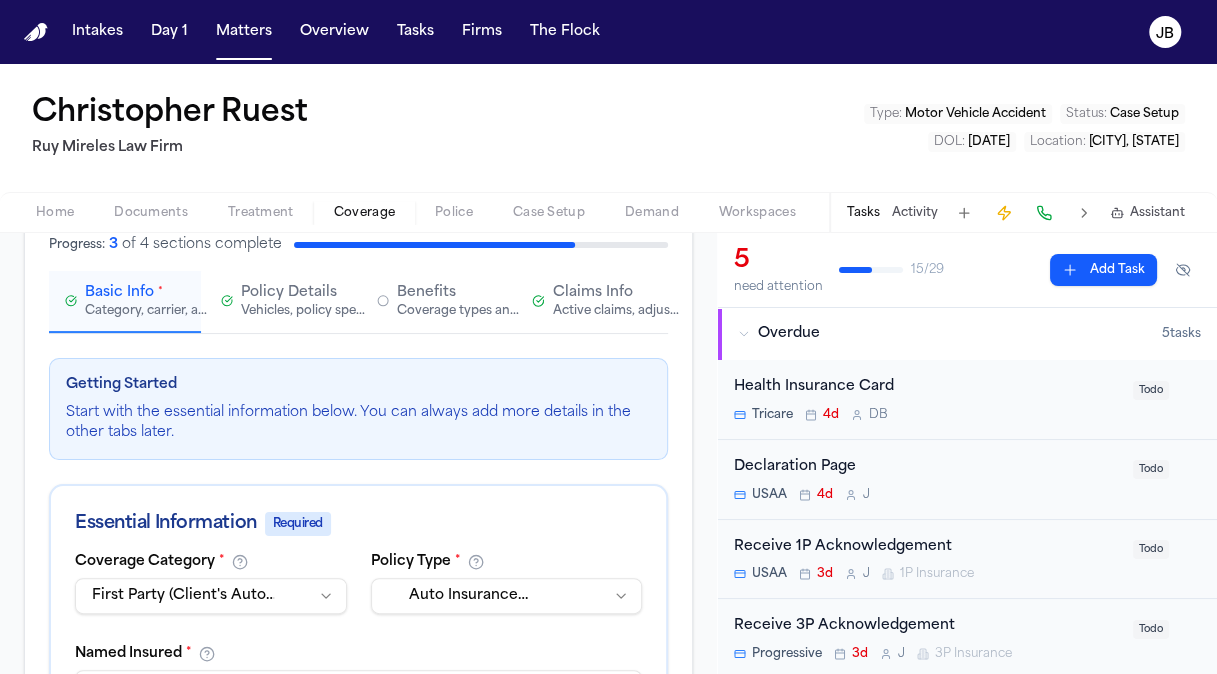 click on "Policy Details" at bounding box center [289, 293] 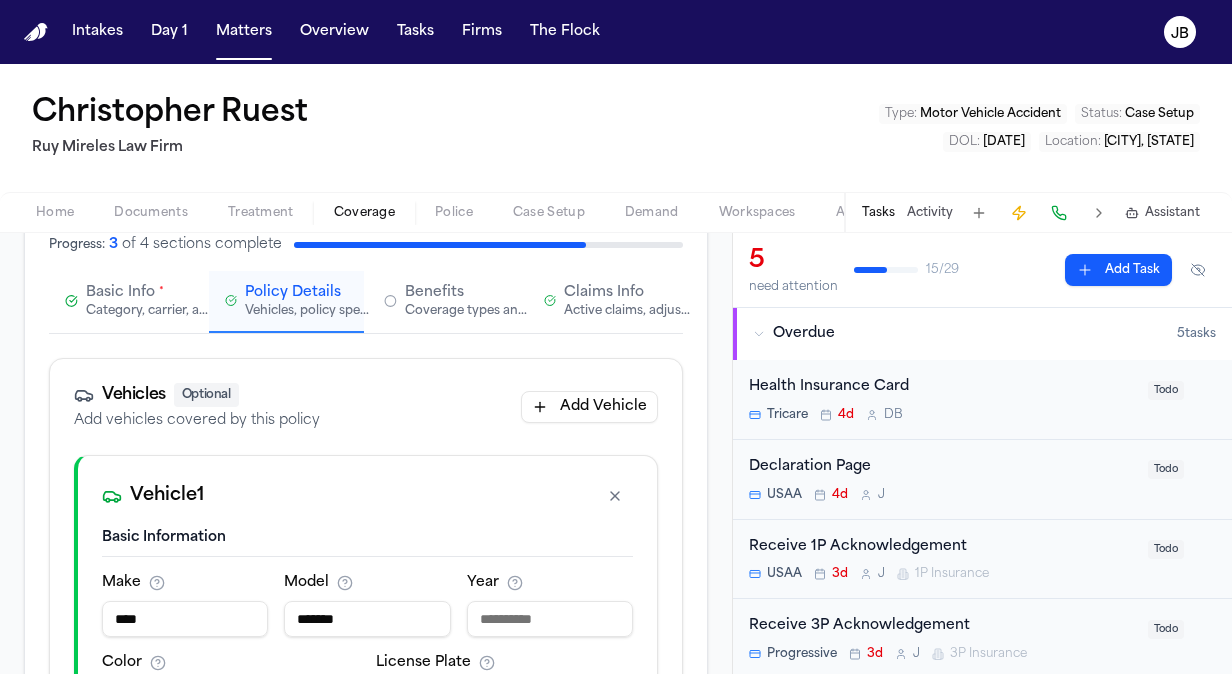 scroll, scrollTop: 132, scrollLeft: 0, axis: vertical 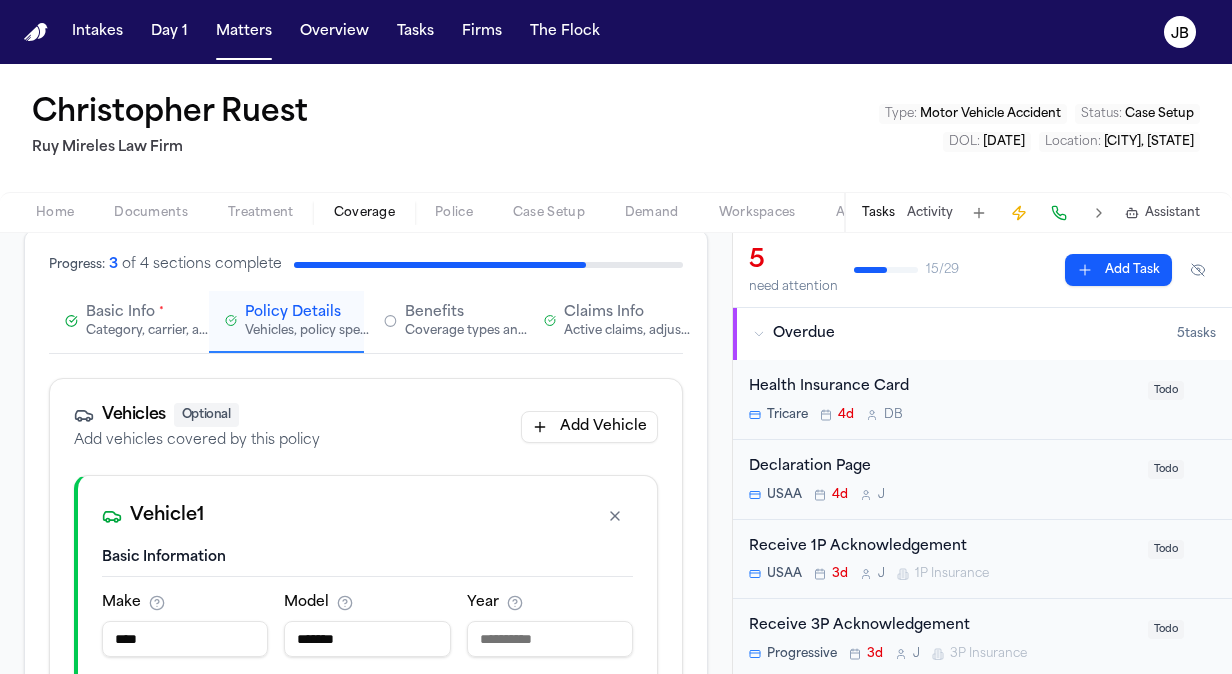 click on "Coverage types and limits" at bounding box center (469, 331) 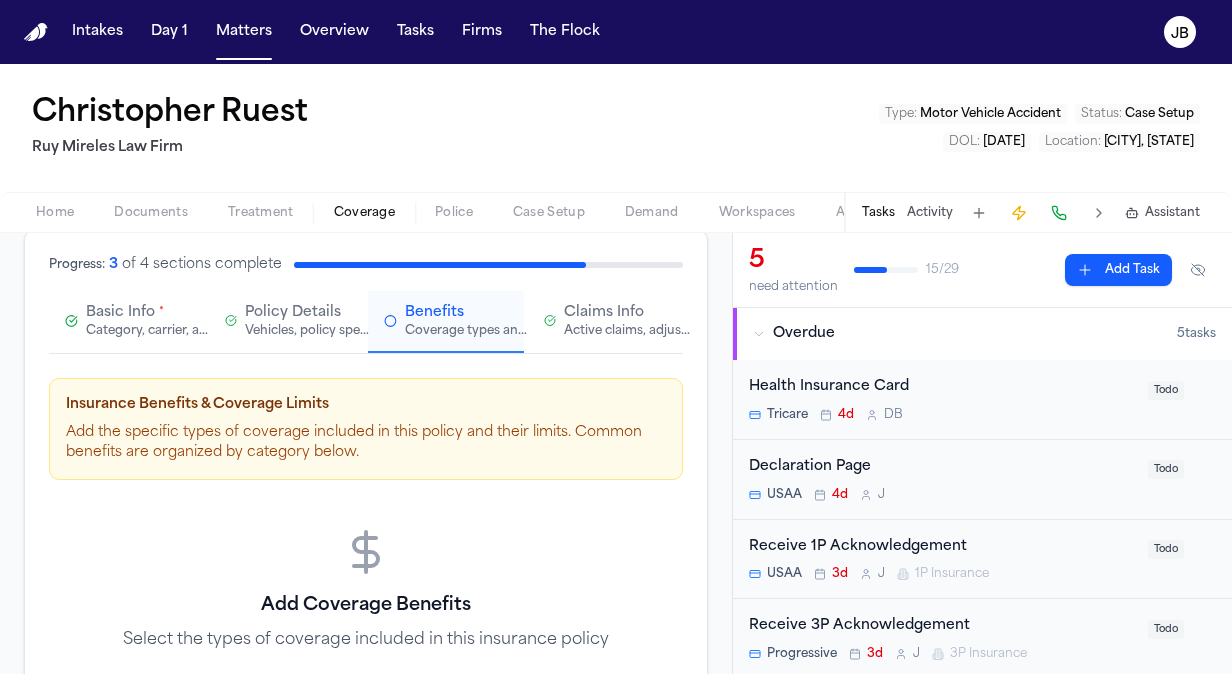 click on "Claims Info" at bounding box center (604, 313) 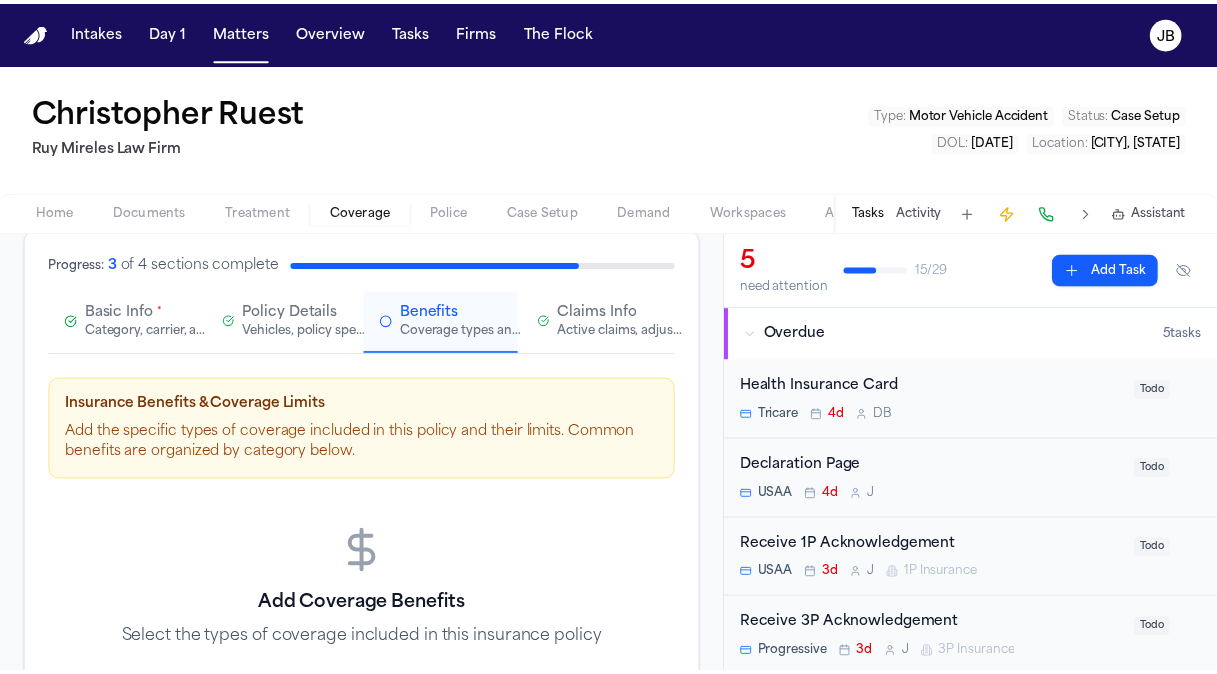 scroll, scrollTop: 152, scrollLeft: 0, axis: vertical 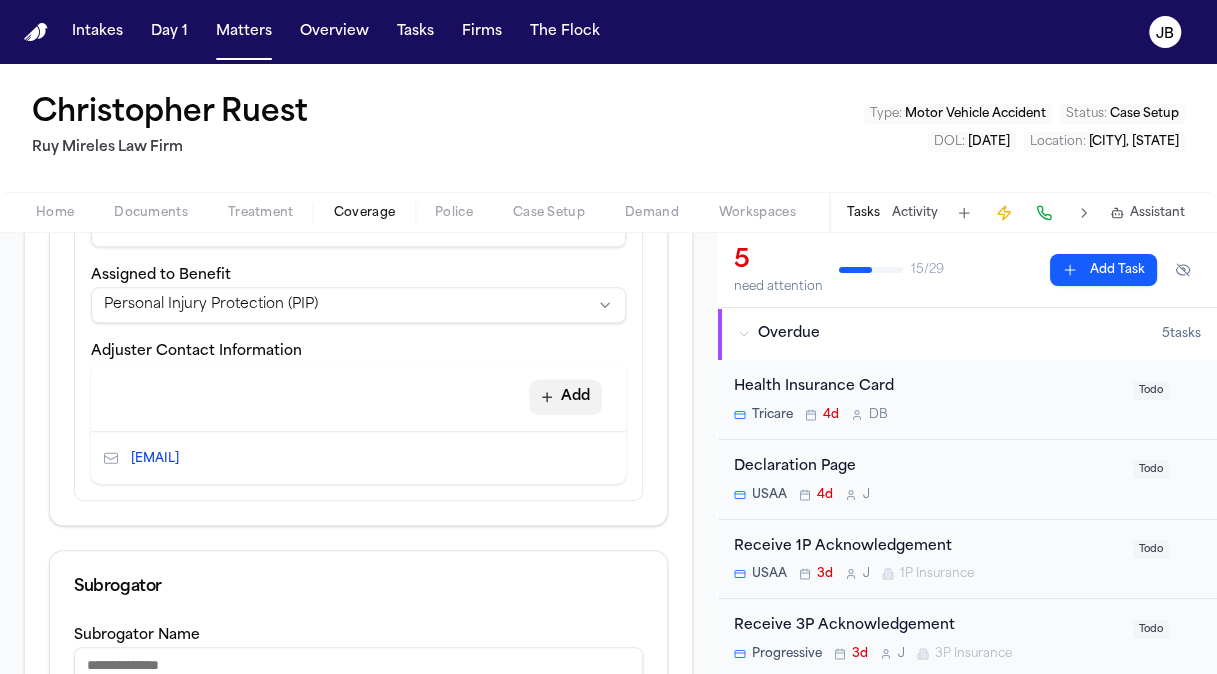 click on "Add" at bounding box center (565, 397) 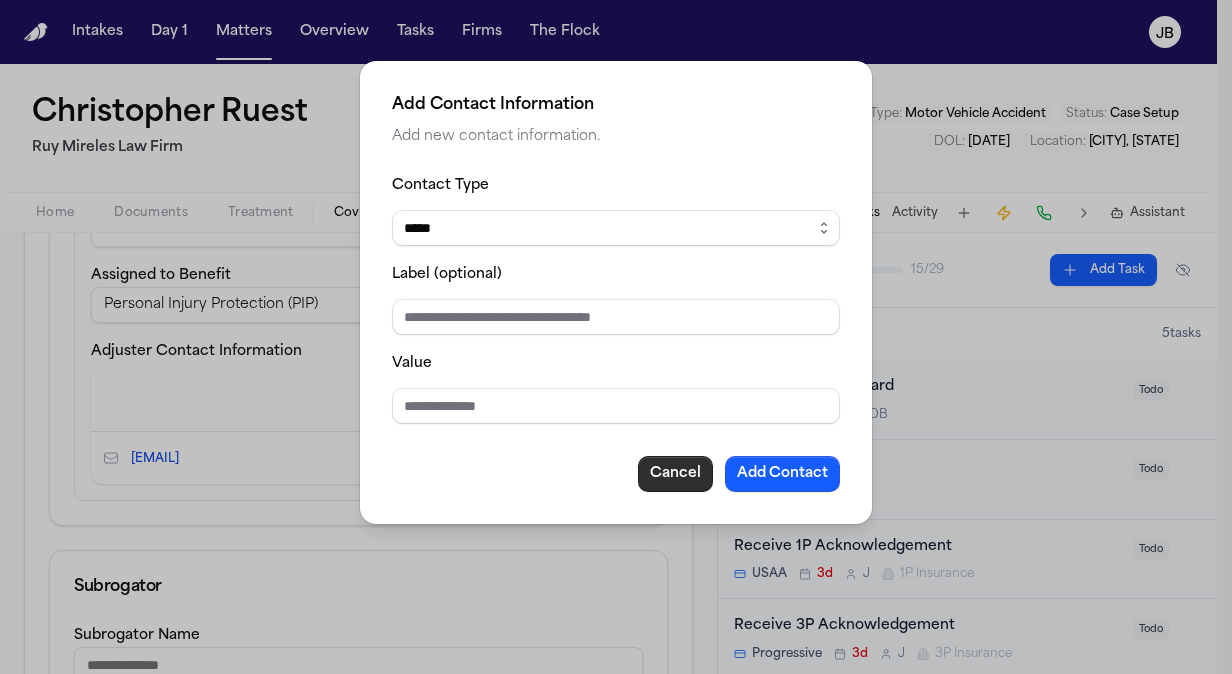 click on "Cancel" at bounding box center (675, 474) 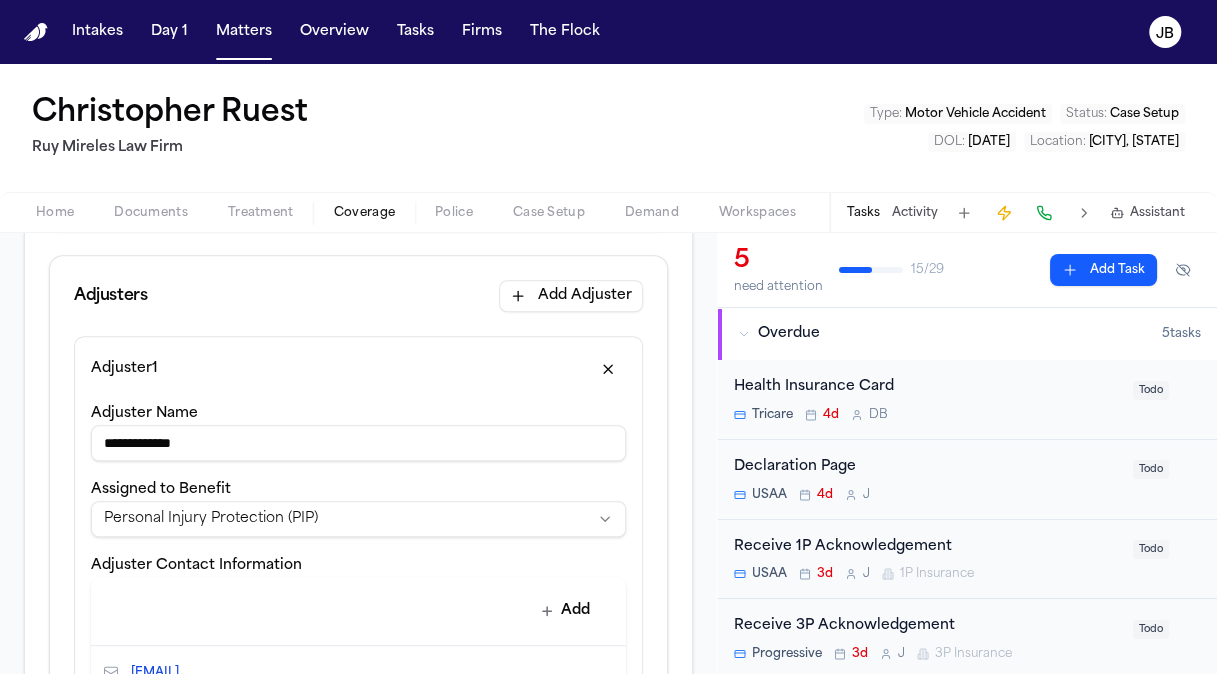 click on "Add Adjuster" at bounding box center [571, 296] 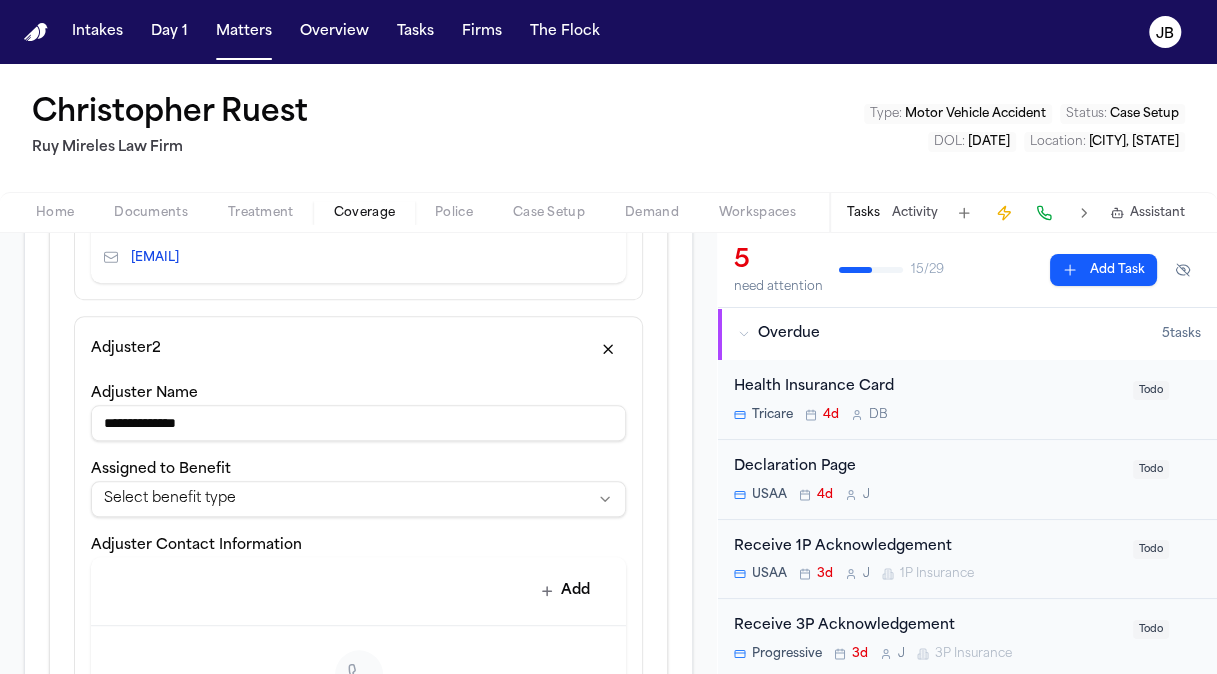 type on "**********" 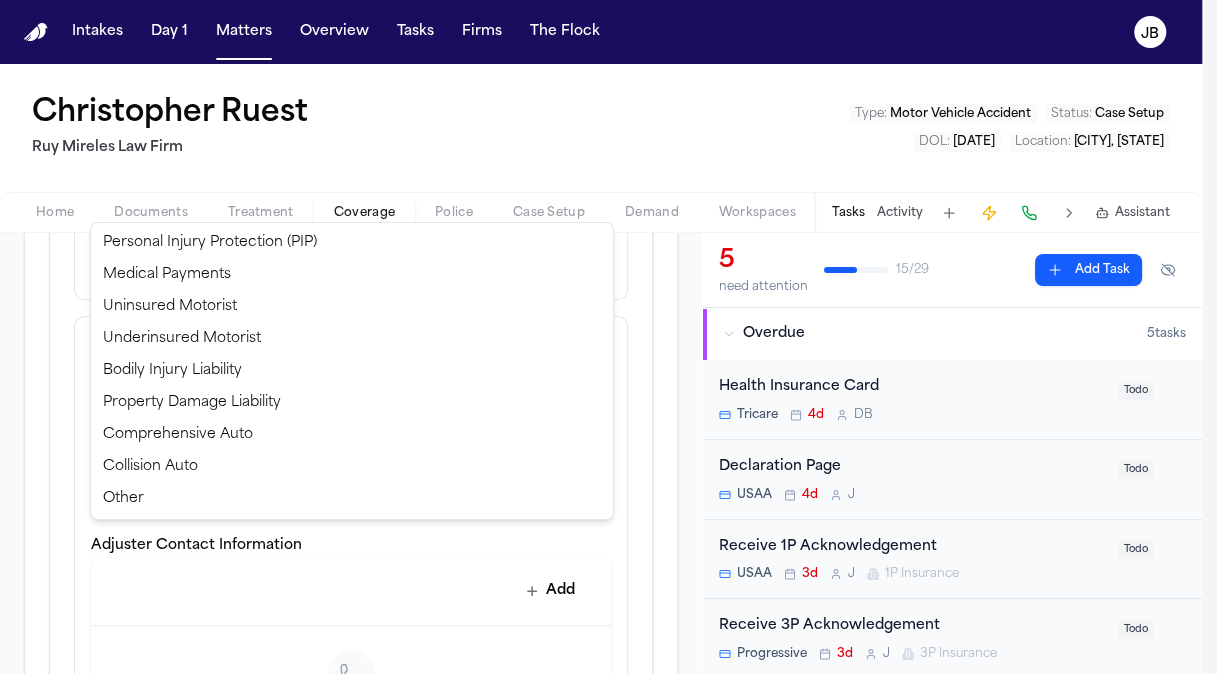 click on "**********" at bounding box center [608, 337] 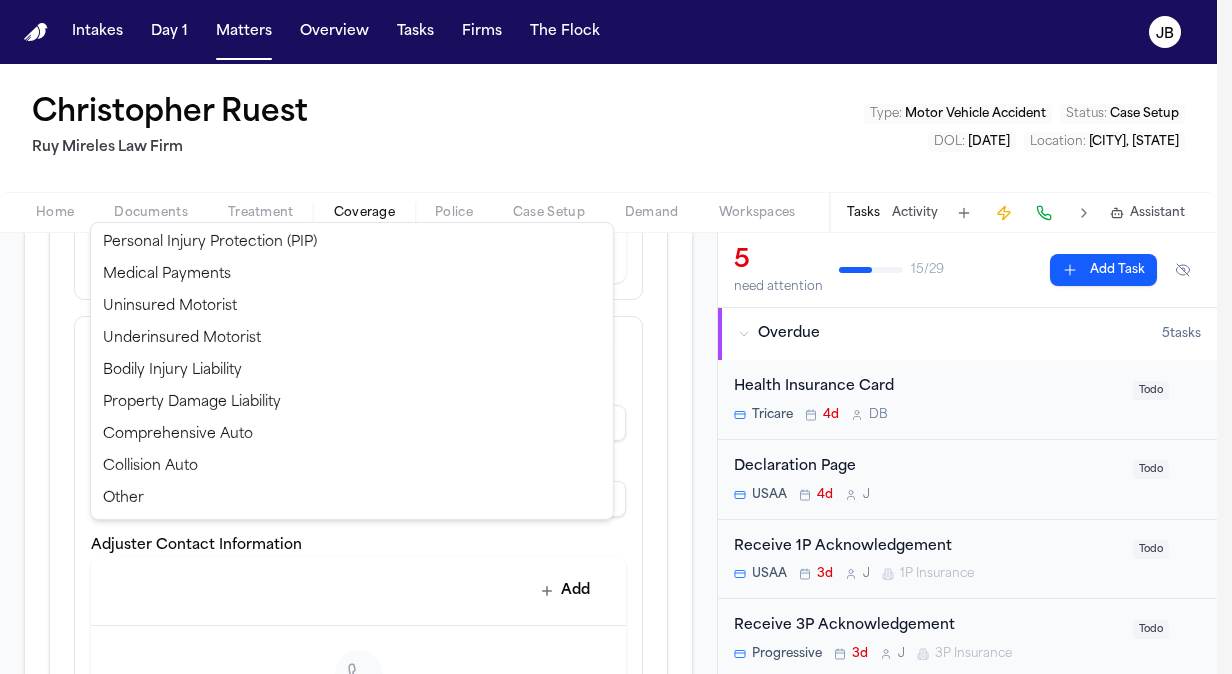 select on "**********" 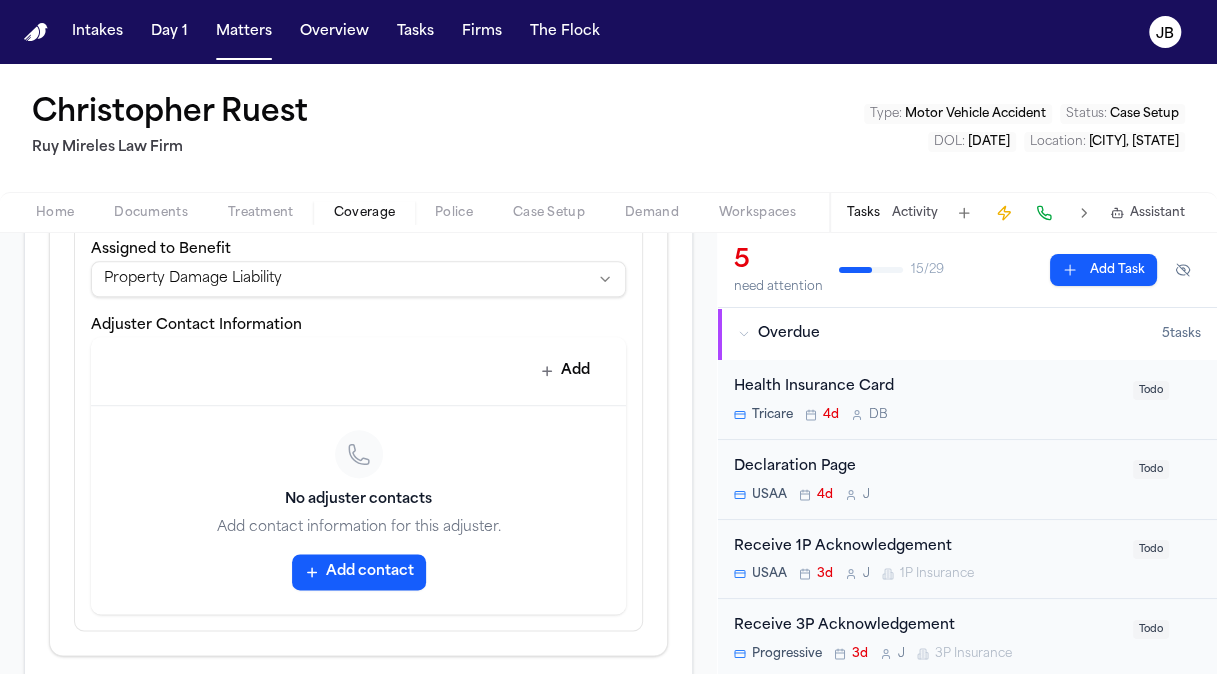 scroll, scrollTop: 1206, scrollLeft: 0, axis: vertical 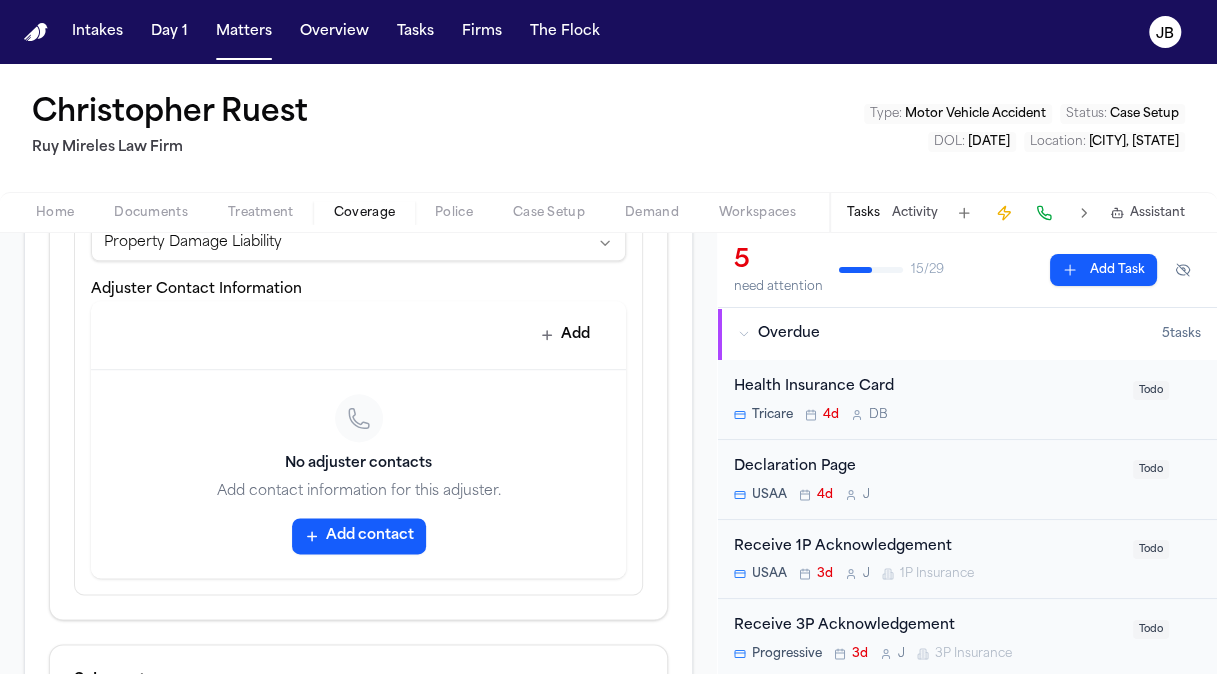 click on "Add contact" at bounding box center (359, 536) 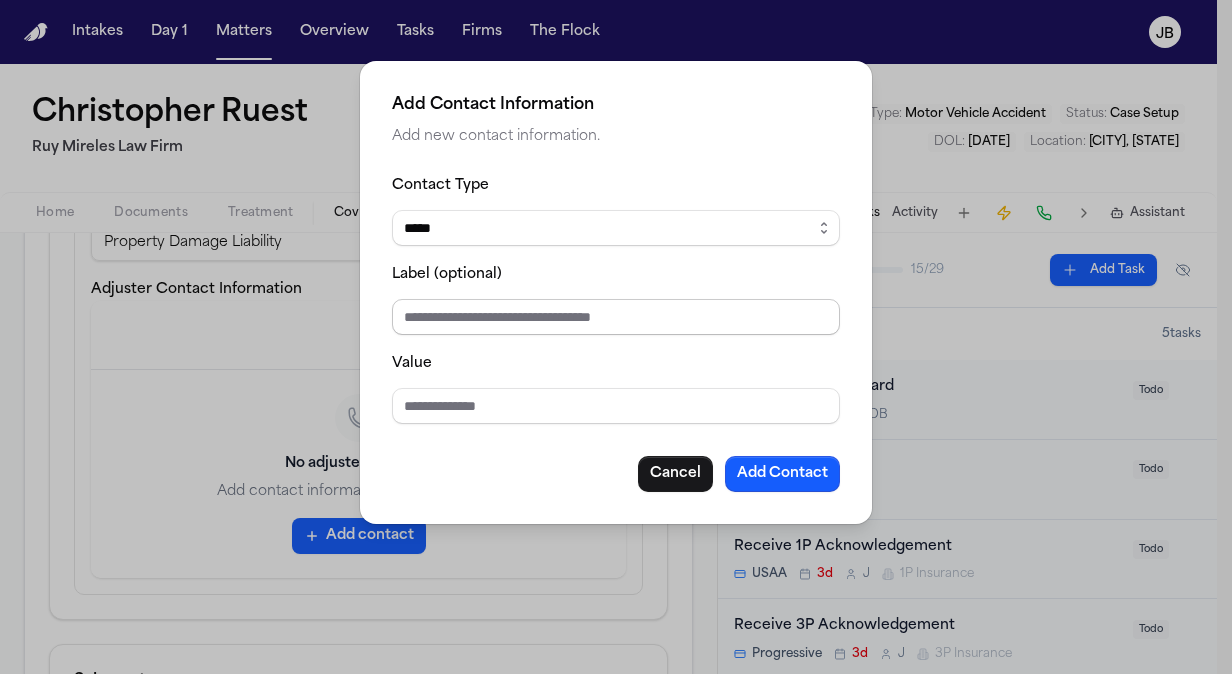 click on "Label (optional)" at bounding box center (616, 317) 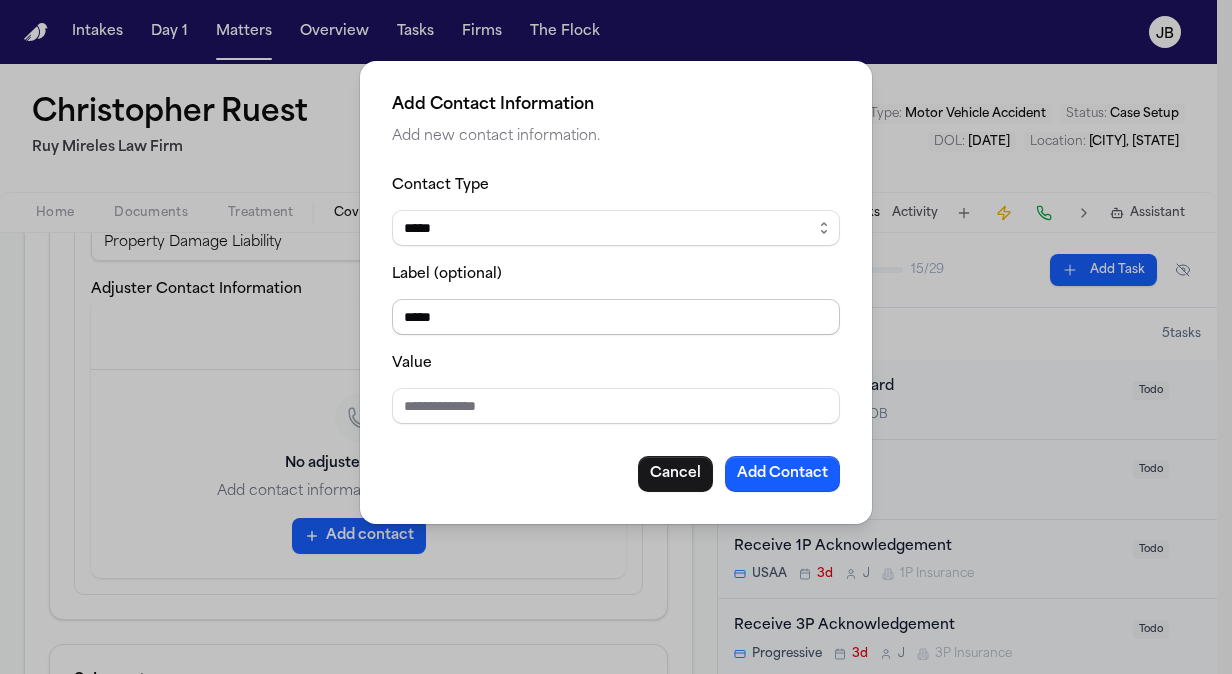 click on "*****" at bounding box center [616, 317] 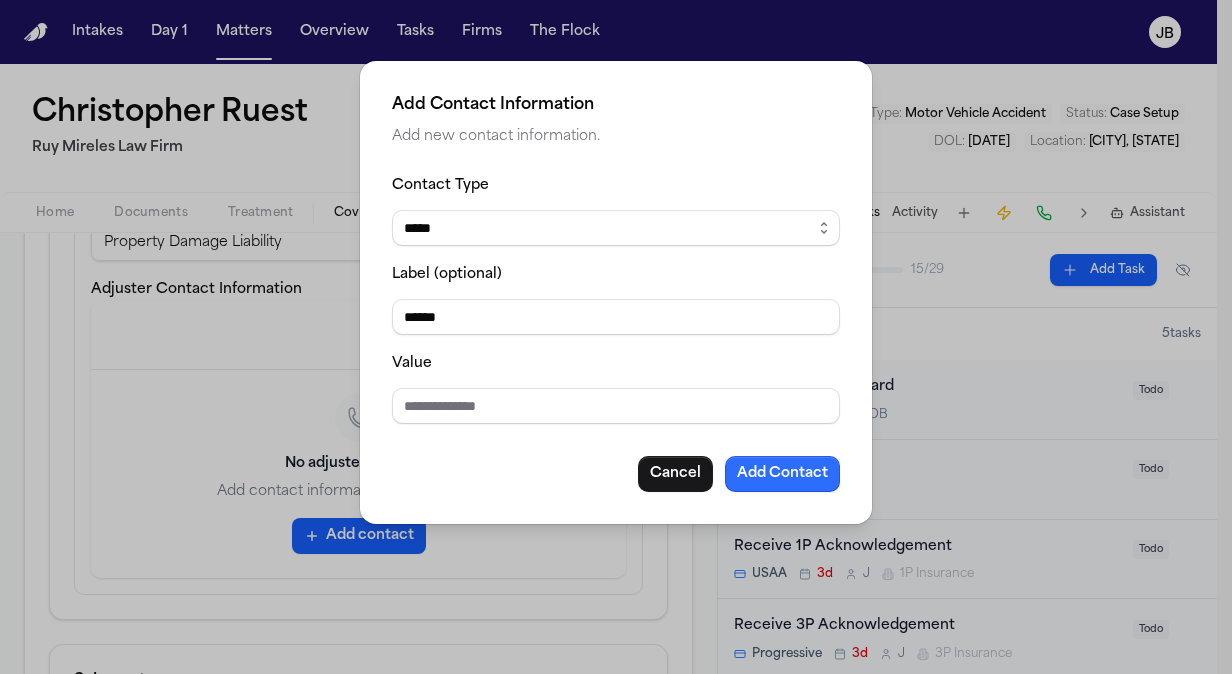 type on "******" 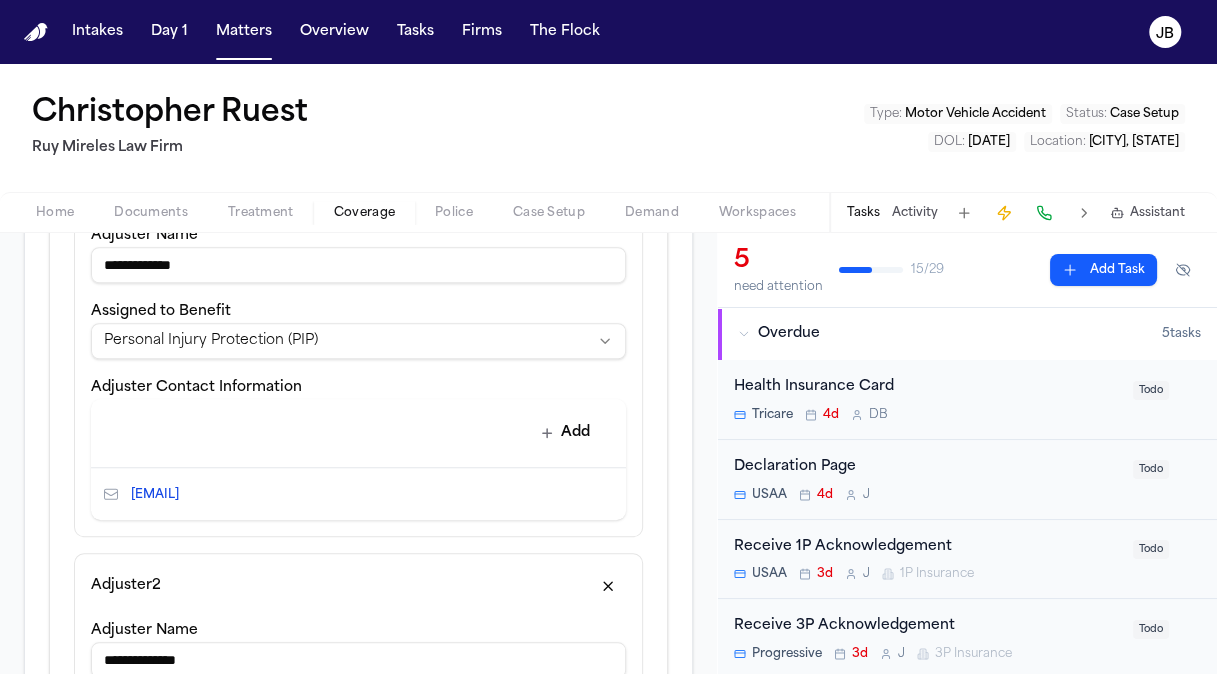 scroll, scrollTop: 738, scrollLeft: 0, axis: vertical 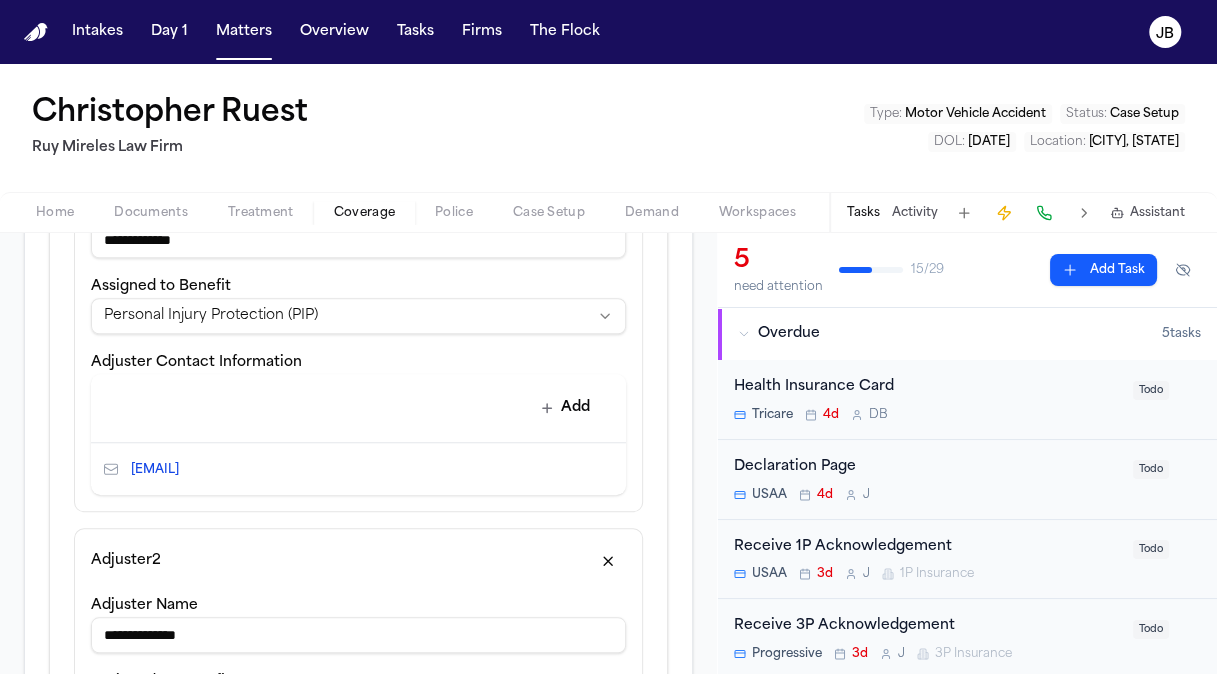 drag, startPoint x: 321, startPoint y: 287, endPoint x: 94, endPoint y: 254, distance: 229.38614 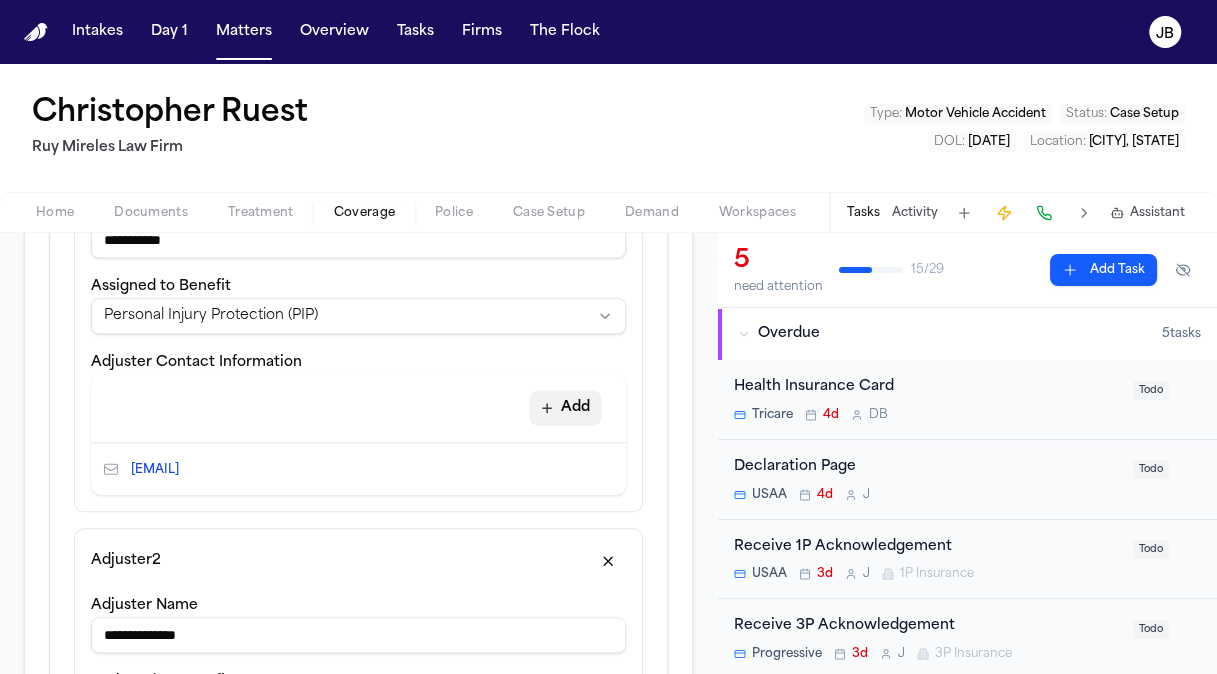 type on "**********" 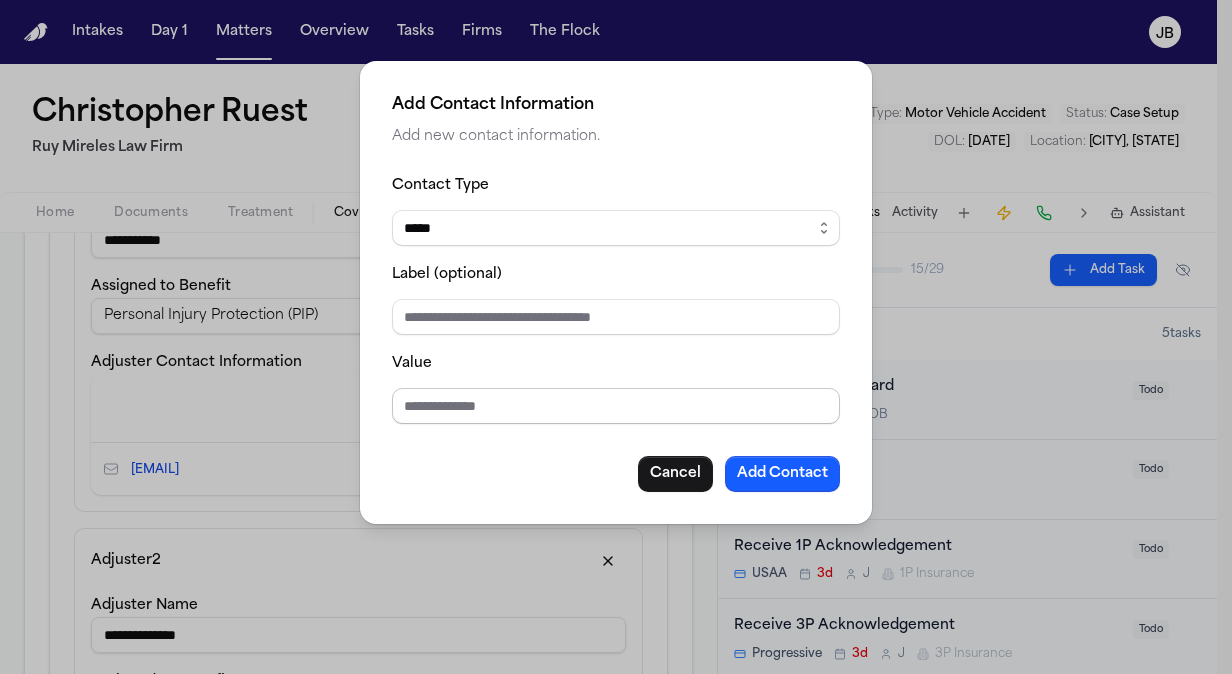 click on "Value" at bounding box center [616, 406] 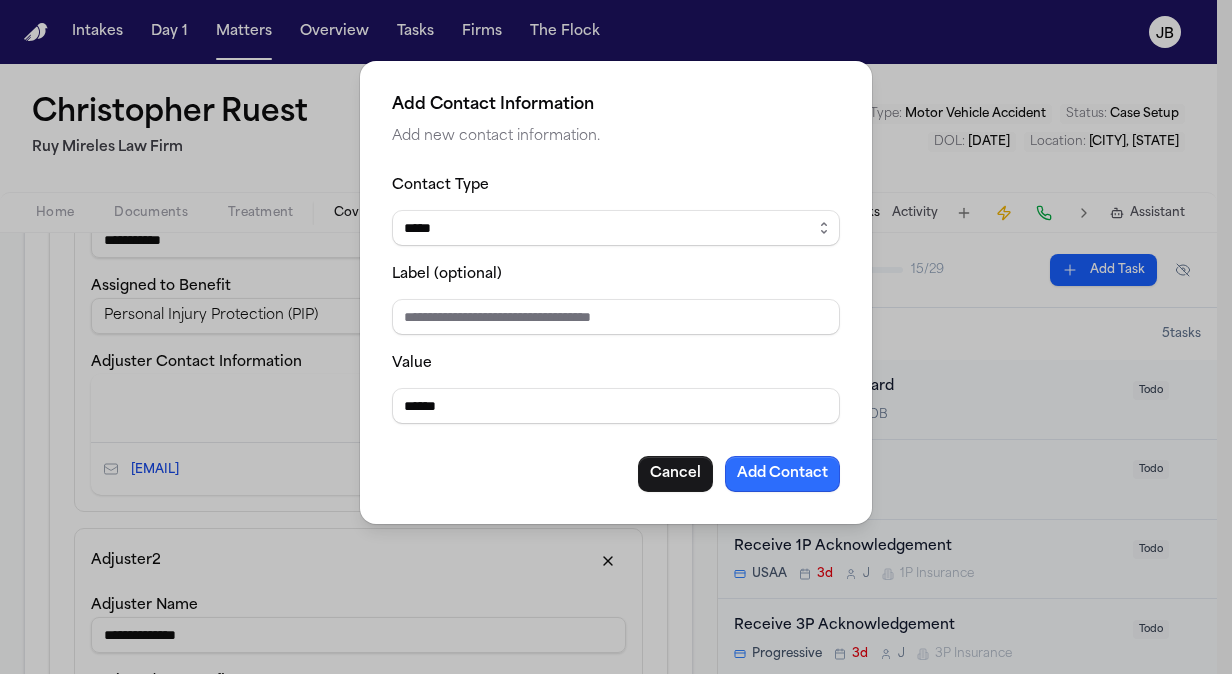 type on "******" 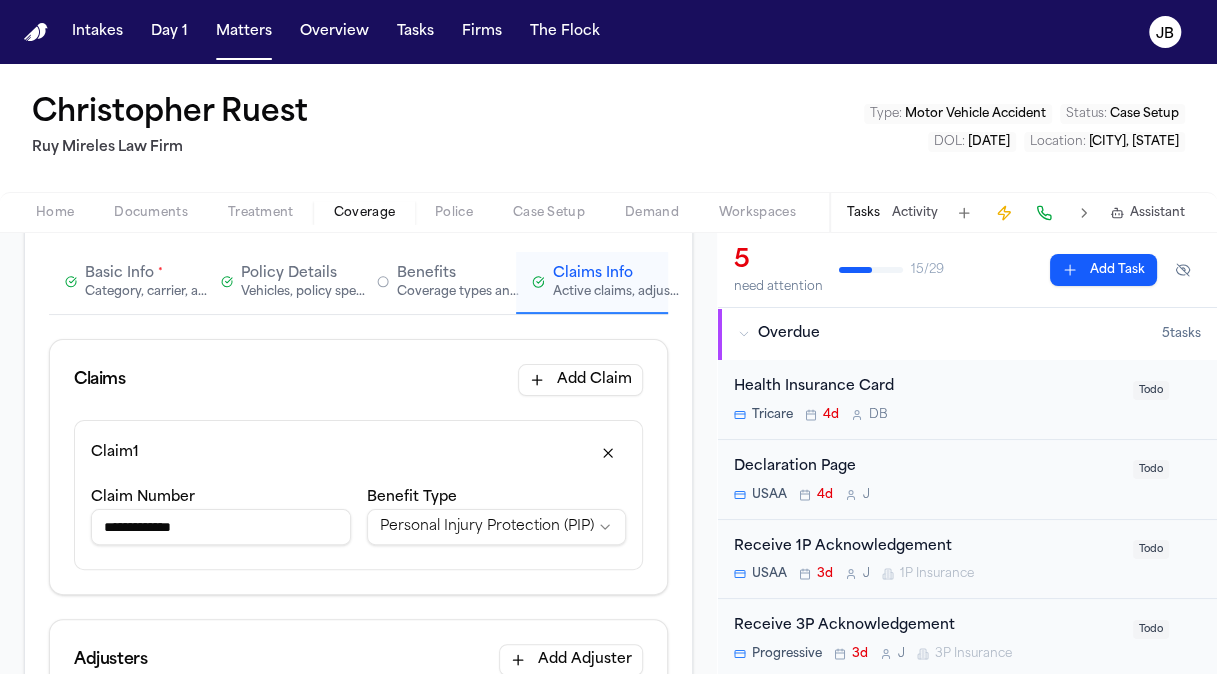 scroll, scrollTop: 206, scrollLeft: 0, axis: vertical 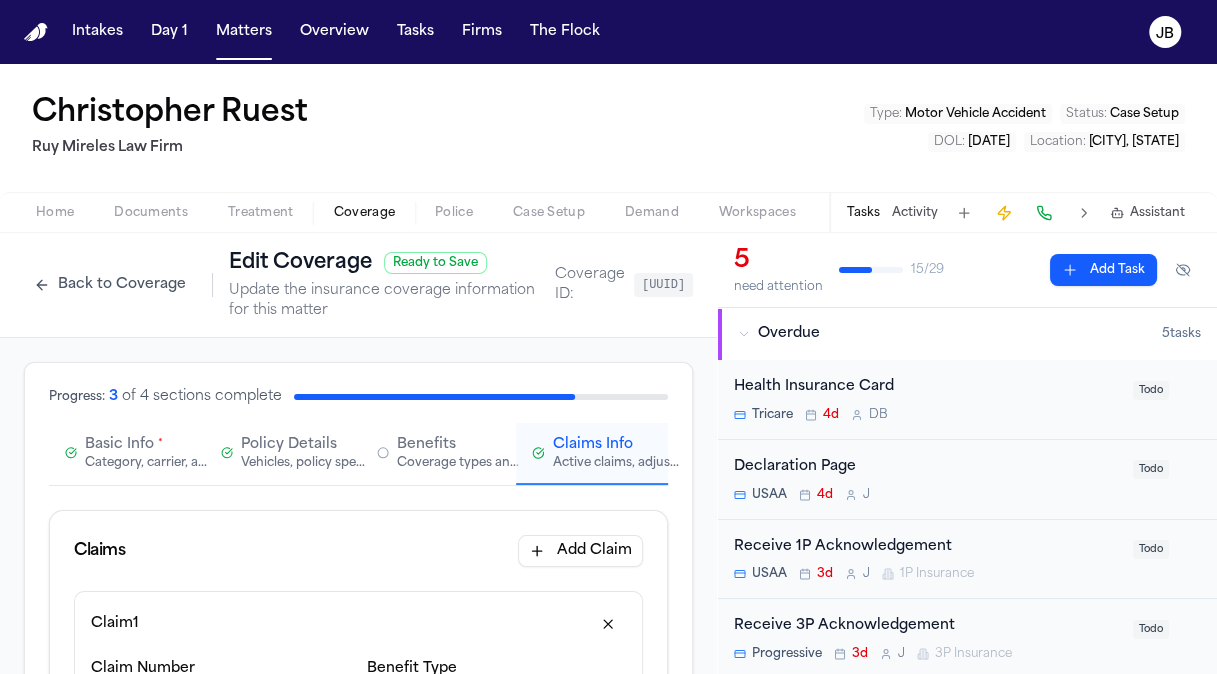 click on "Back to Coverage Edit Coverage Ready to Save Update the insurance coverage information for this matter" at bounding box center (289, 285) 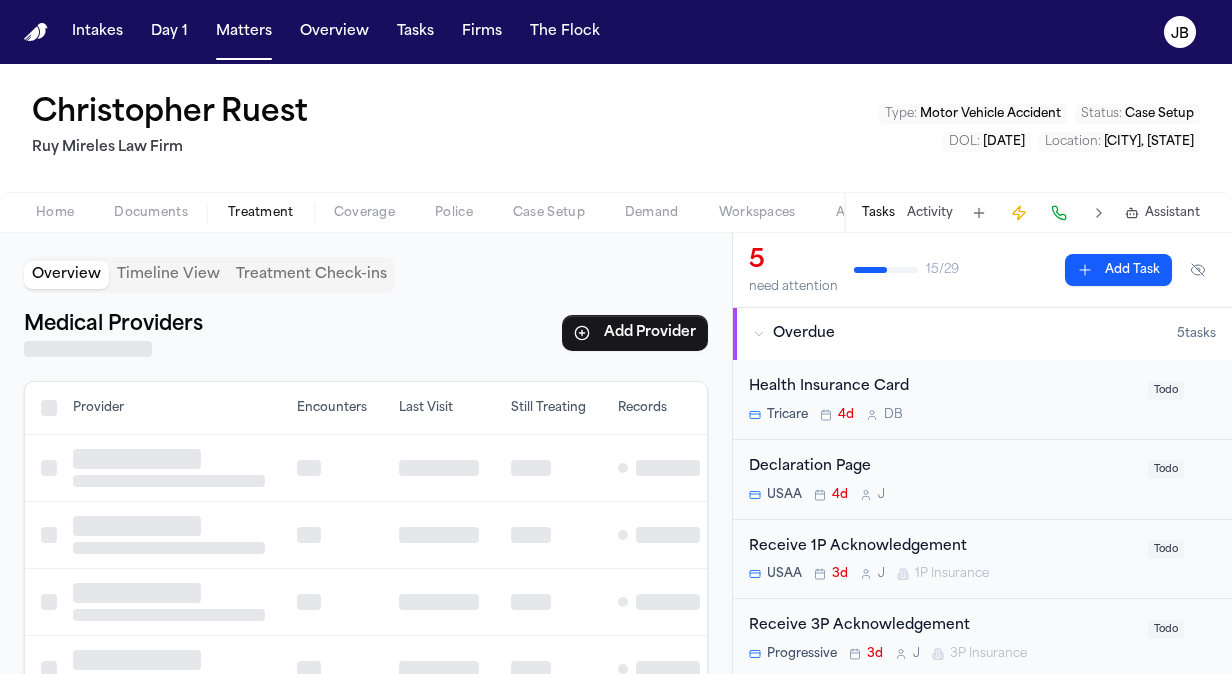 click on "Treatment" at bounding box center (261, 213) 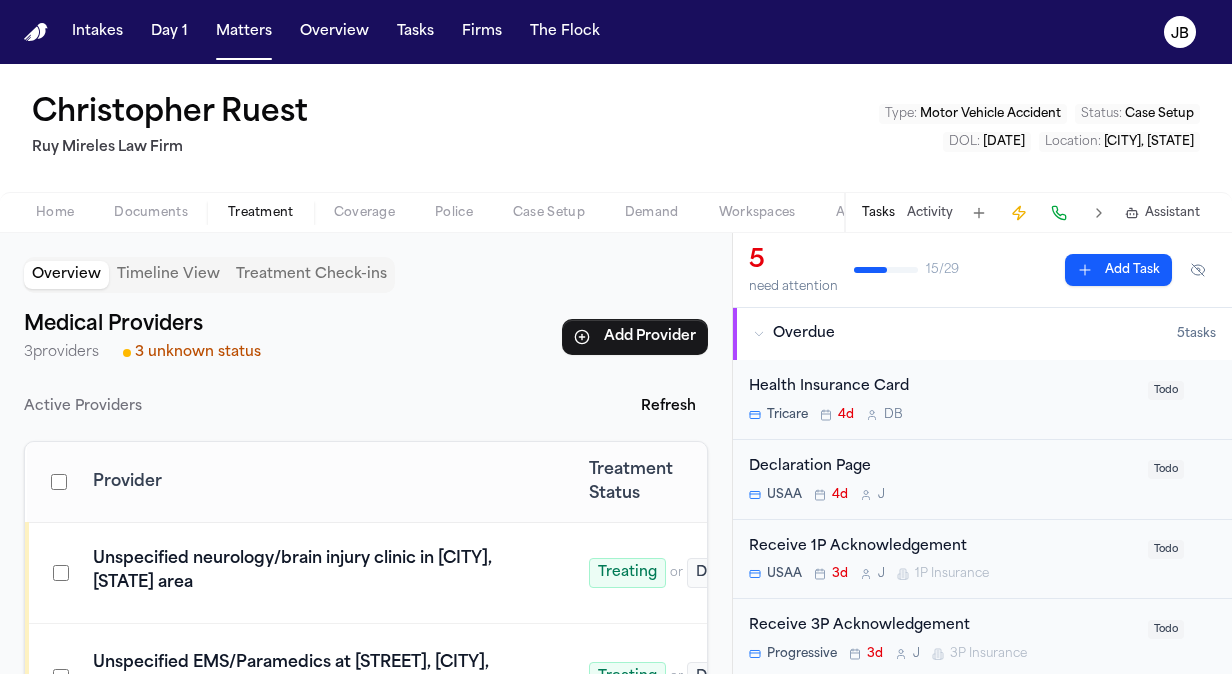 click on "Coverage" at bounding box center [364, 213] 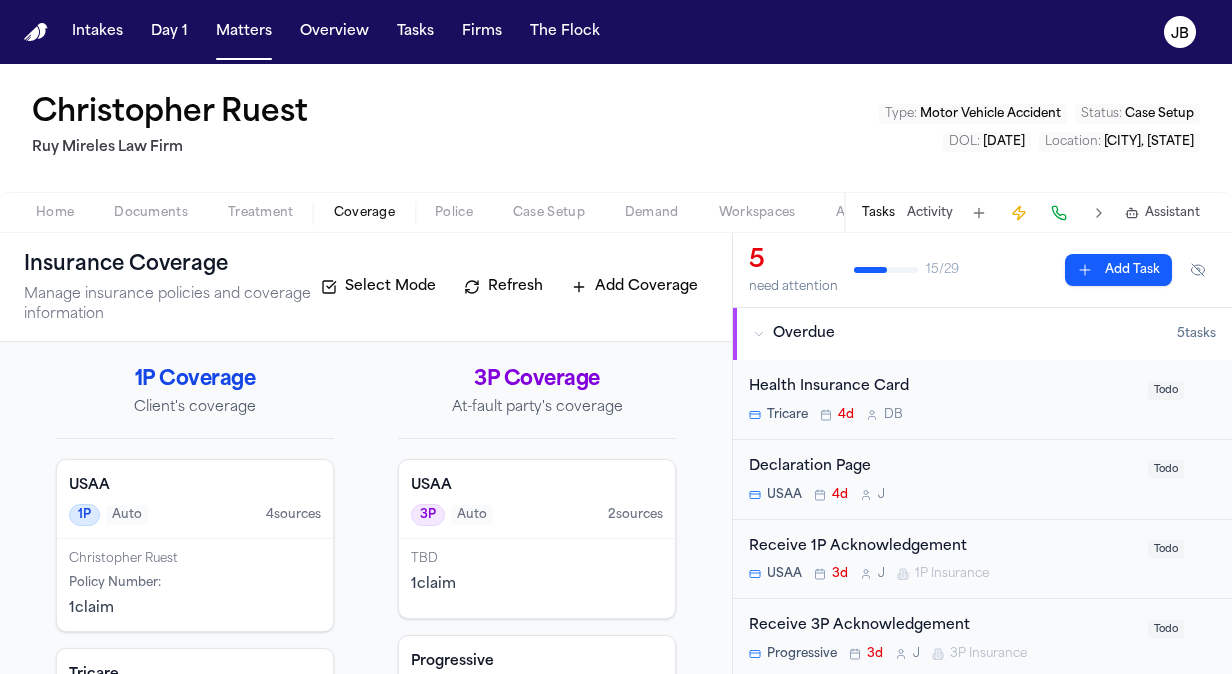 scroll, scrollTop: 155, scrollLeft: 0, axis: vertical 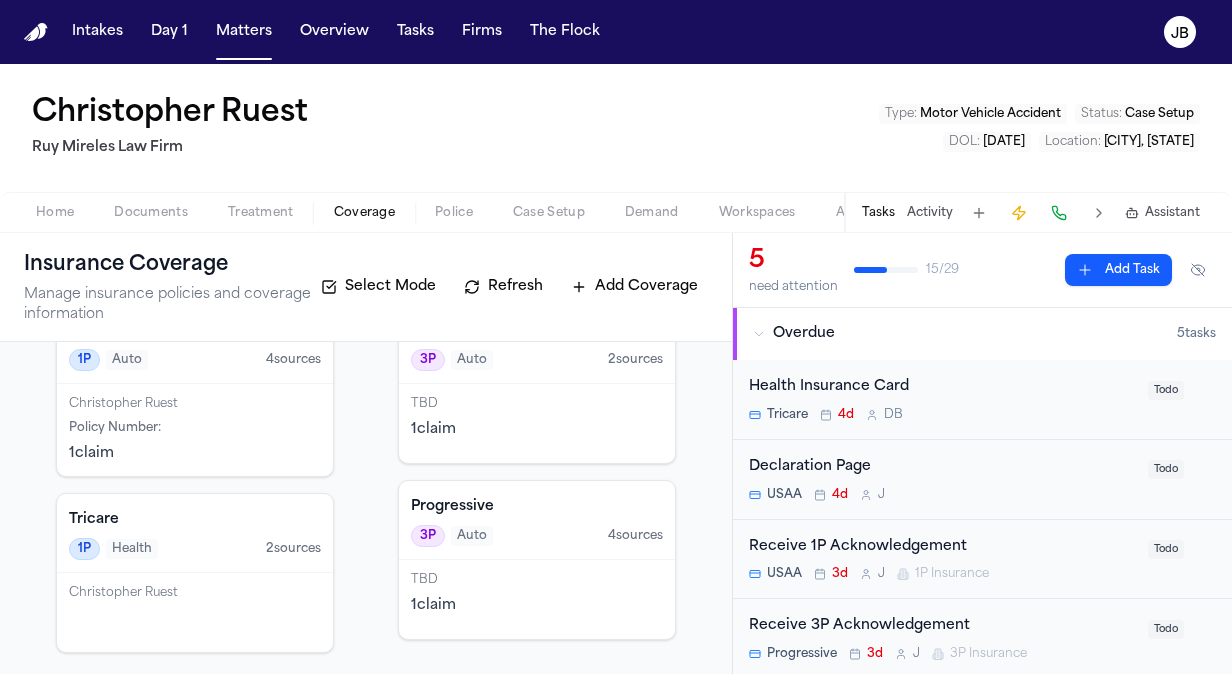 click on "Christopher Ruest" at bounding box center [195, 404] 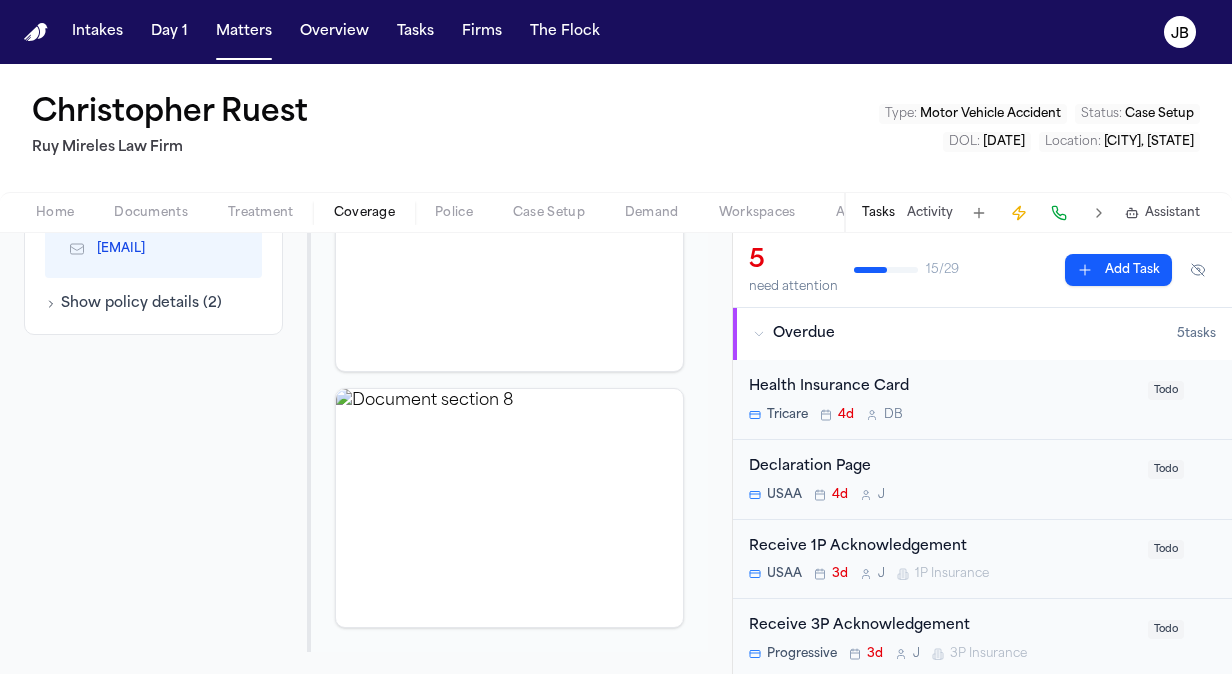 scroll, scrollTop: 994, scrollLeft: 0, axis: vertical 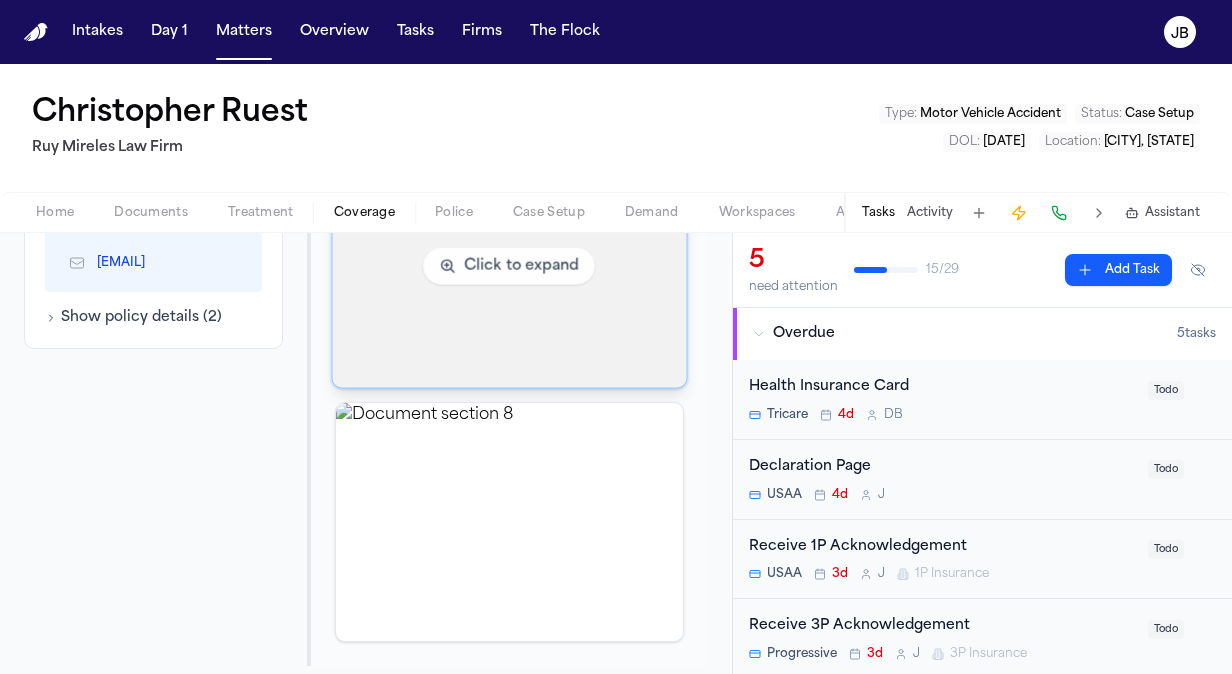 click at bounding box center [510, 266] 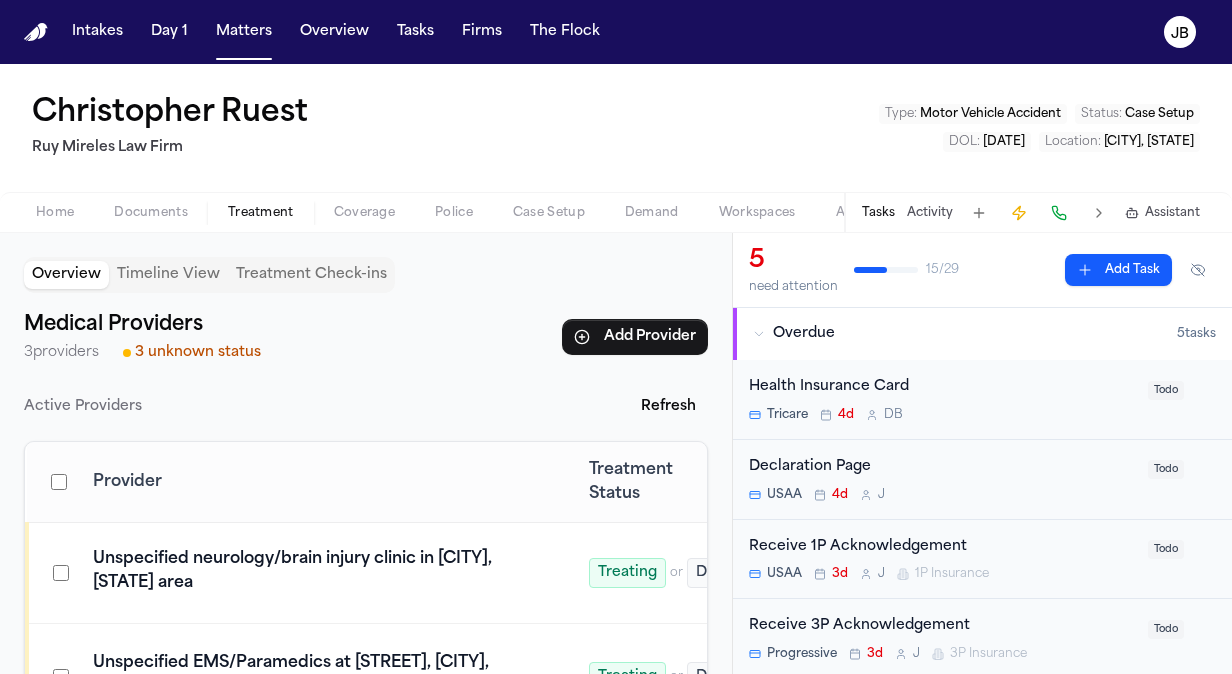 click on "Treatment" at bounding box center (261, 213) 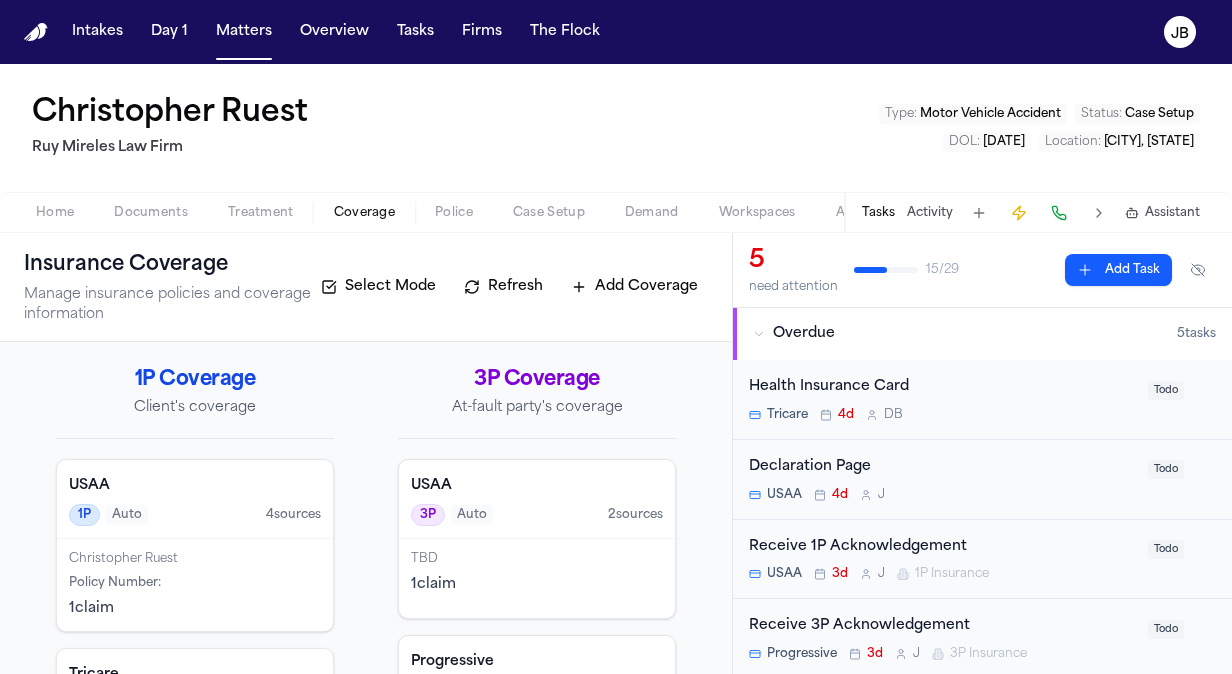 click on "Coverage" at bounding box center [364, 213] 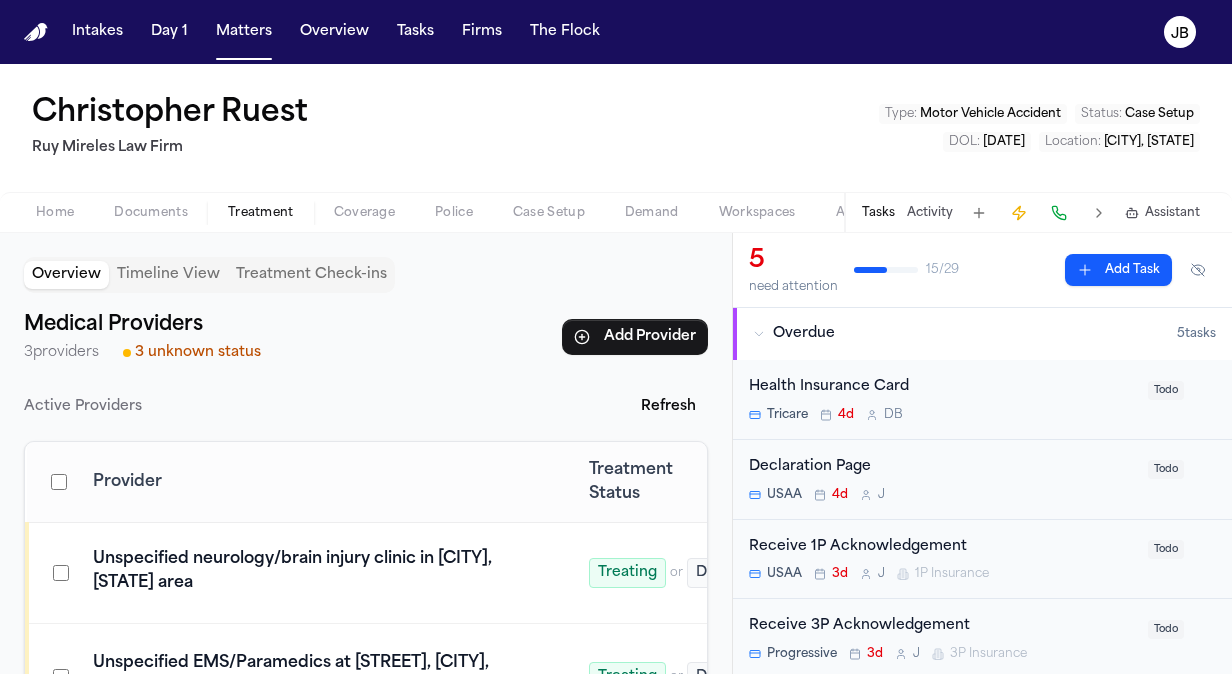 click on "Treatment" at bounding box center (261, 213) 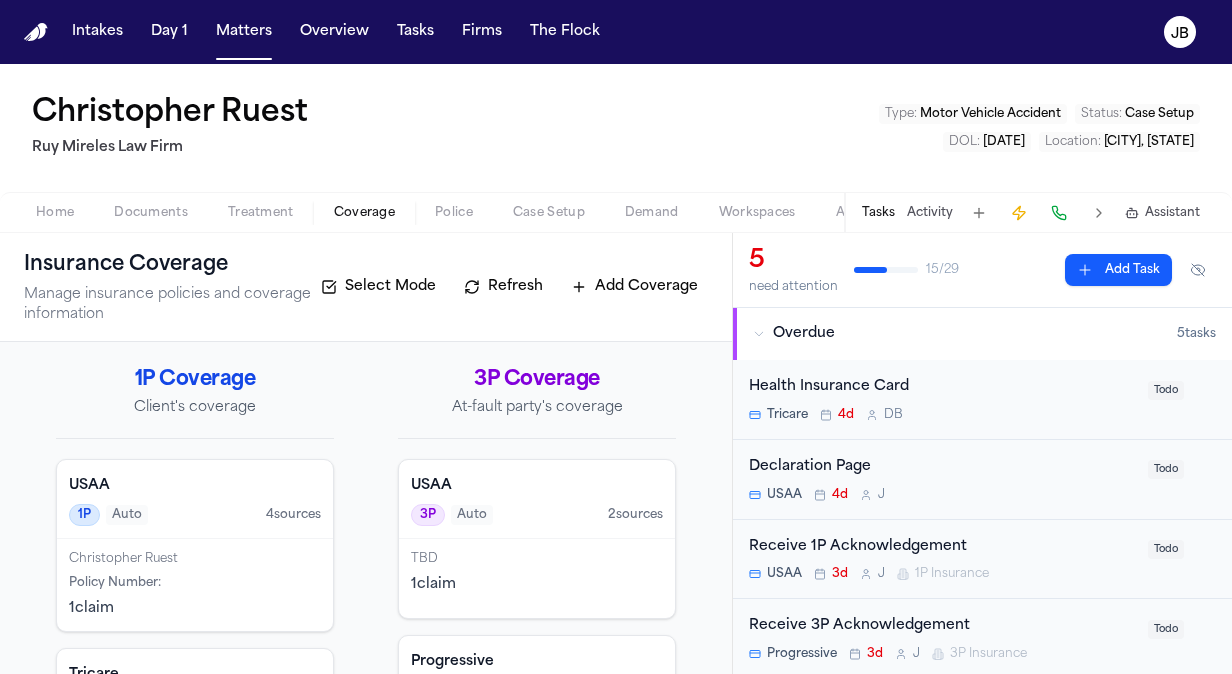 click on "Coverage" at bounding box center (364, 213) 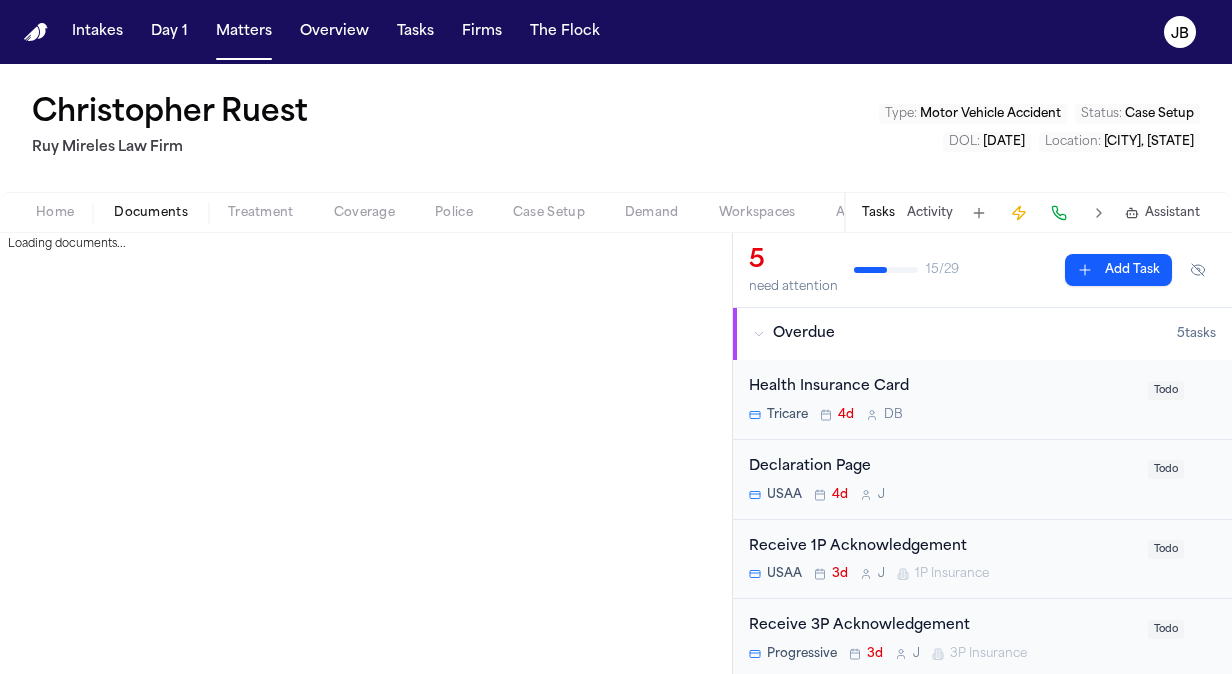 click on "Documents" at bounding box center (151, 213) 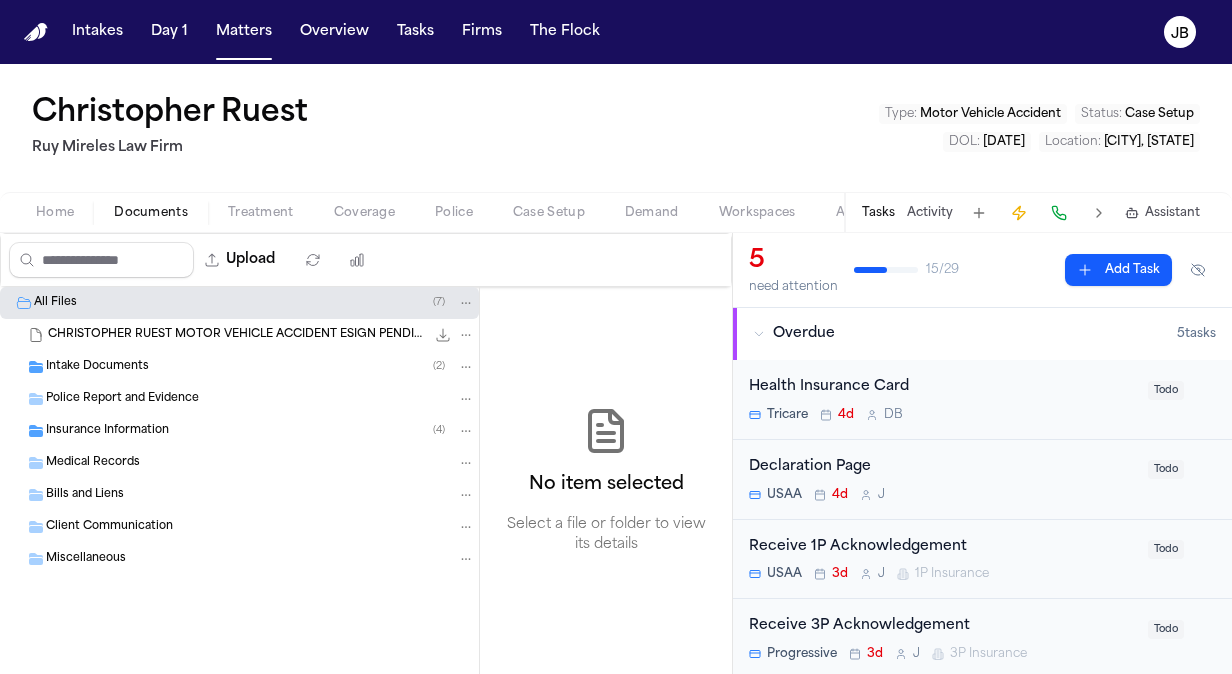 click on "Police Report and Evidence" at bounding box center (122, 399) 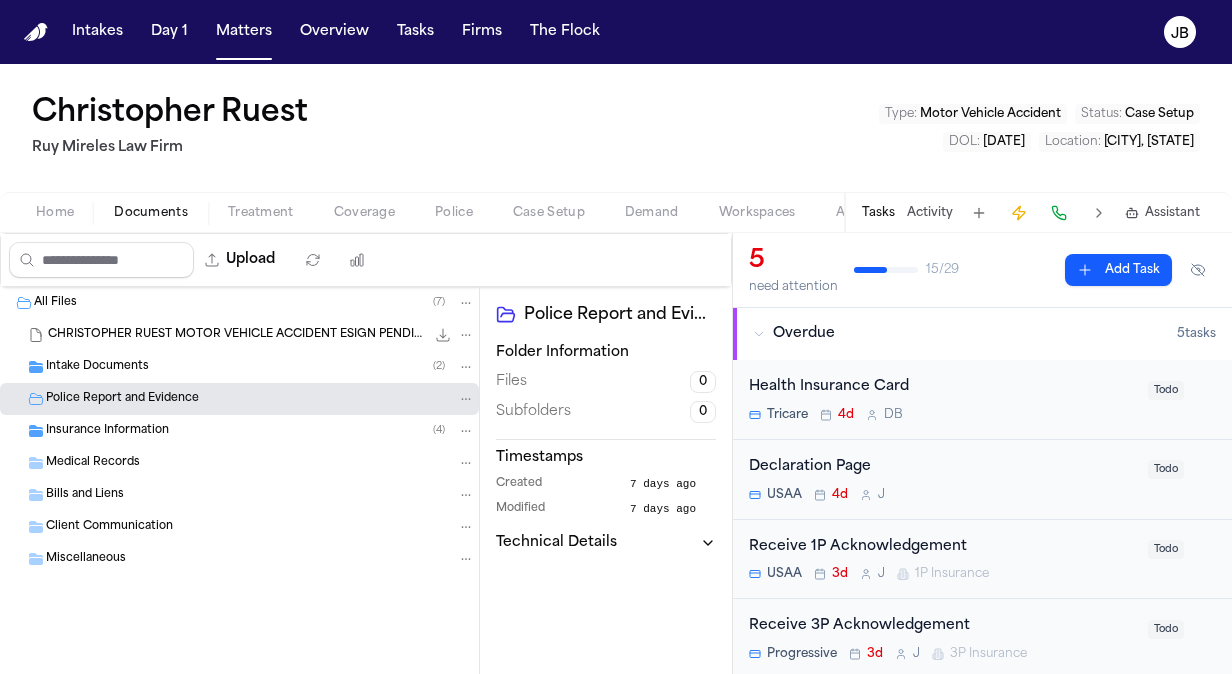 click on "Police Report and Evidence" at bounding box center (122, 399) 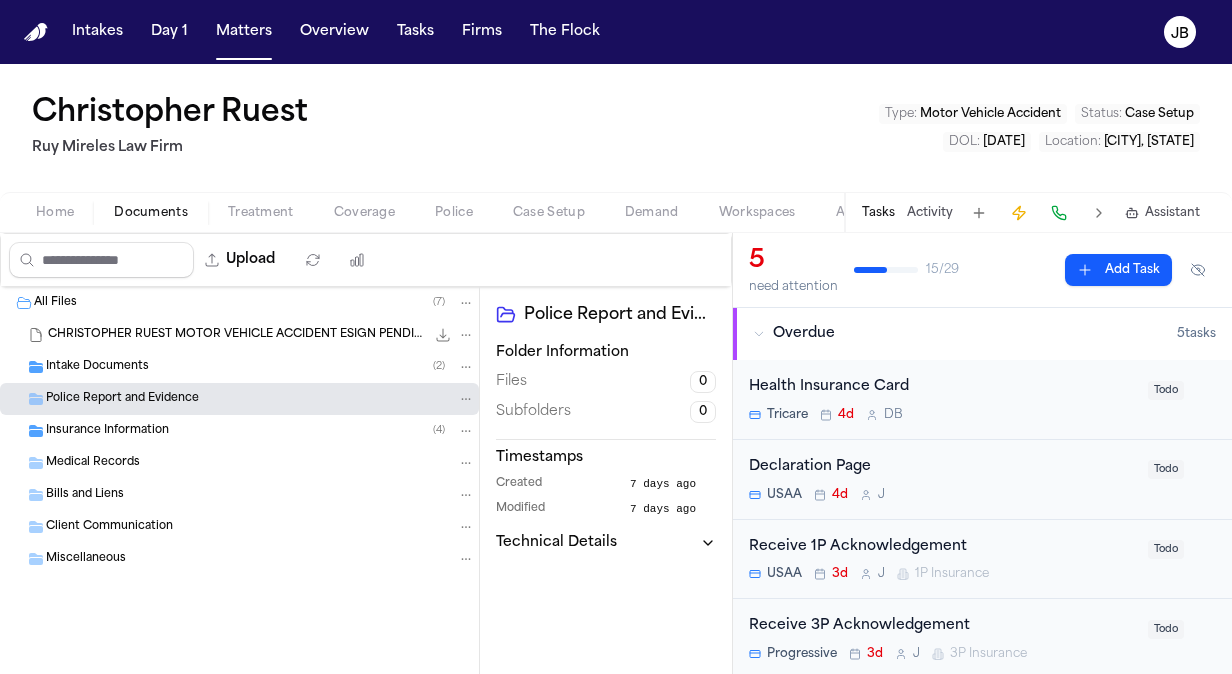 click on "Insurance Information" at bounding box center [107, 431] 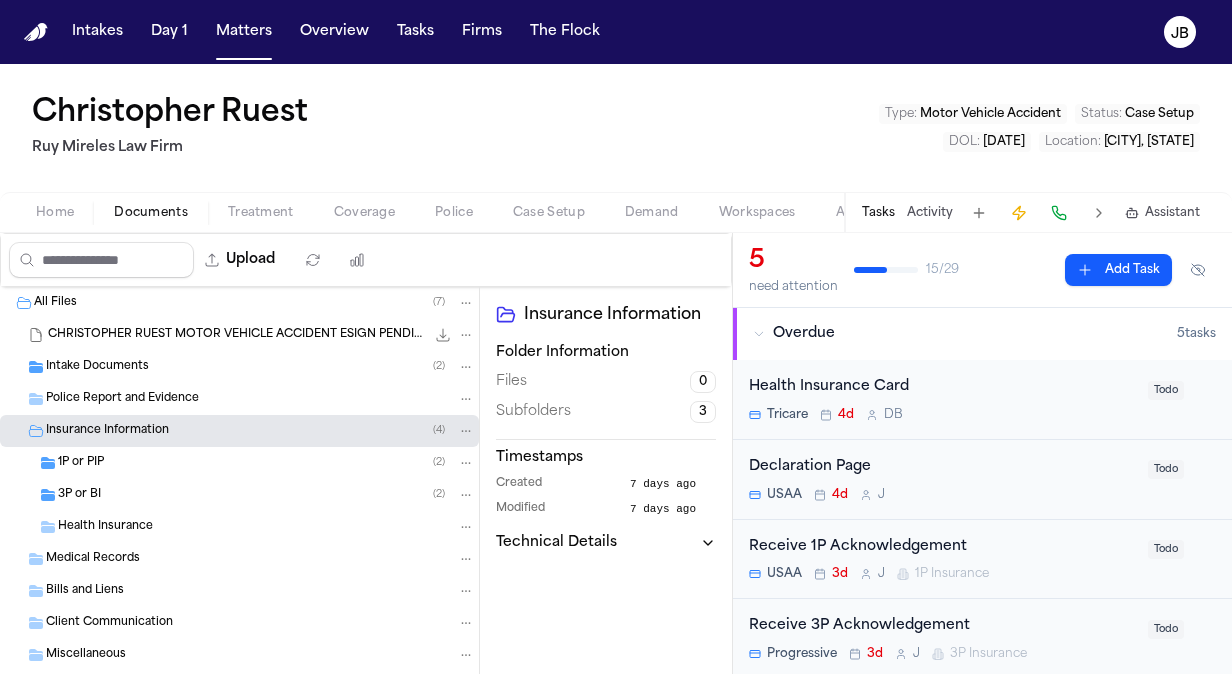 click on "1P or PIP ( 2 )" at bounding box center (266, 463) 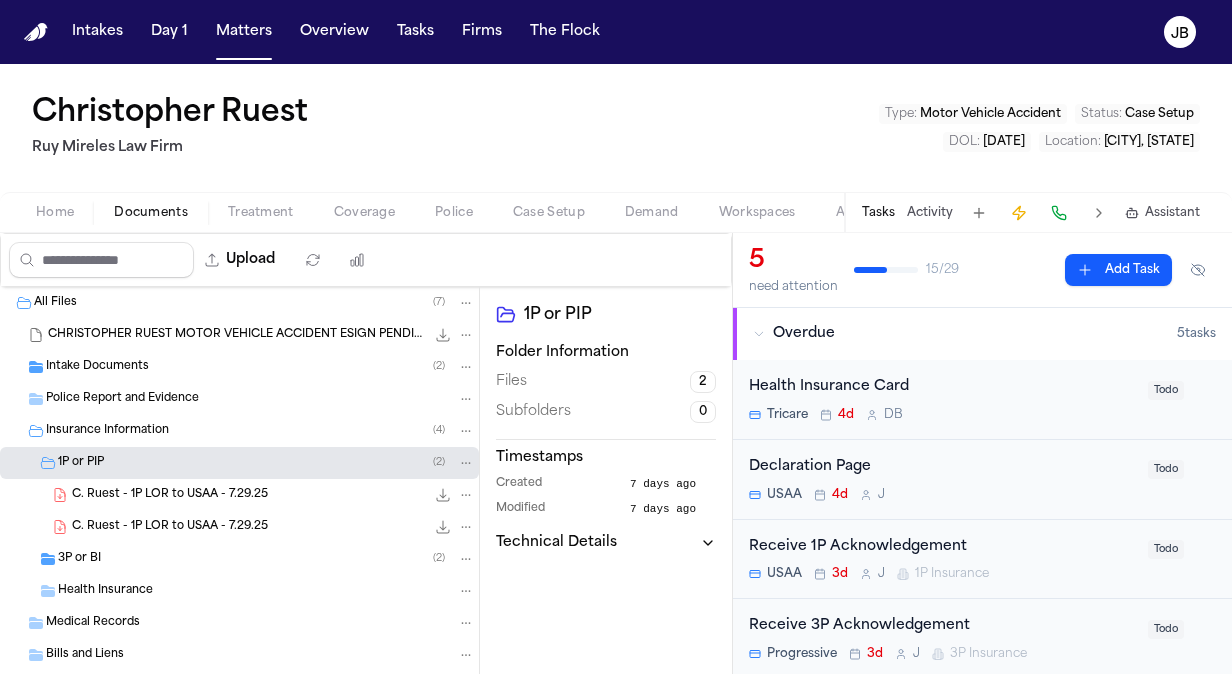click on "C. Ruest - 1P LOR to USAA - 7.29.25" at bounding box center [170, 495] 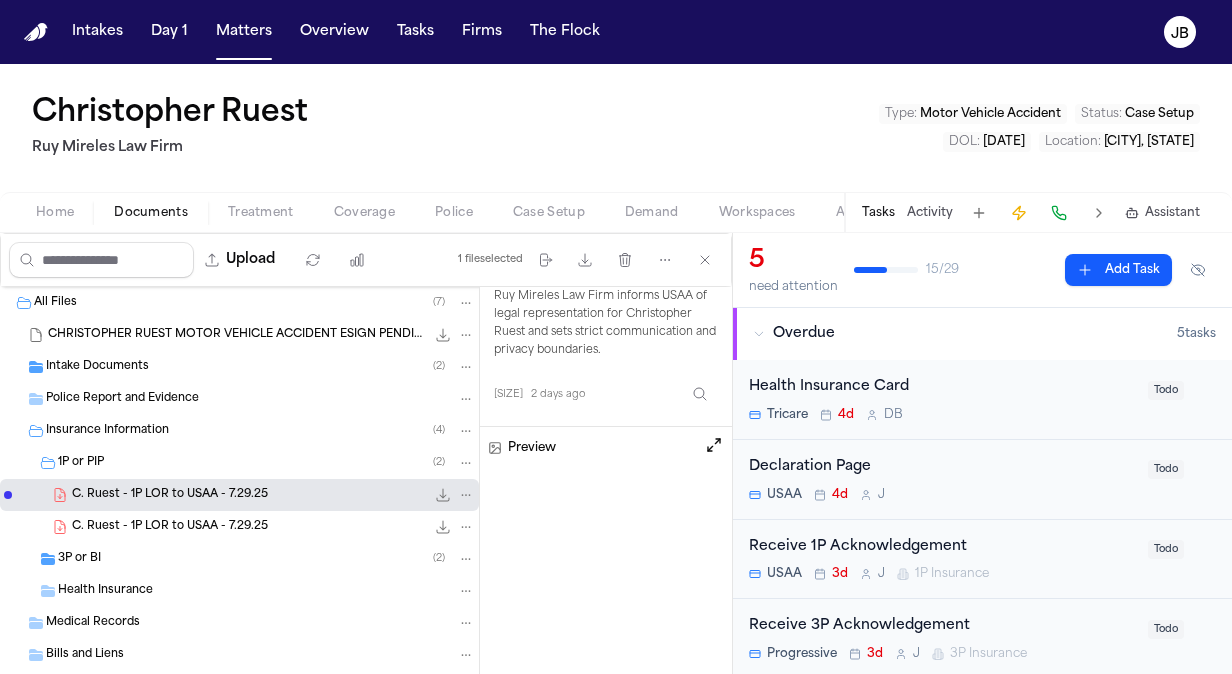 scroll, scrollTop: 156, scrollLeft: 0, axis: vertical 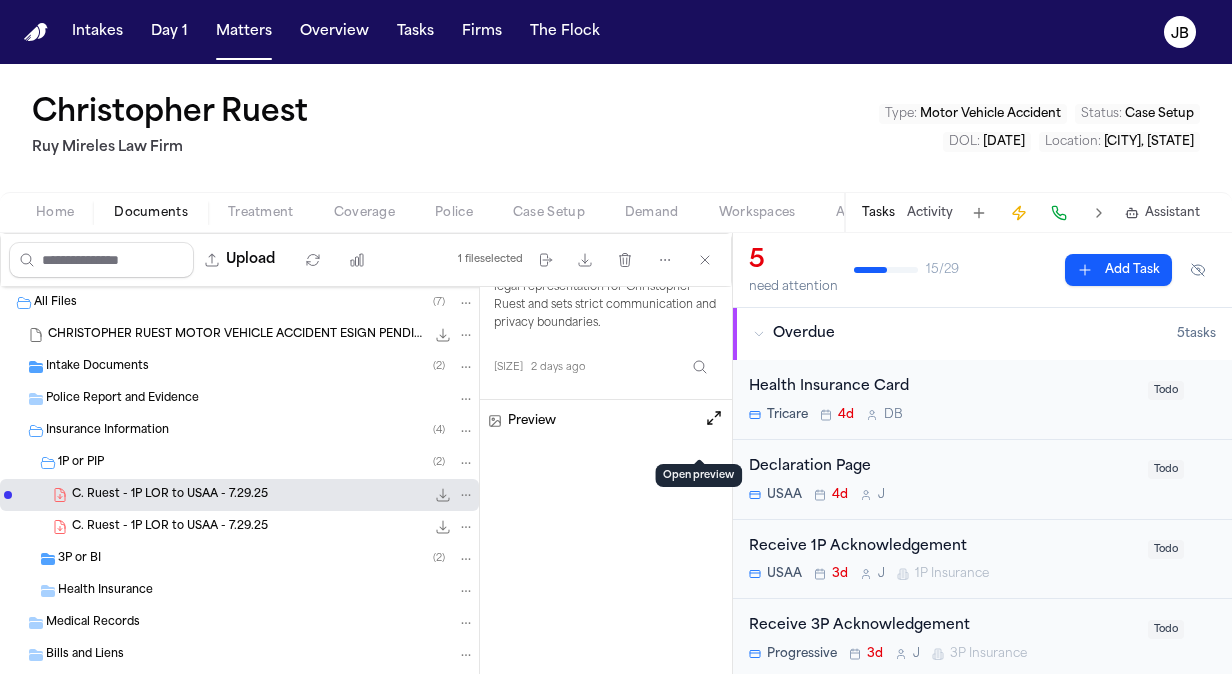 click at bounding box center [714, 418] 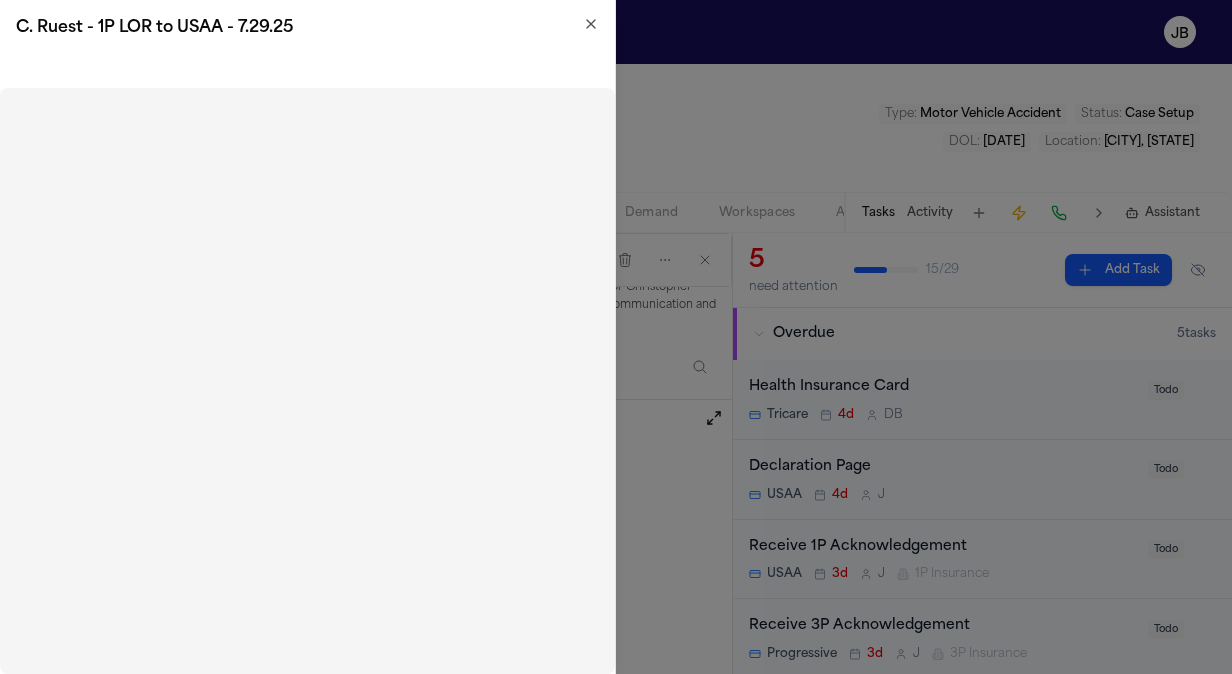 click 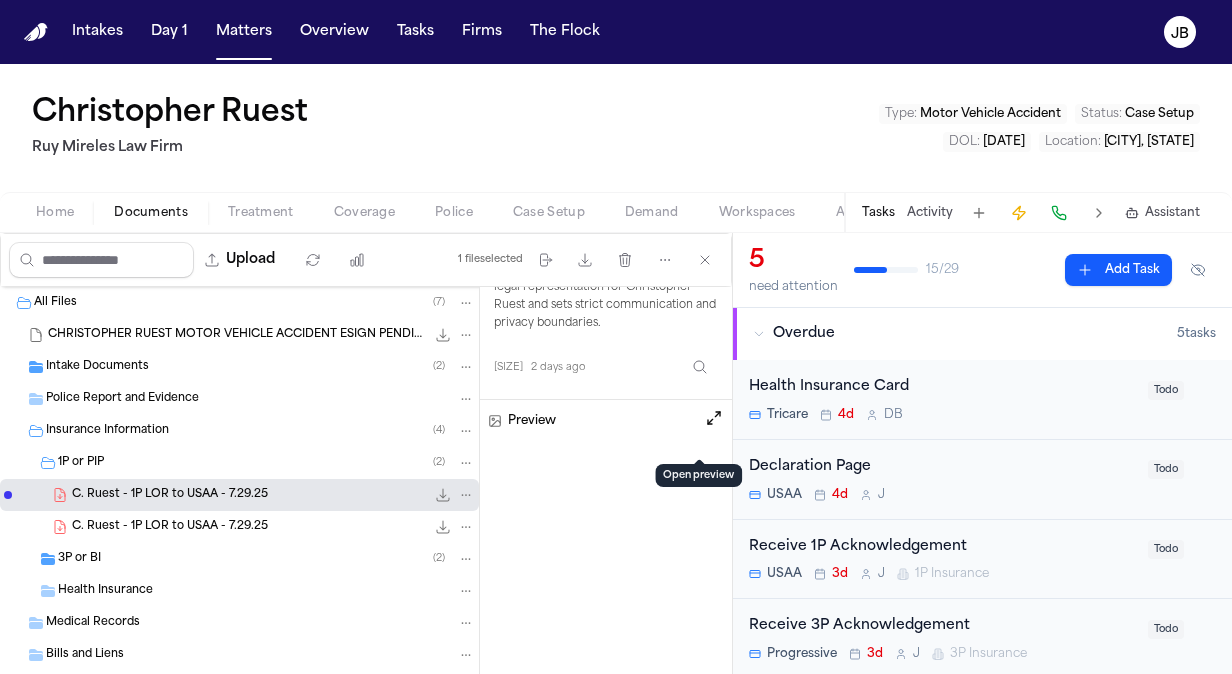 click on "Receive 1P Acknowledgement USAA 3d J 1P Insurance" at bounding box center [942, 559] 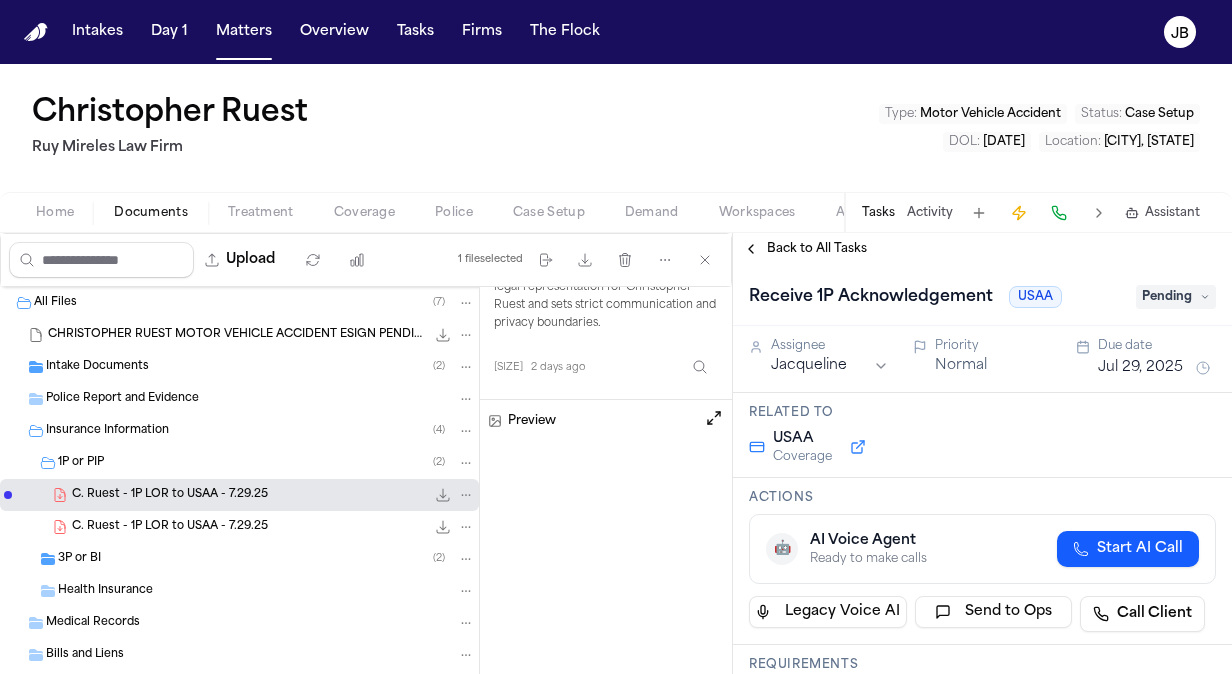 type 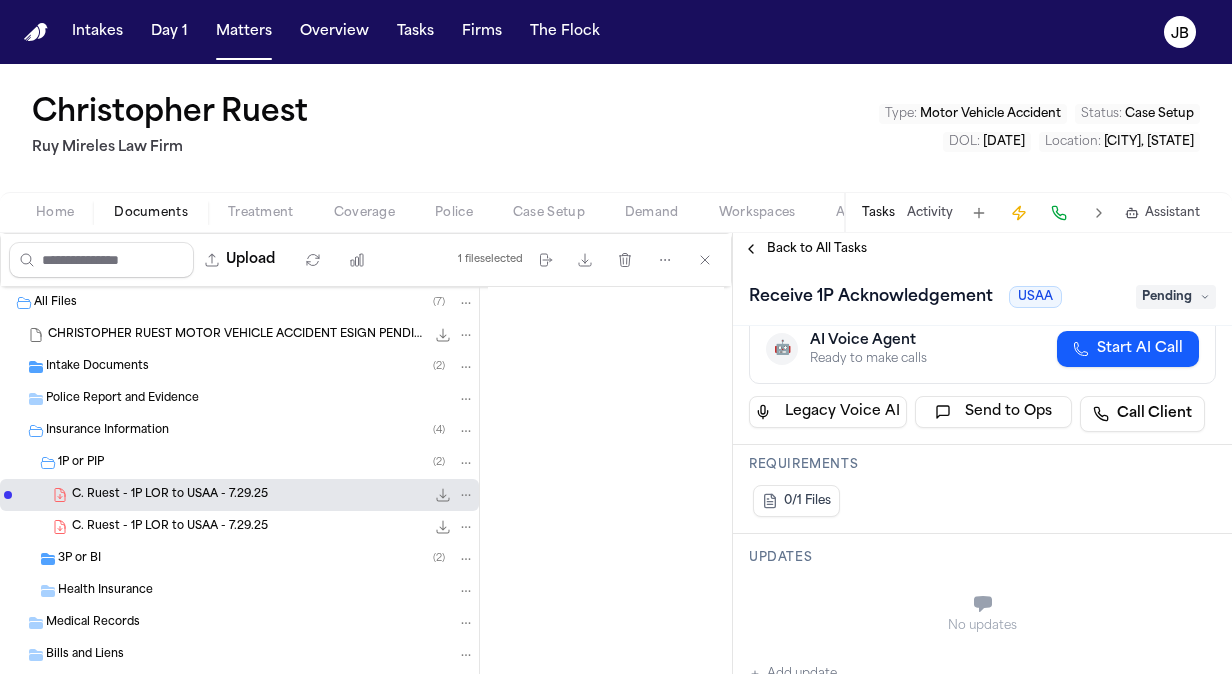 scroll, scrollTop: 0, scrollLeft: 0, axis: both 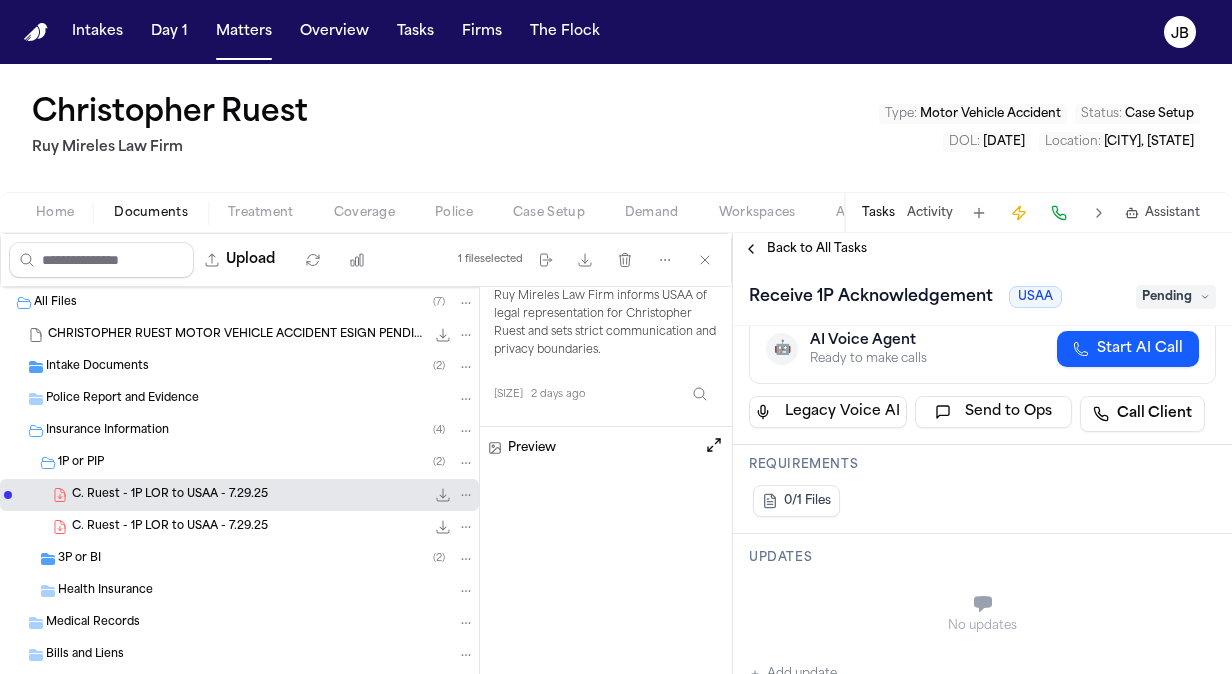 click at bounding box center [714, 445] 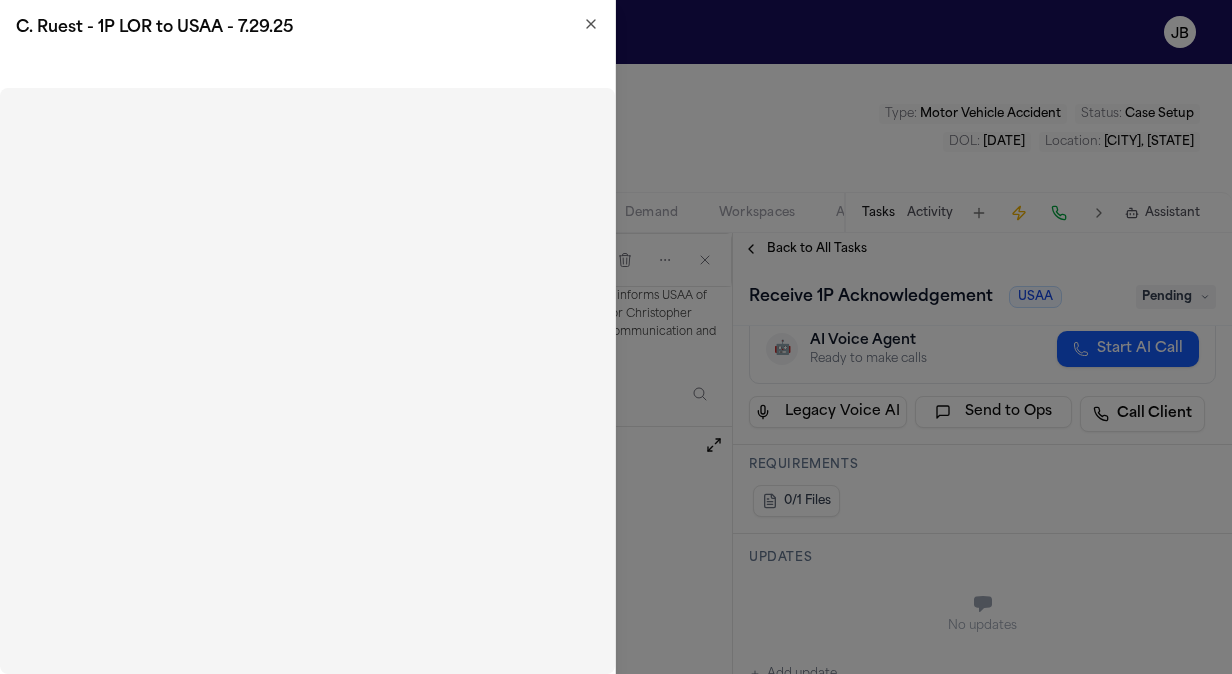 click 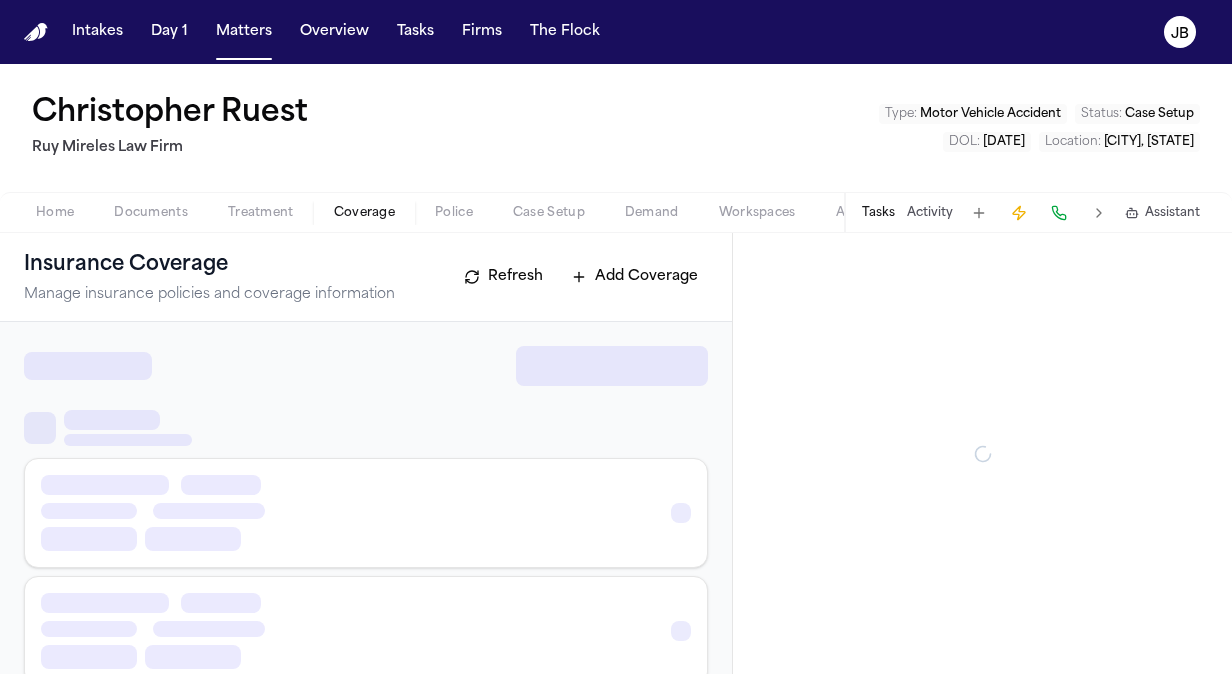 click on "Coverage" at bounding box center (364, 213) 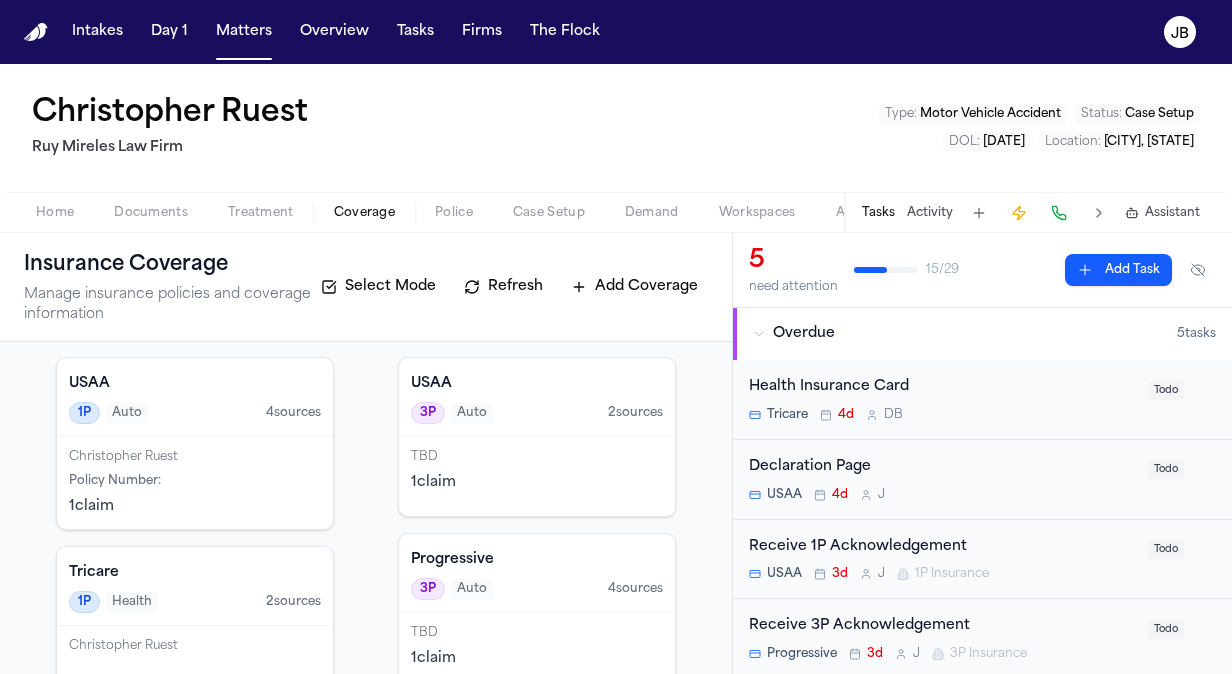 scroll, scrollTop: 108, scrollLeft: 0, axis: vertical 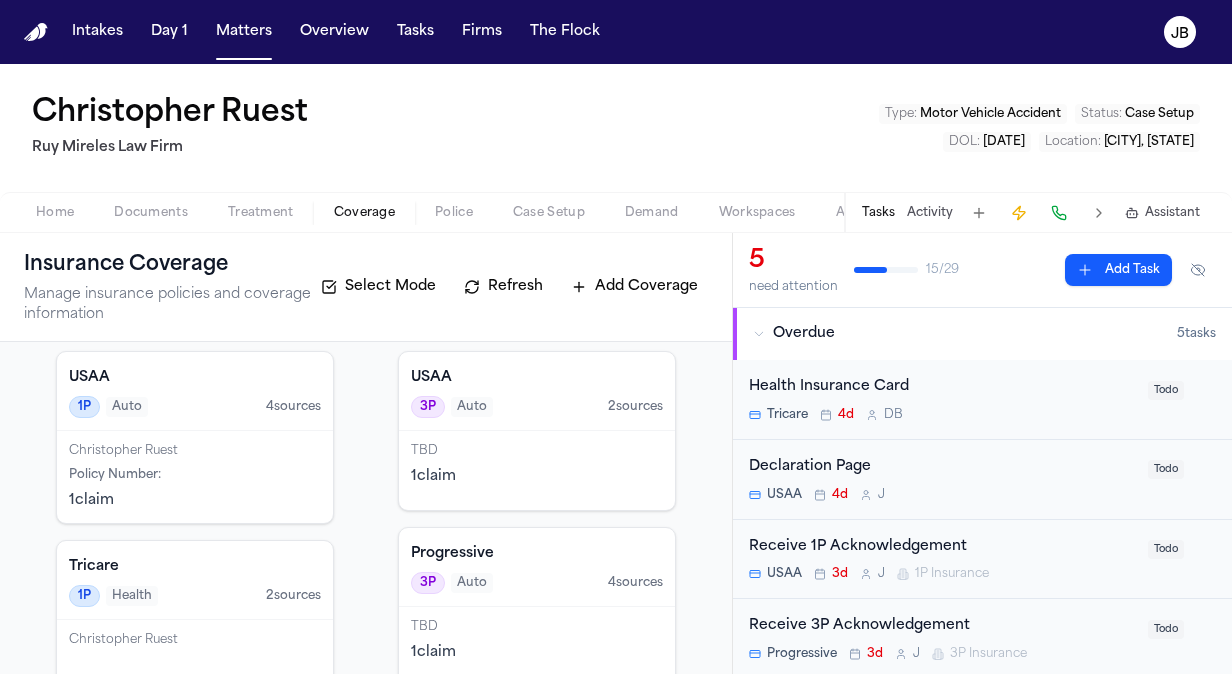 click on "Policy Number :" at bounding box center (195, 475) 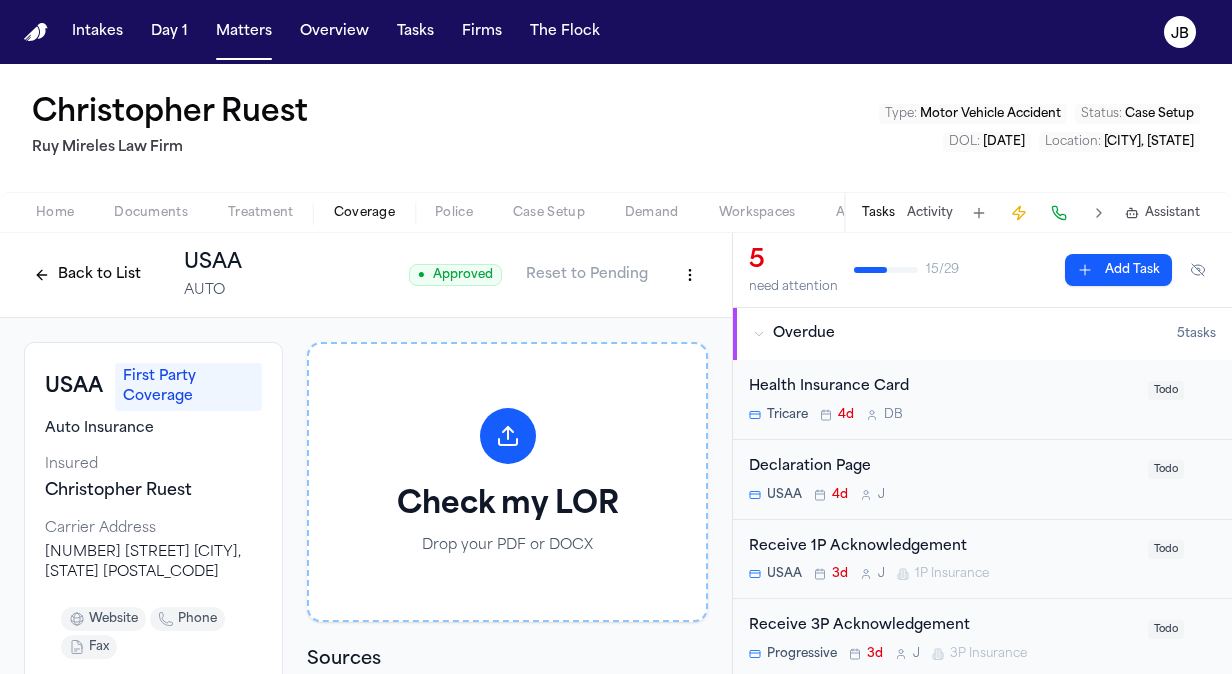 click on "Back to List USAA AUTO ● Approved Reset to Pending" at bounding box center (366, 275) 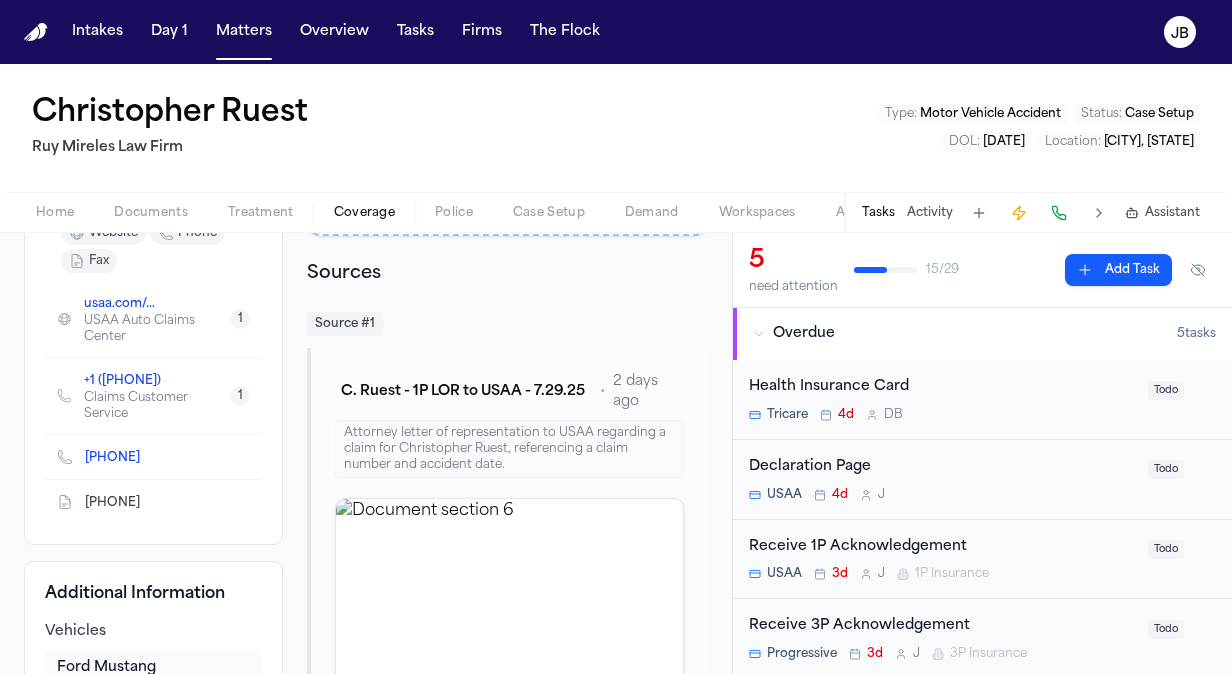 scroll, scrollTop: 0, scrollLeft: 0, axis: both 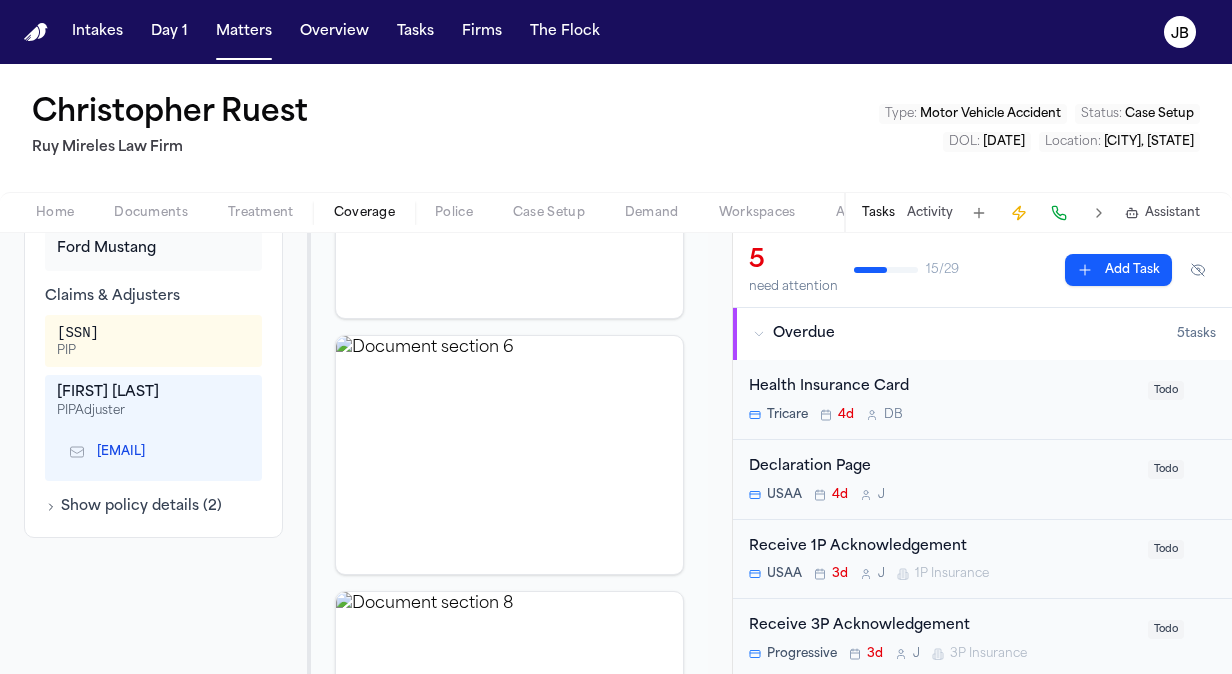 click on "Show policy details ( 2 )" at bounding box center (133, 507) 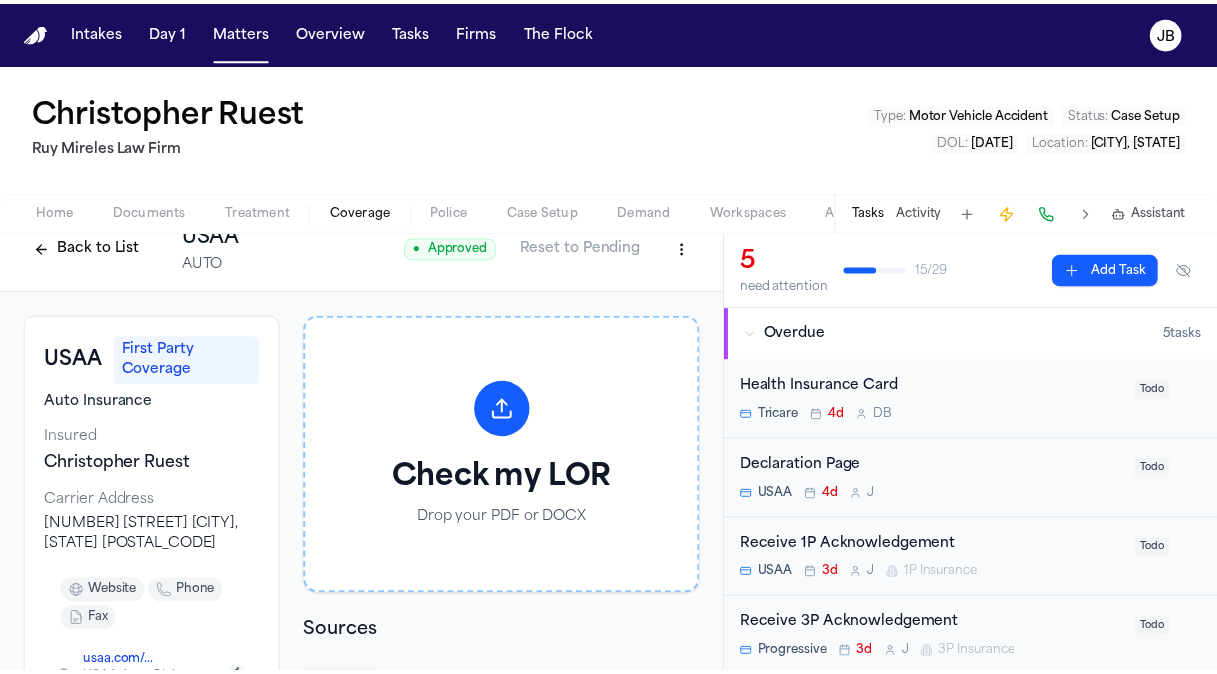 scroll, scrollTop: 0, scrollLeft: 0, axis: both 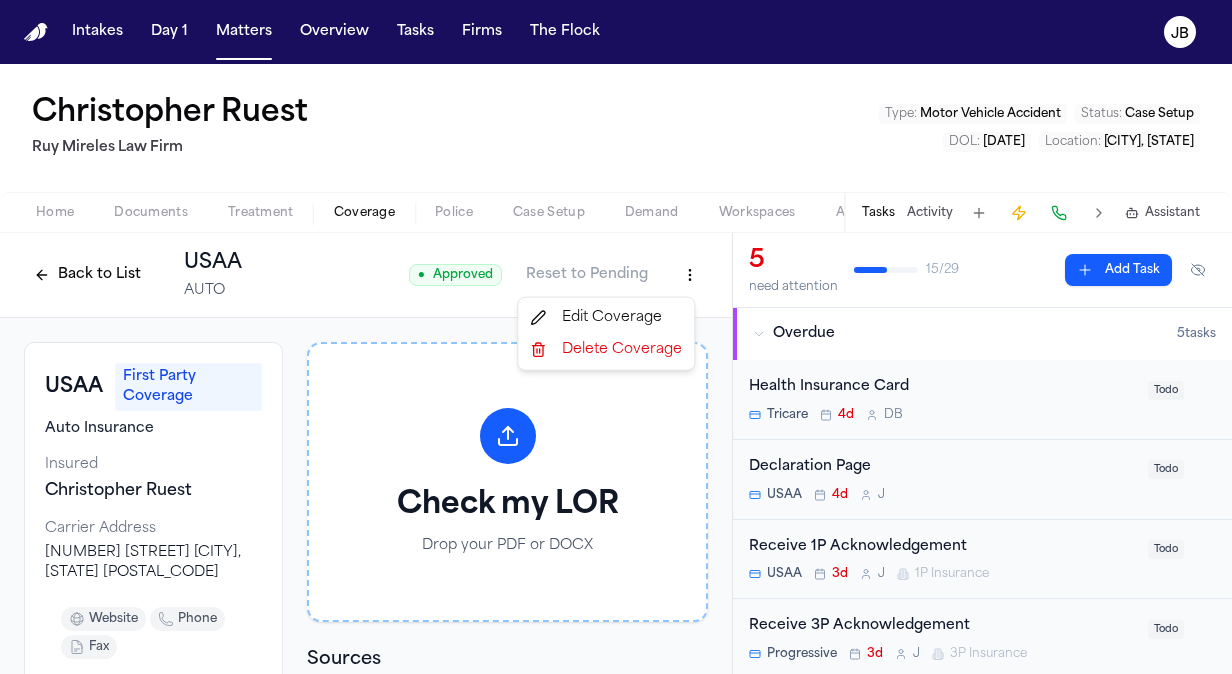 click on "Intakes Day 1 Matters Overview Tasks Firms The Flock JB Christopher Ruest Ruy Mireles Law Firm Type :   Motor Vehicle Accident Status :   Case Setup DOL :   2025-07-21 Location :   [CITY], [STATE] Home Documents Treatment Coverage Police Case Setup Demand Workspaces Artifacts Tasks Activity Assistant Back to List USAA AUTO ● Approved Reset to Pending USAA First Party Coverage Auto Insurance Insured Christopher Ruest Carrier Address 9800 Fredericksburg Road
San Antonio, [STATE] 78288 website phone fax usaa.com/... USAA Auto Claims Center 1 +1 ([PHONE]) [PHONE] Claims Customer Service 1 ([PHONE]) ([PHONE]) Additional Information Vehicles Ford Mustang Claims & Adjusters 058856915-800 PIP Matt Bernhard PIP  Adjuster [EMAIL] Hide policy details Date of Accident 2025-07-21 Driver Christopher Ruest Check my LOR Drop your PDF or DOCX Sources Source # 1 C. Ruest - 1P LOR to USAA - 7.29.25 • 2 days ago Click to expand Click to expand Click to expand Source # 2 • 4 days ago Source #" at bounding box center (616, 337) 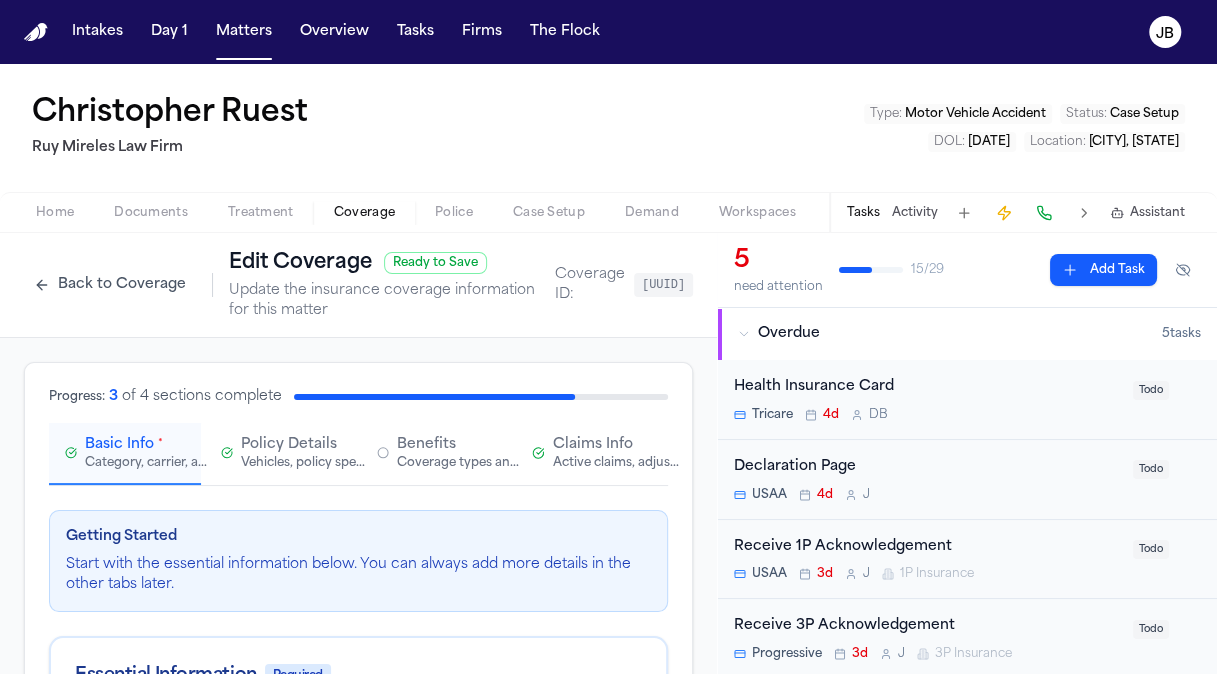 click on "Claims Info" at bounding box center [593, 445] 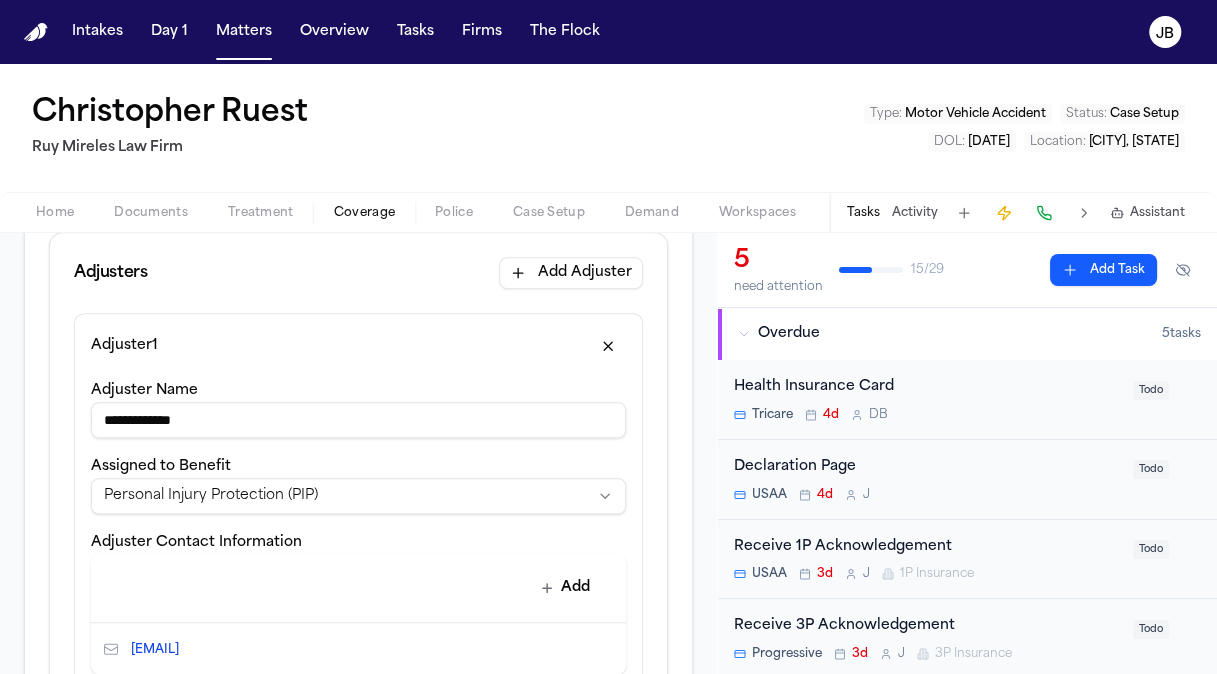 scroll, scrollTop: 560, scrollLeft: 0, axis: vertical 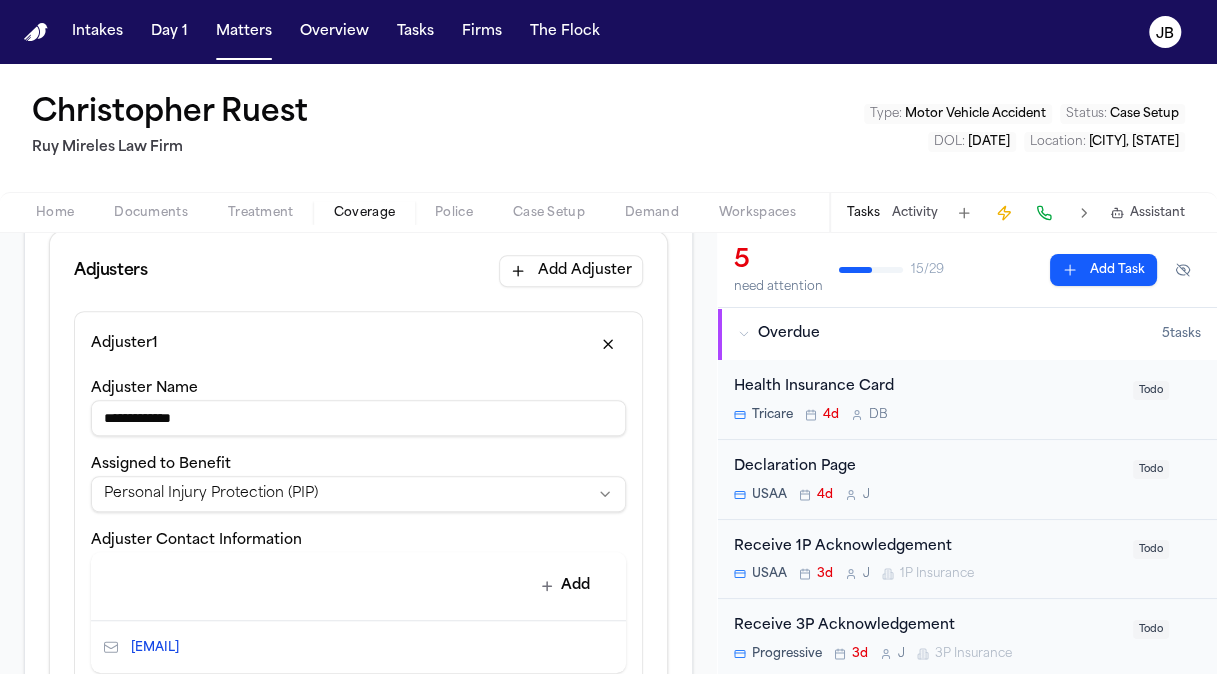 click on "Add Adjuster" at bounding box center (571, 271) 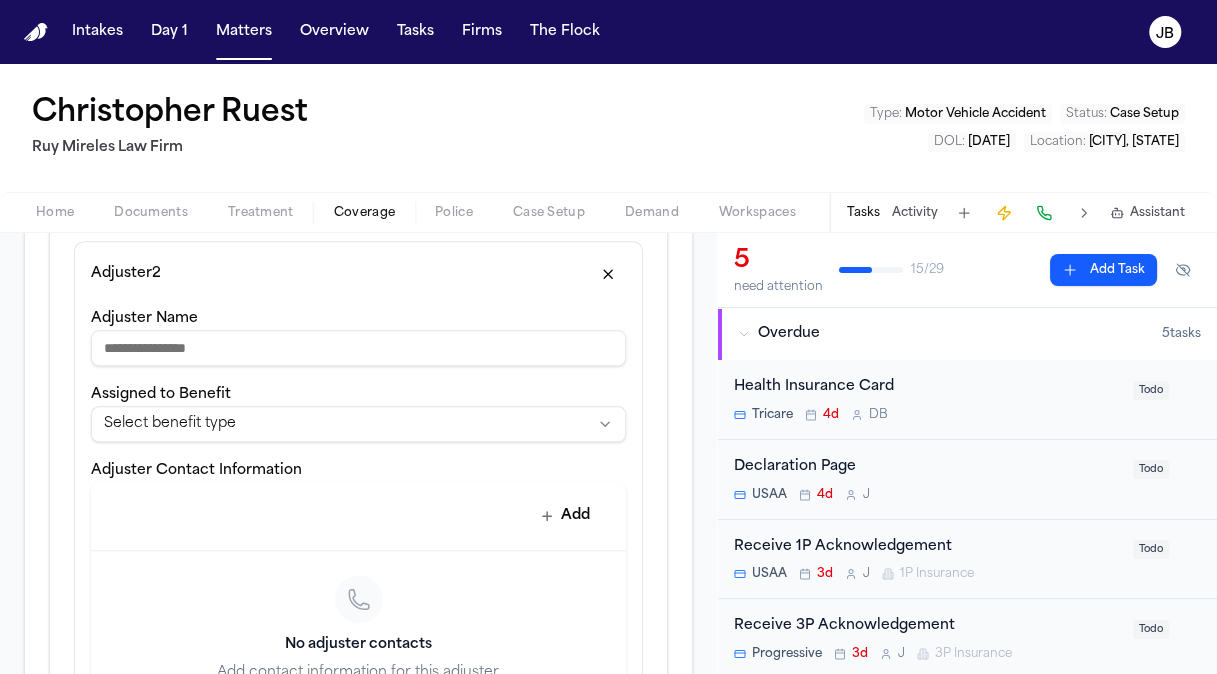 scroll, scrollTop: 994, scrollLeft: 0, axis: vertical 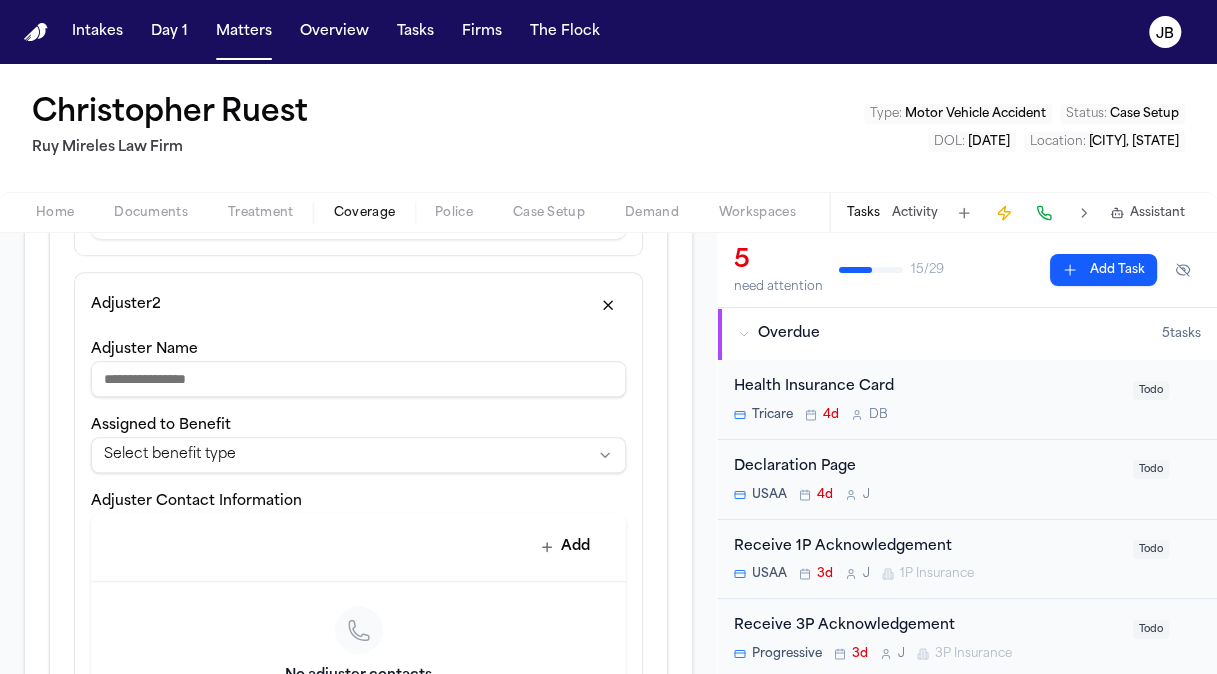click on "Adjuster Name" at bounding box center [358, 379] 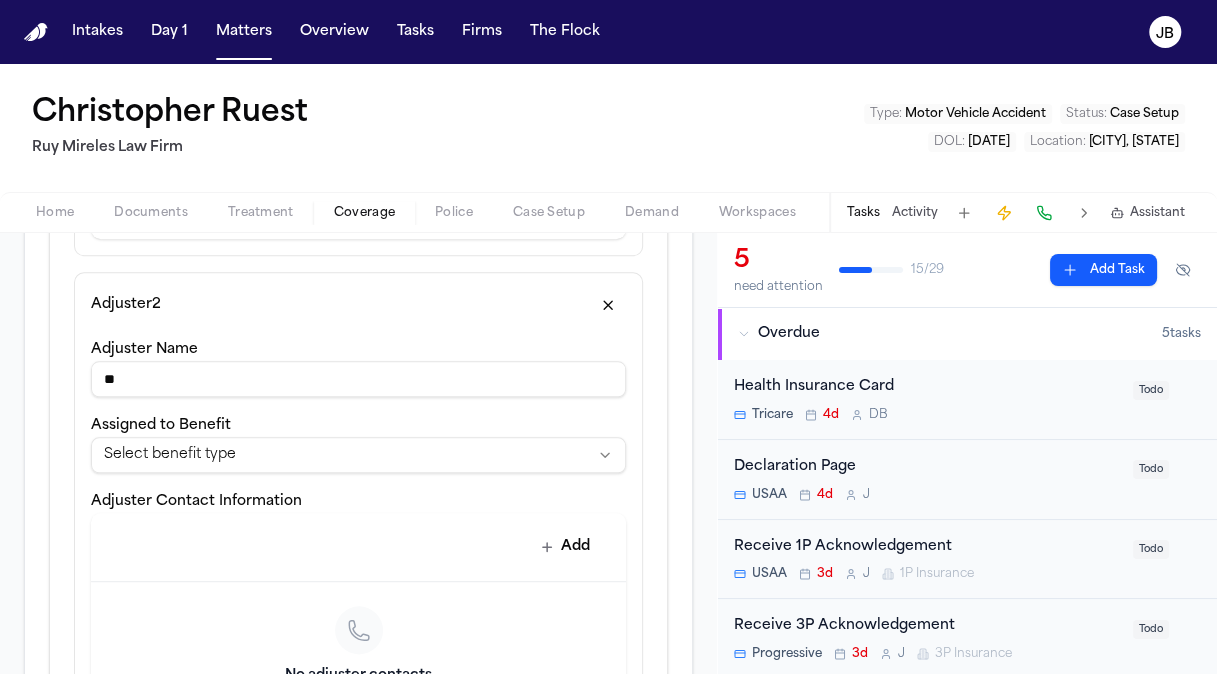 type on "*" 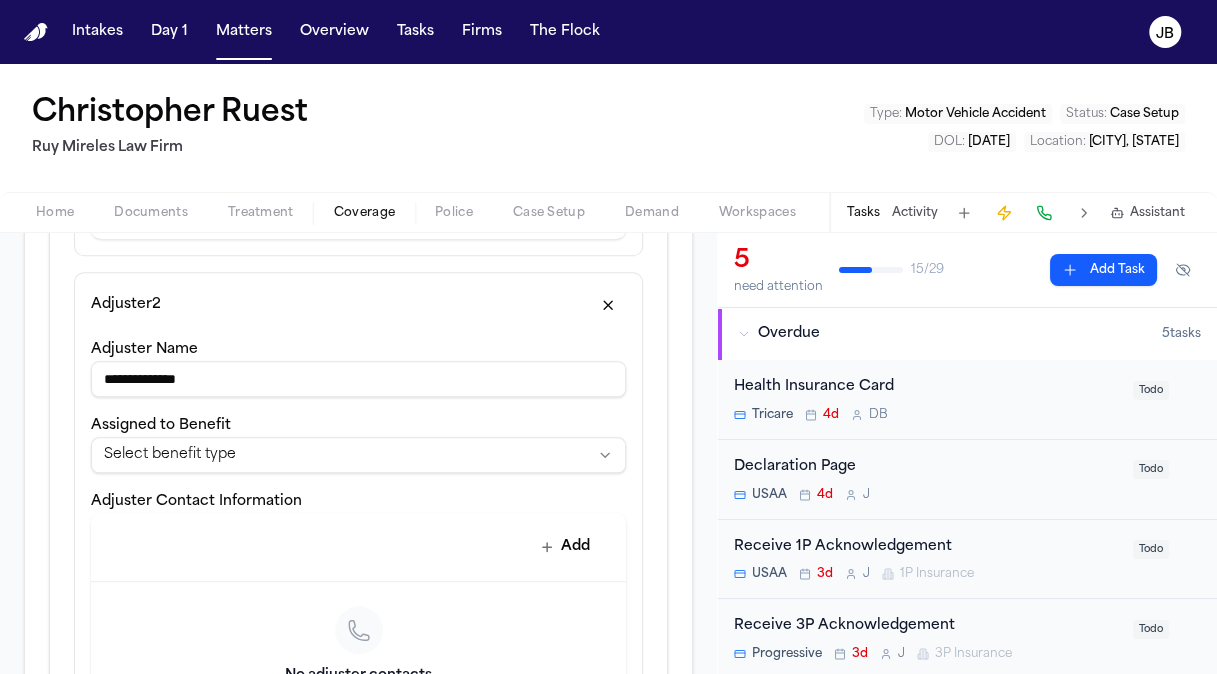 type on "**********" 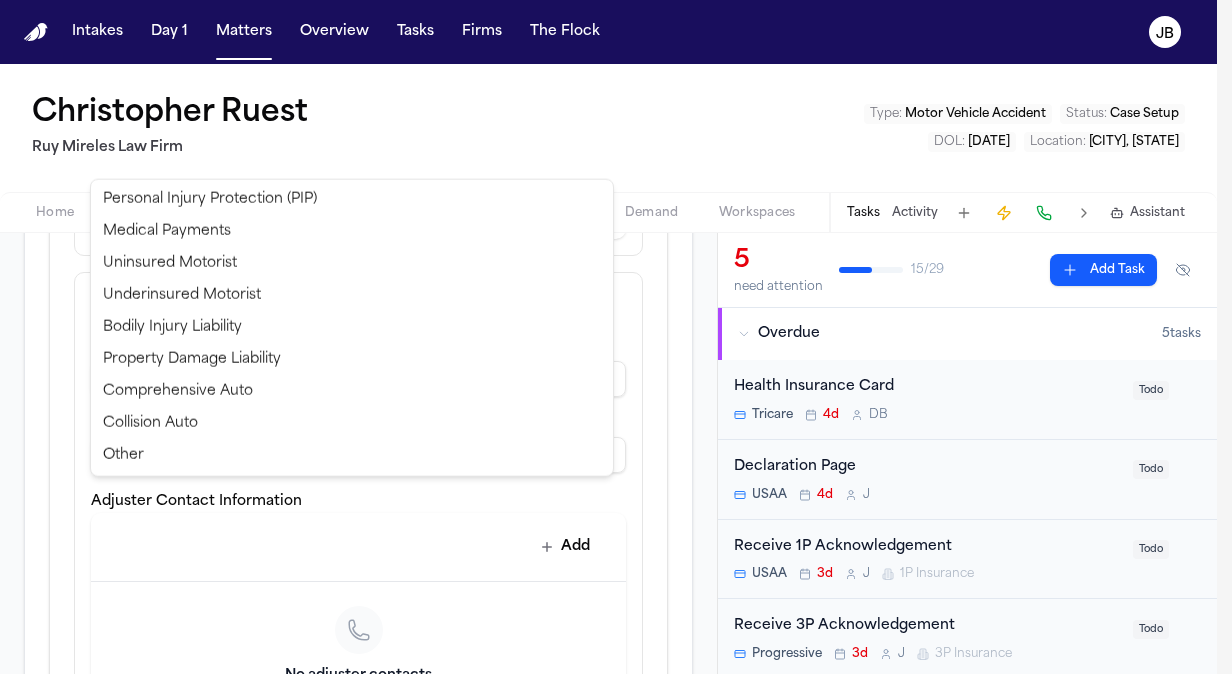 select on "**********" 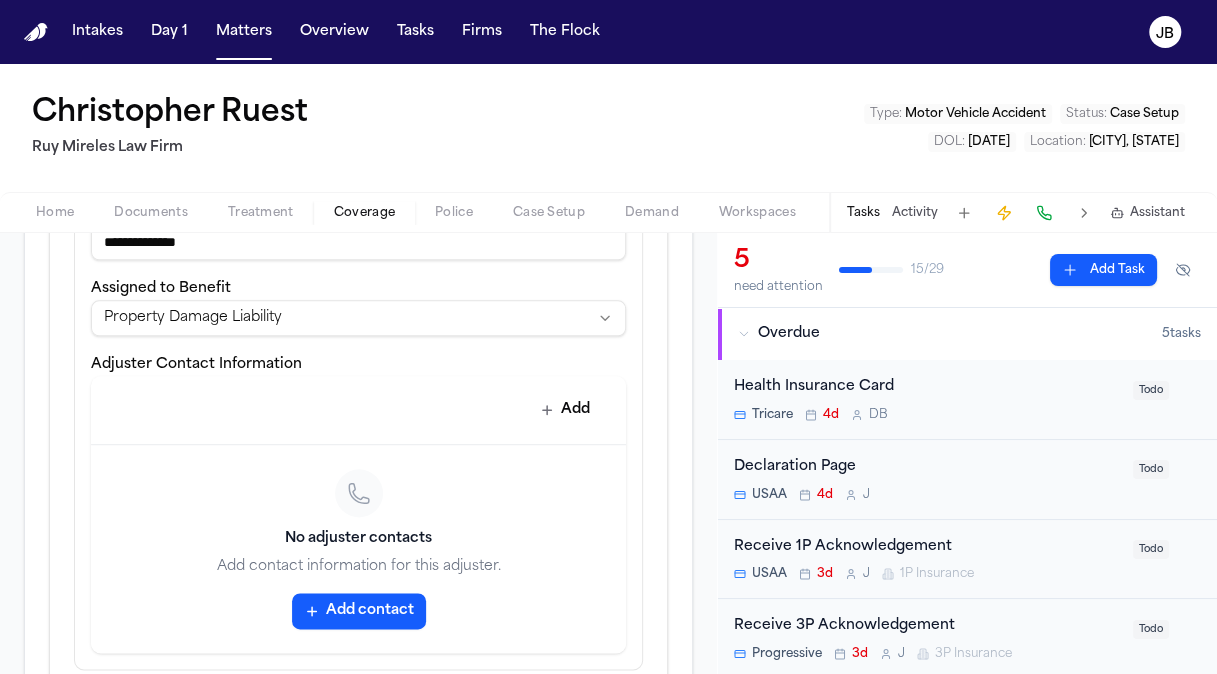 scroll, scrollTop: 1135, scrollLeft: 0, axis: vertical 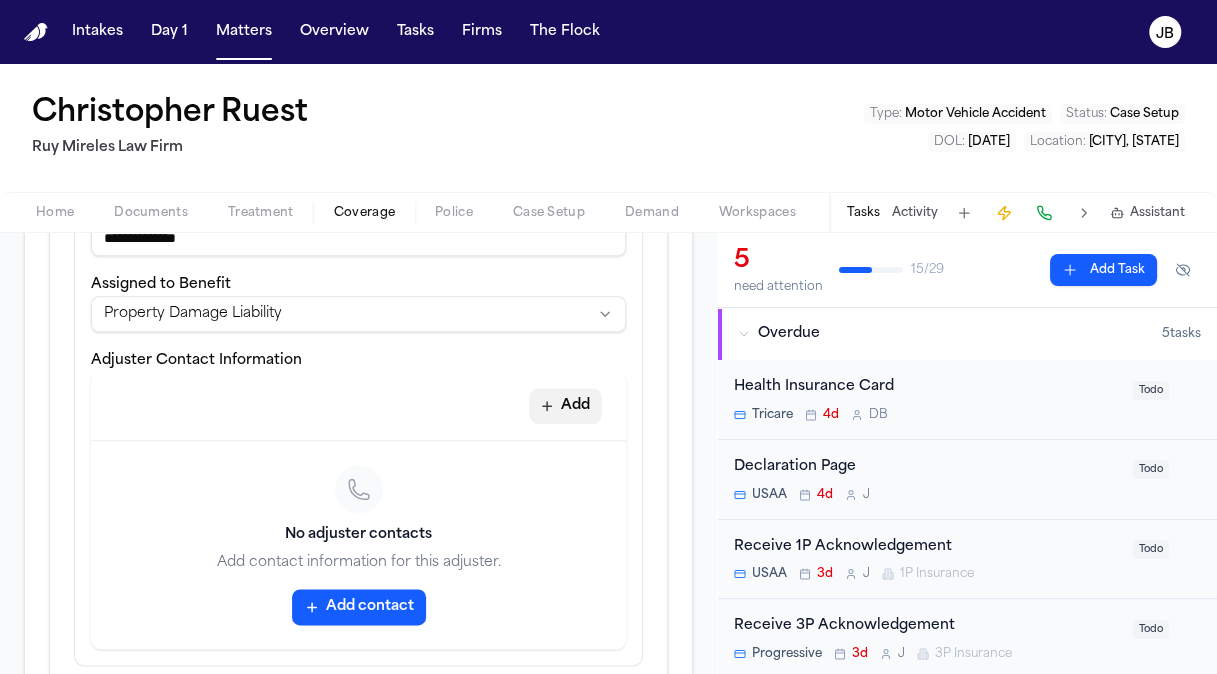 click on "Add" at bounding box center (565, 406) 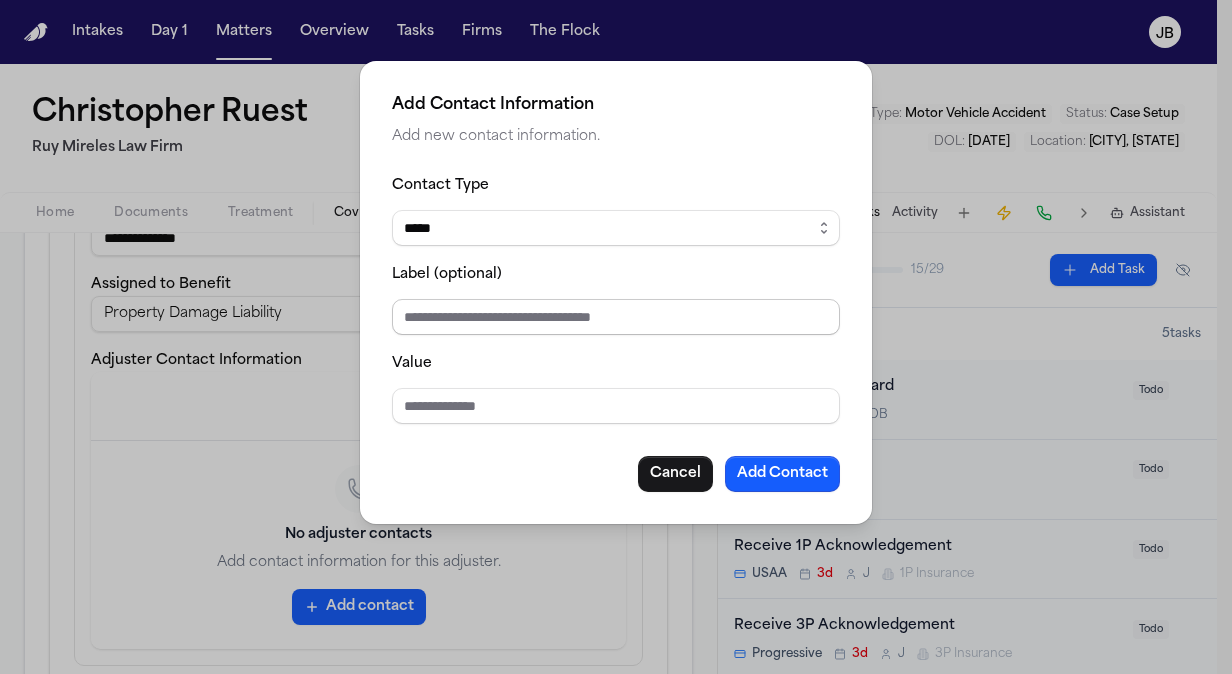 click on "Label (optional)" at bounding box center (616, 317) 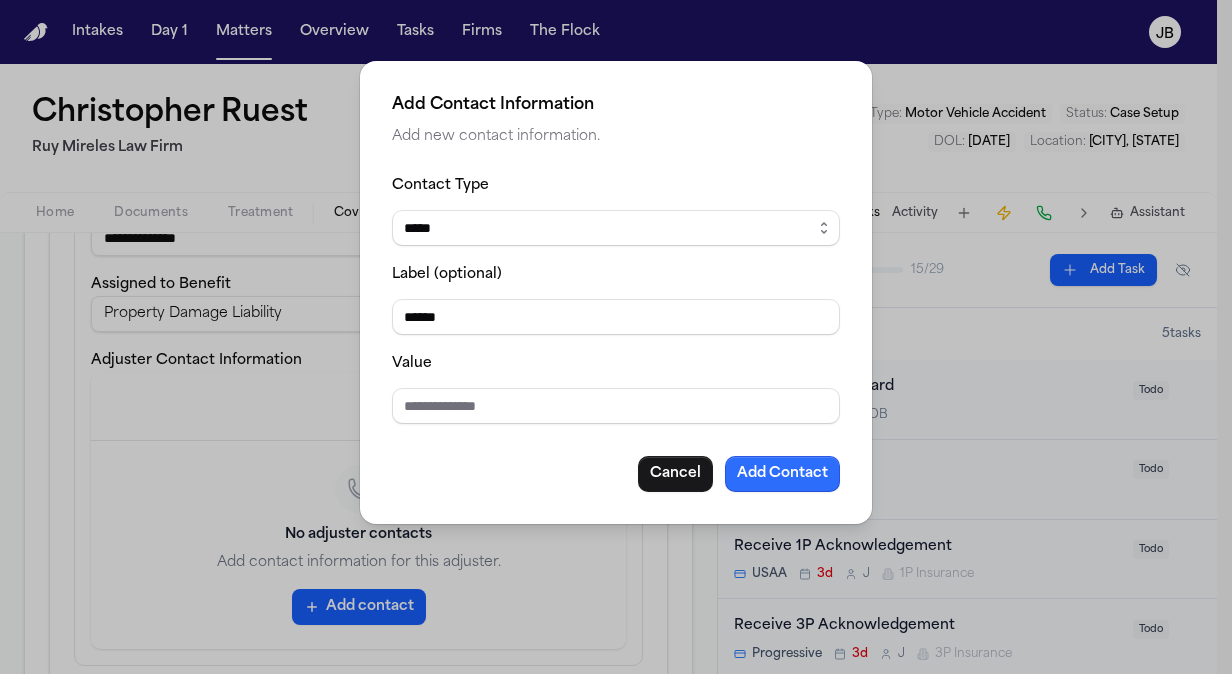 type on "******" 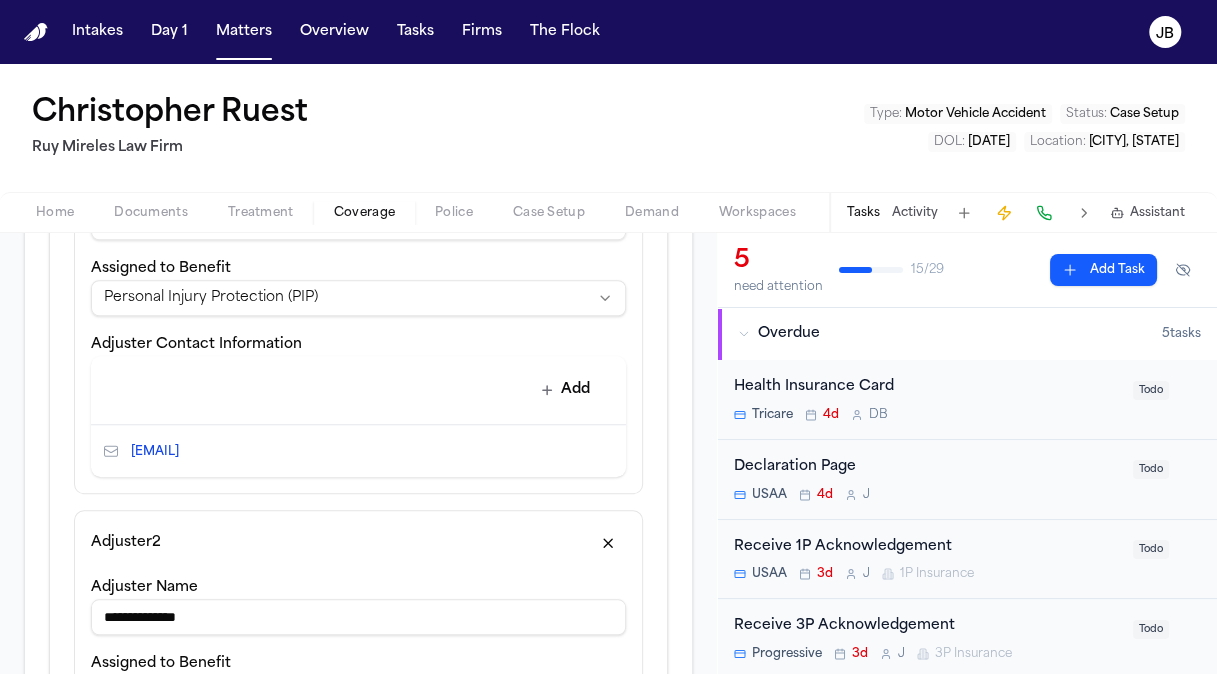scroll, scrollTop: 774, scrollLeft: 0, axis: vertical 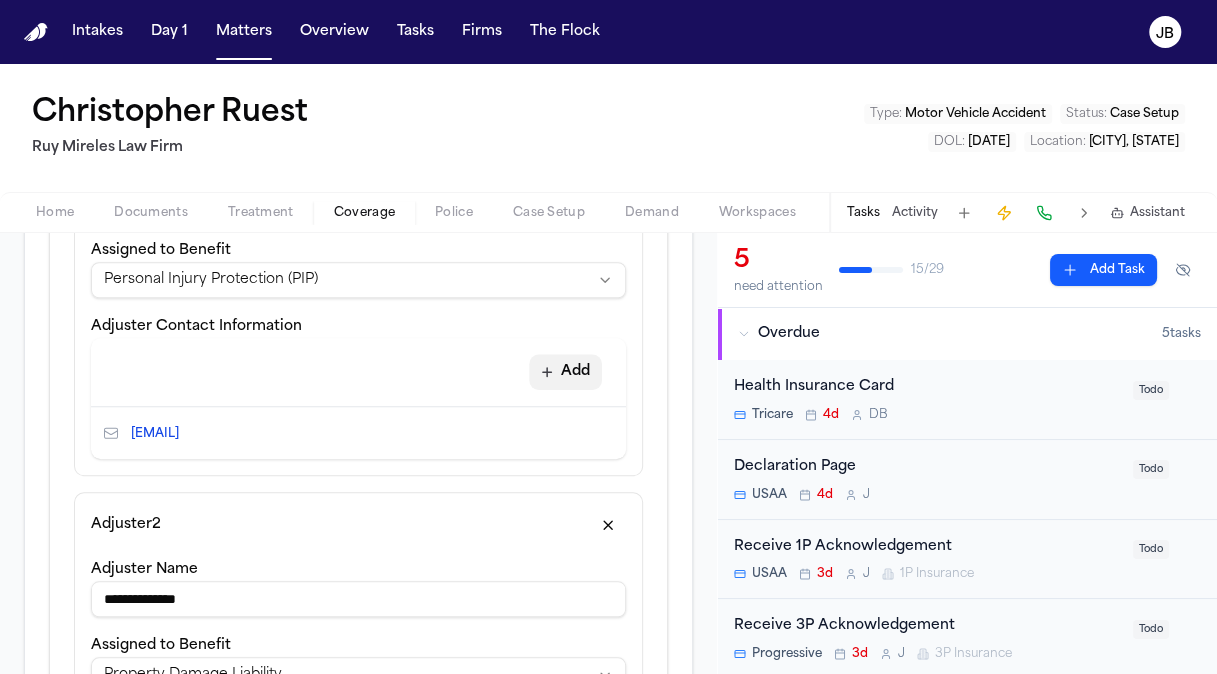 click on "Add" at bounding box center (565, 372) 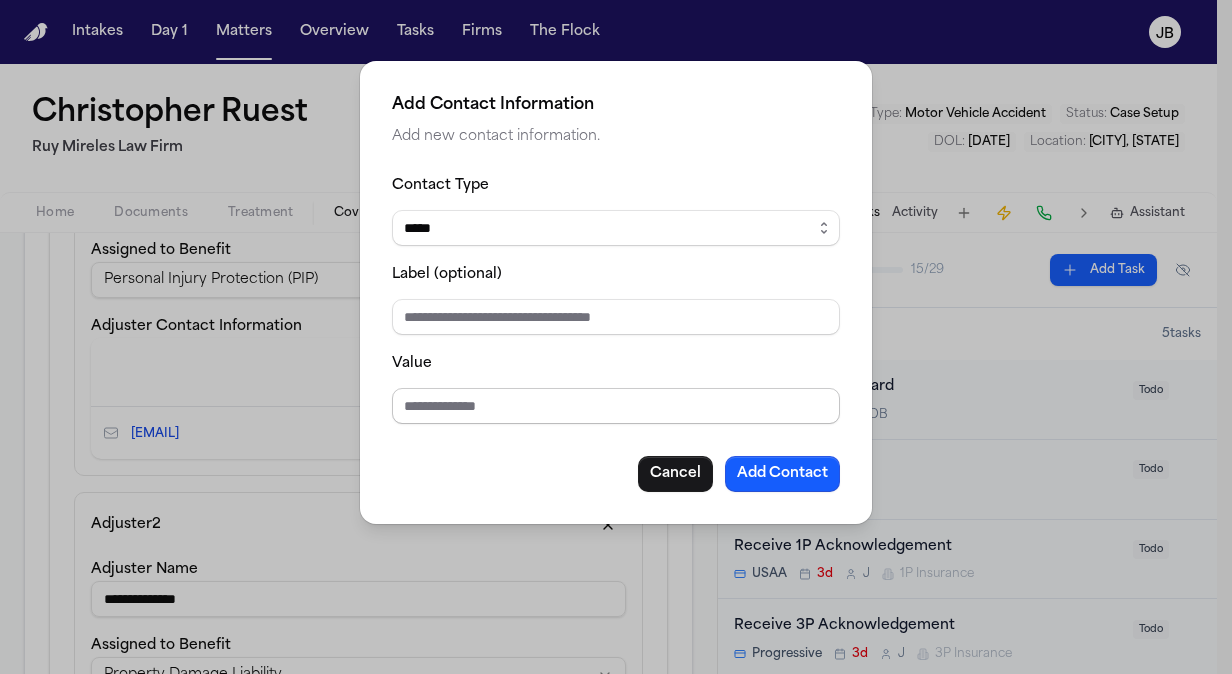 click on "Value" at bounding box center [616, 406] 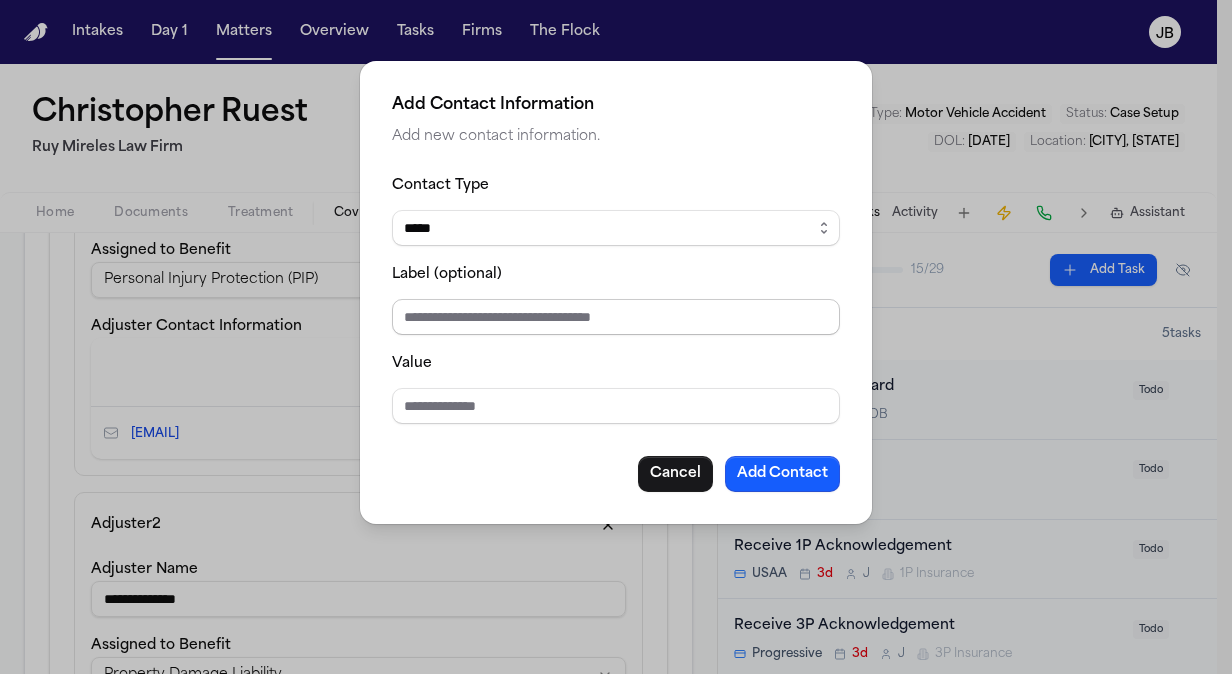 click on "Label (optional)" at bounding box center [616, 317] 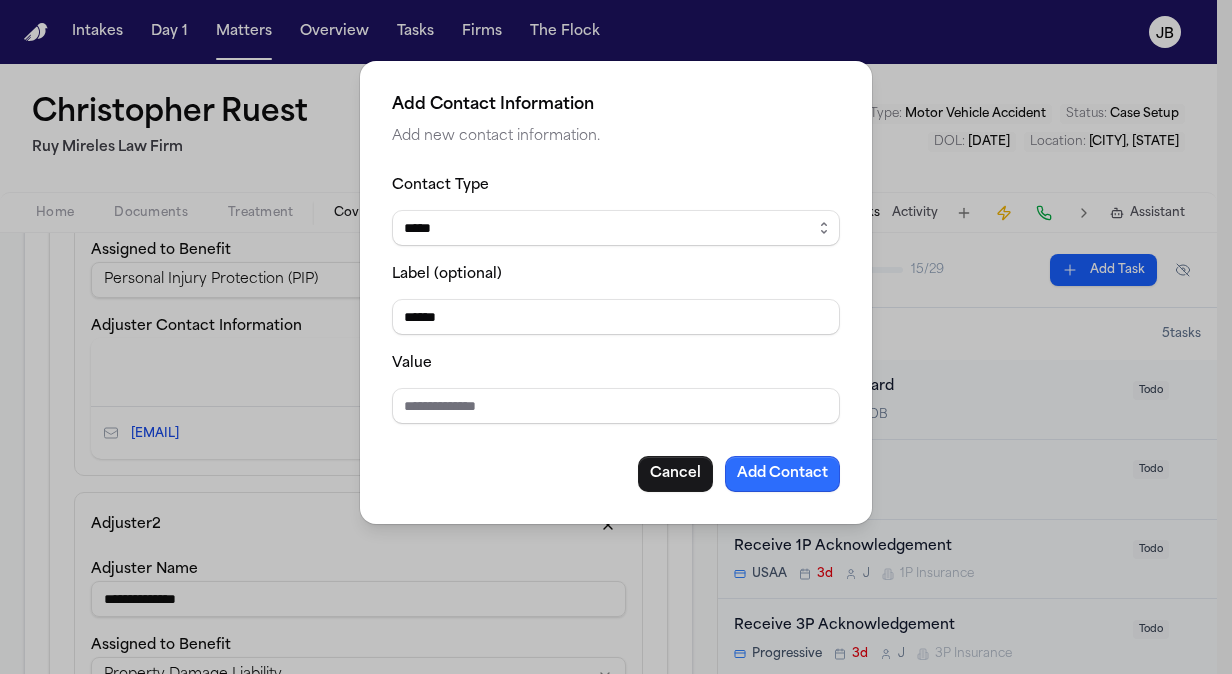 type on "******" 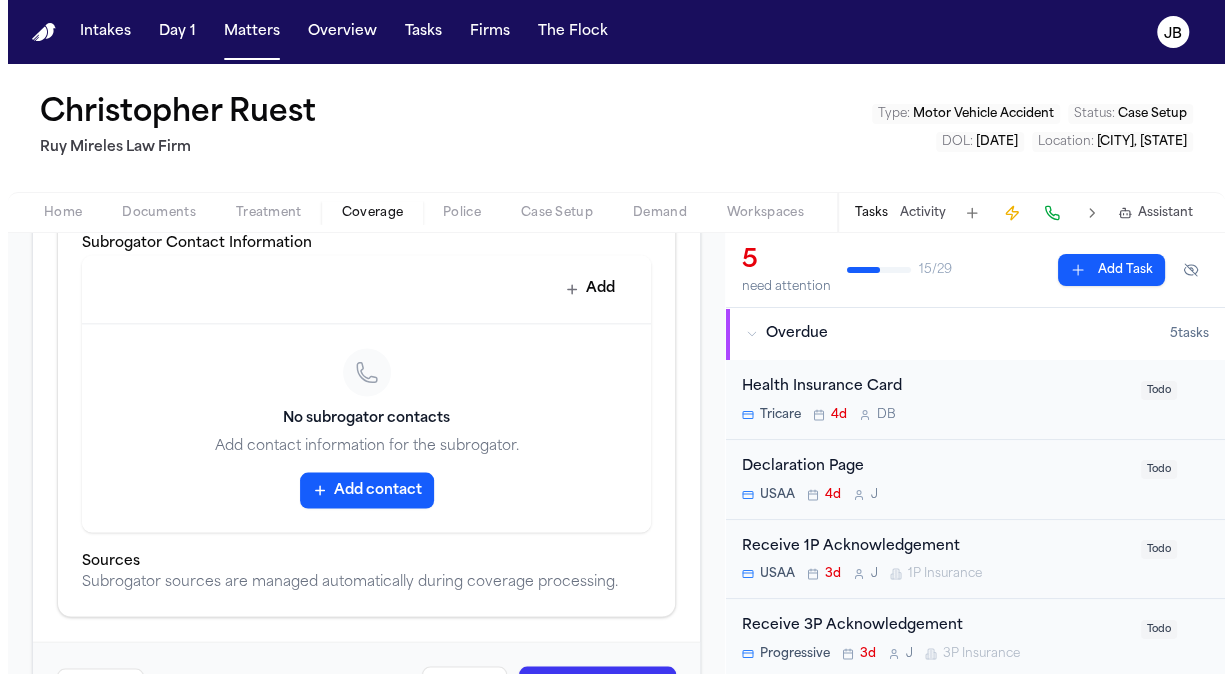 scroll, scrollTop: 1837, scrollLeft: 0, axis: vertical 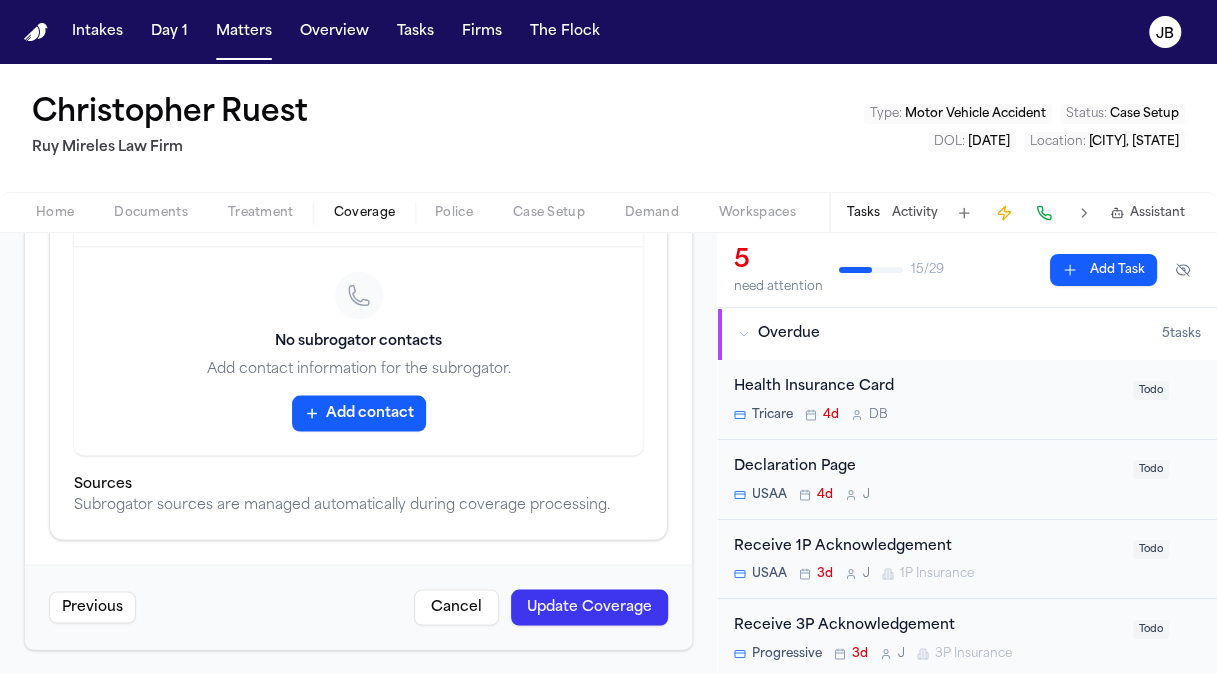 click on "Update Coverage" at bounding box center (589, 607) 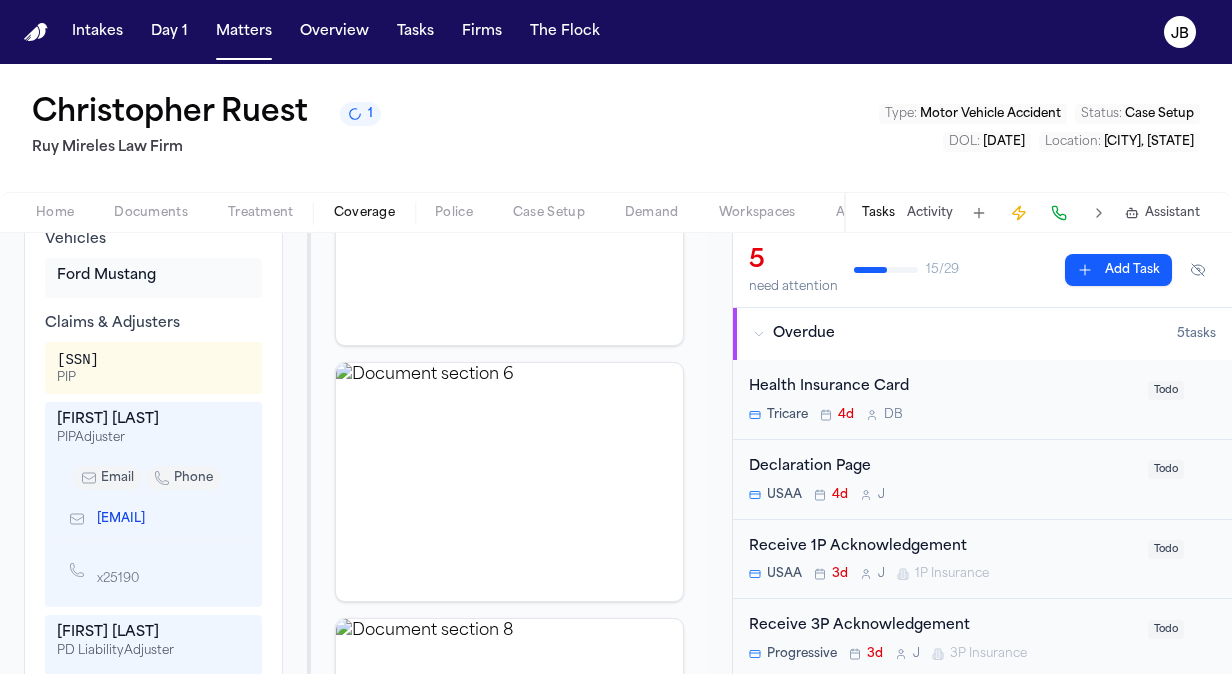 scroll, scrollTop: 772, scrollLeft: 0, axis: vertical 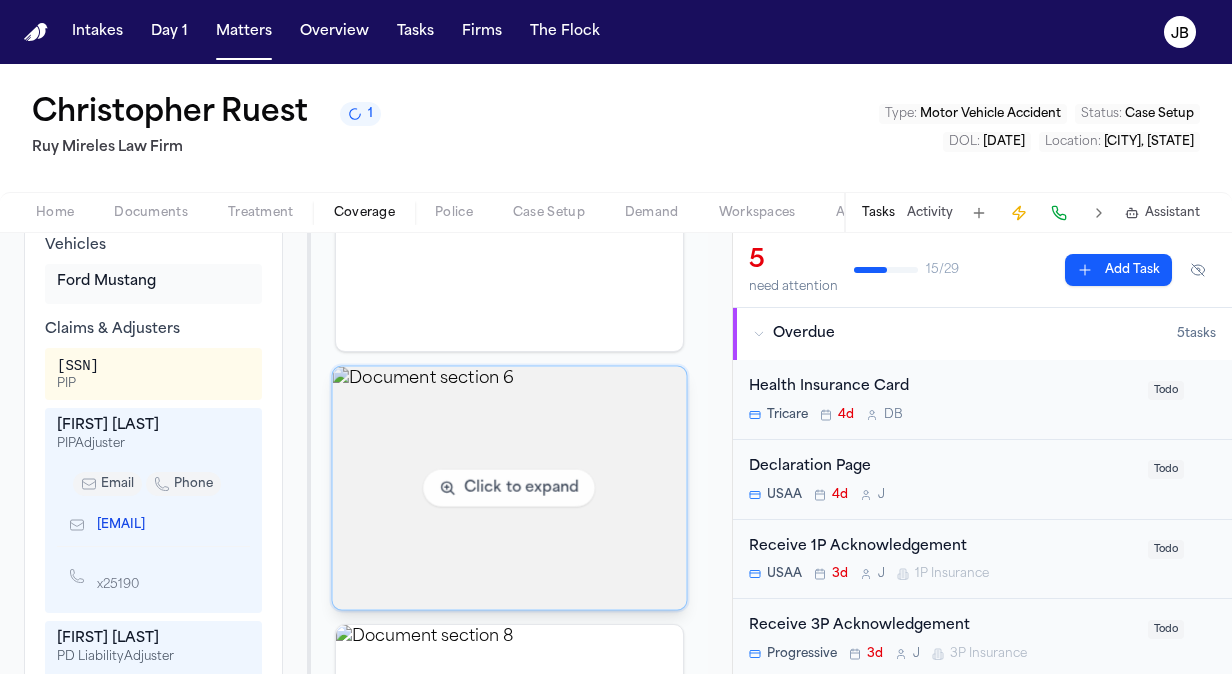 click at bounding box center (510, 488) 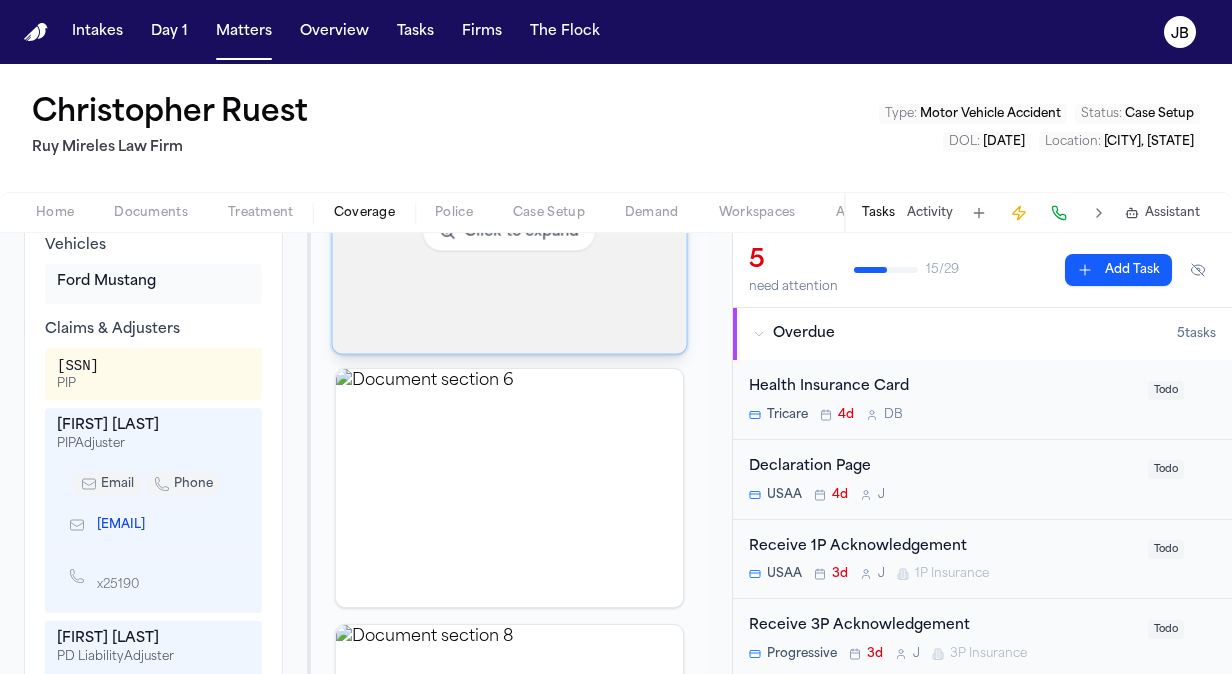 click at bounding box center [510, 232] 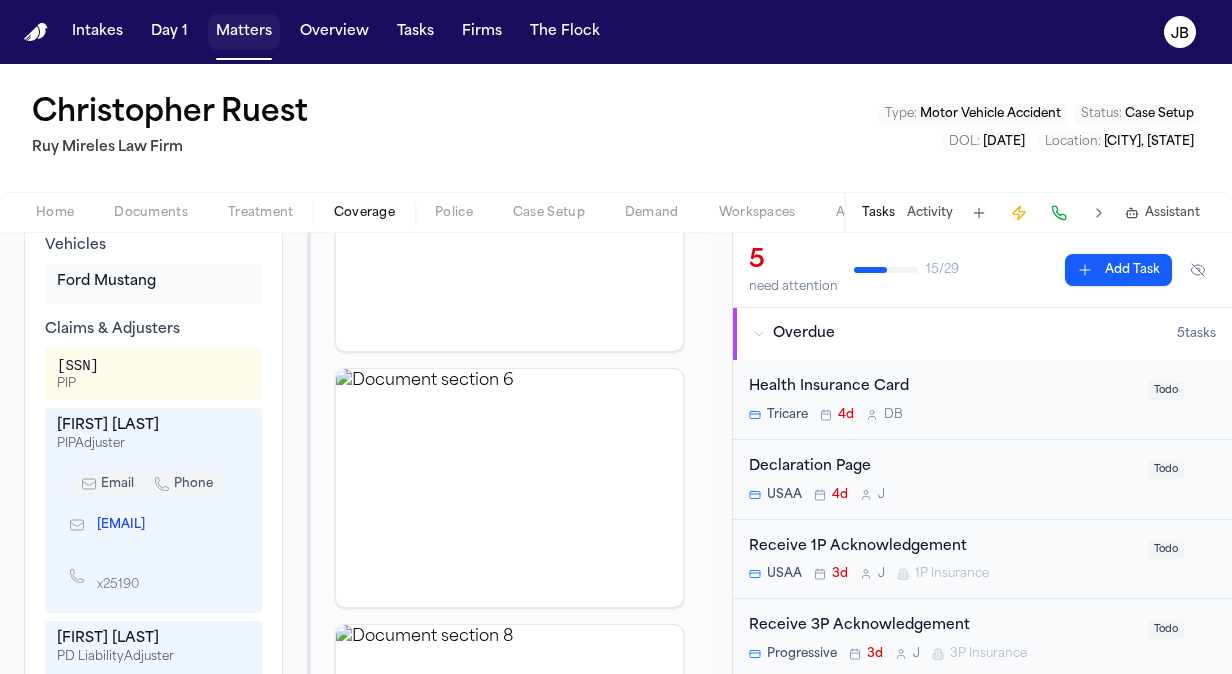 click on "Matters" at bounding box center [244, 32] 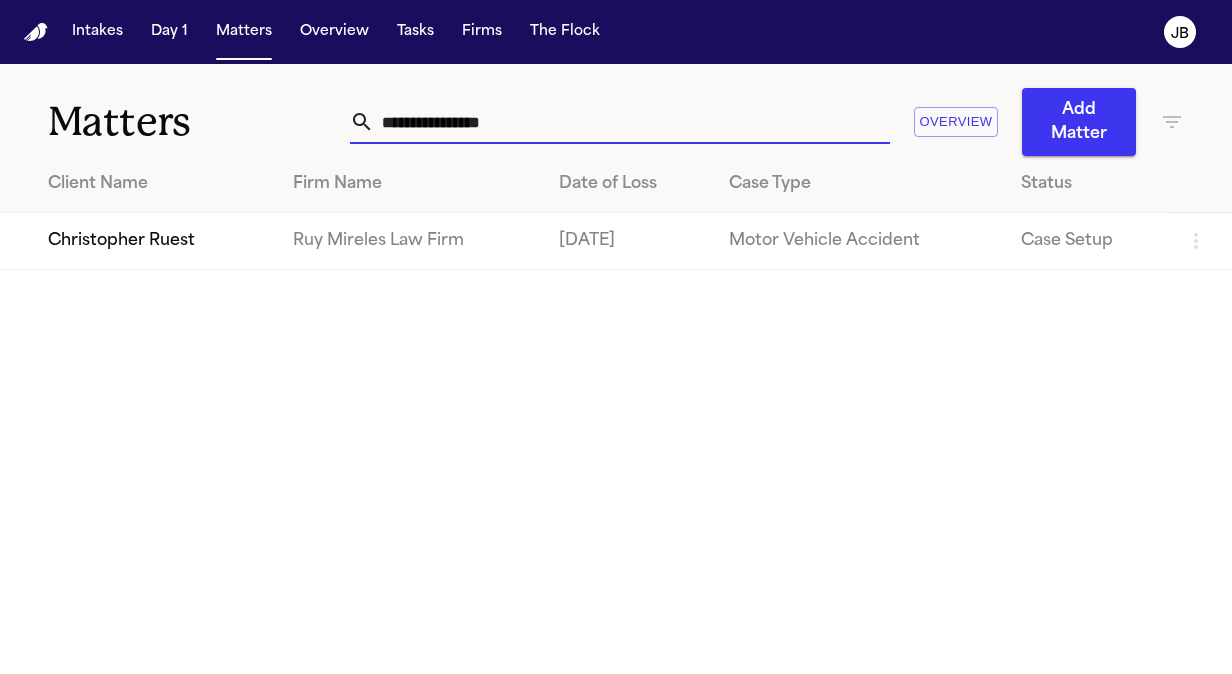drag, startPoint x: 536, startPoint y: 122, endPoint x: 262, endPoint y: 167, distance: 277.67065 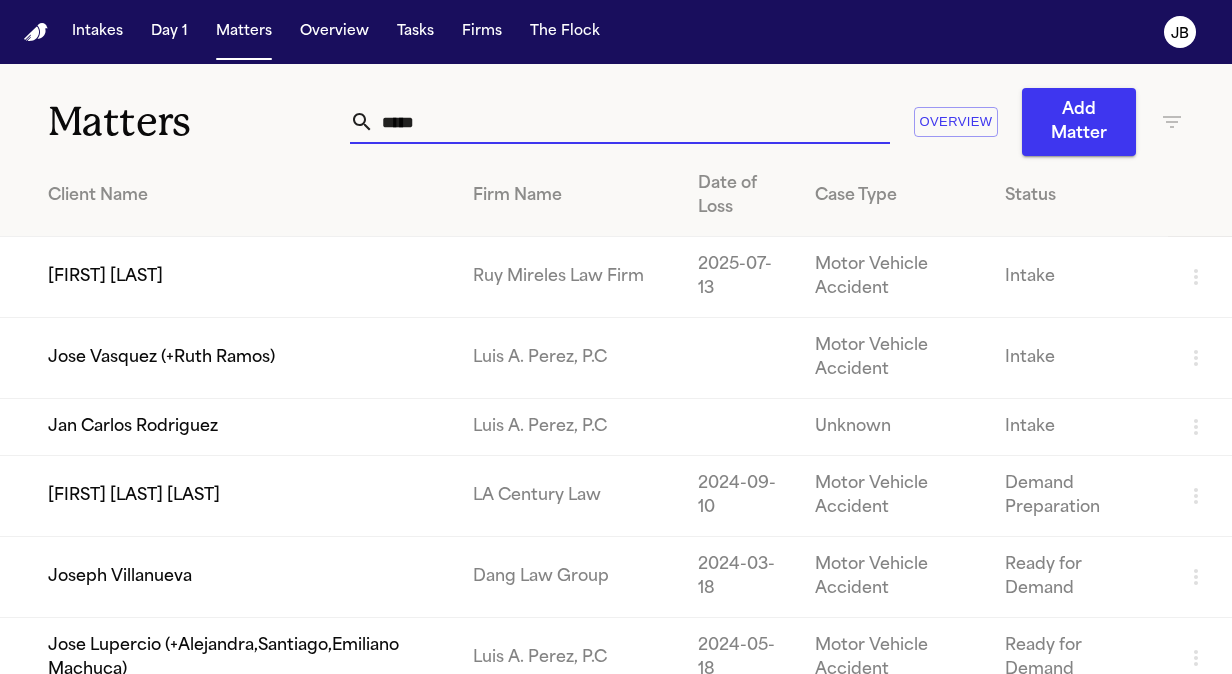 type on "*****" 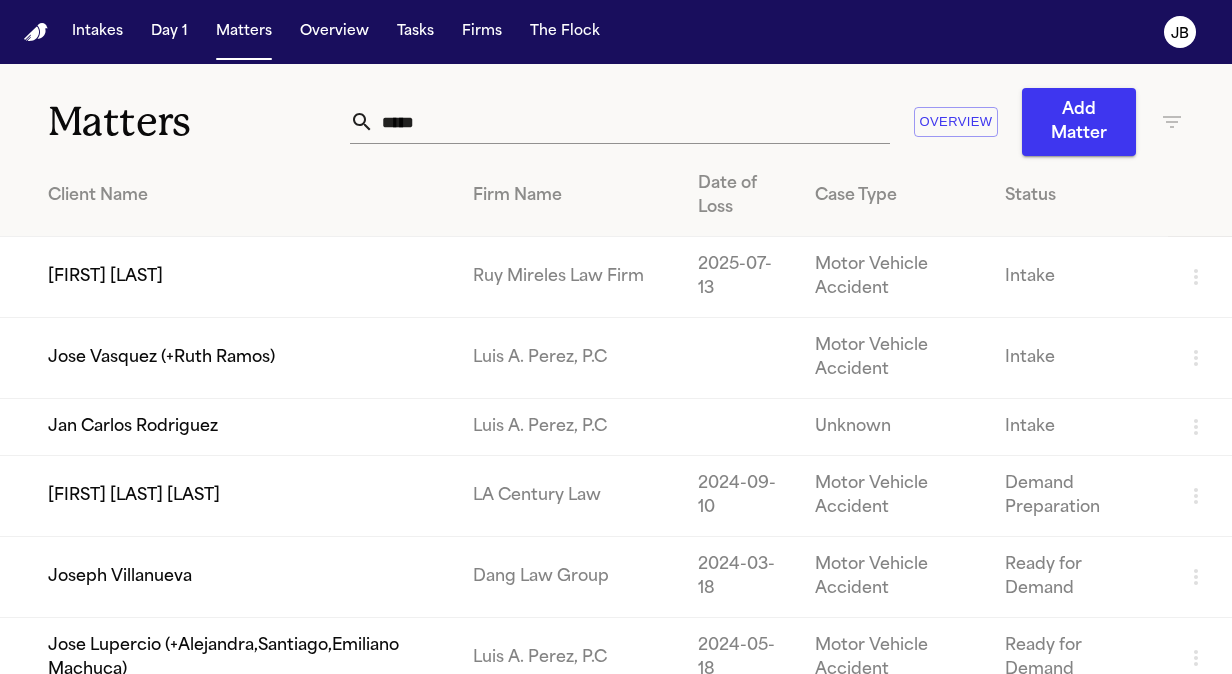 click on "[FIRST] [LAST]" at bounding box center (228, 277) 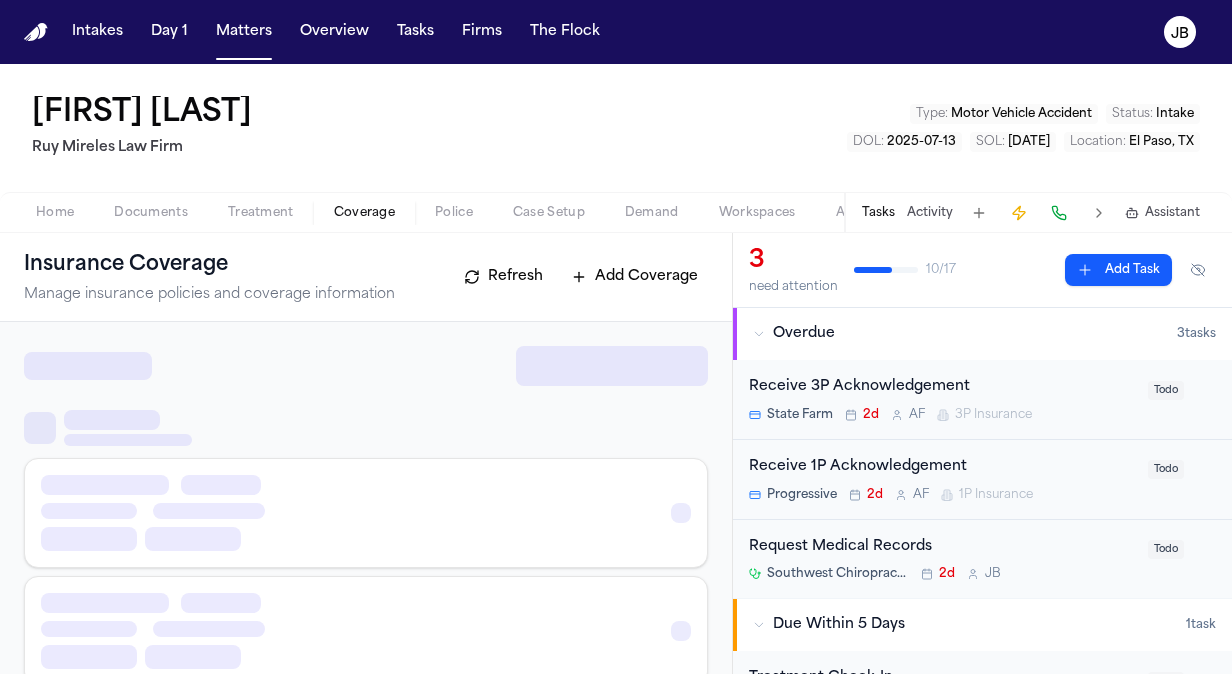 click on "Coverage" at bounding box center (364, 213) 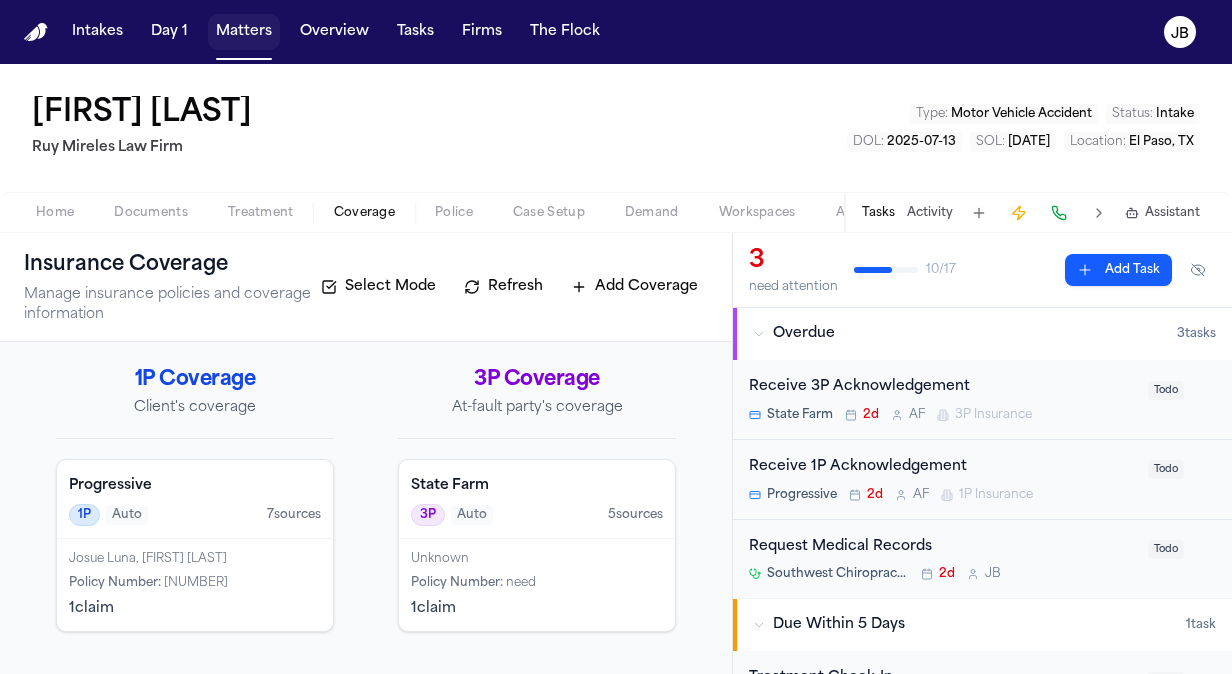 click on "Matters" at bounding box center [244, 32] 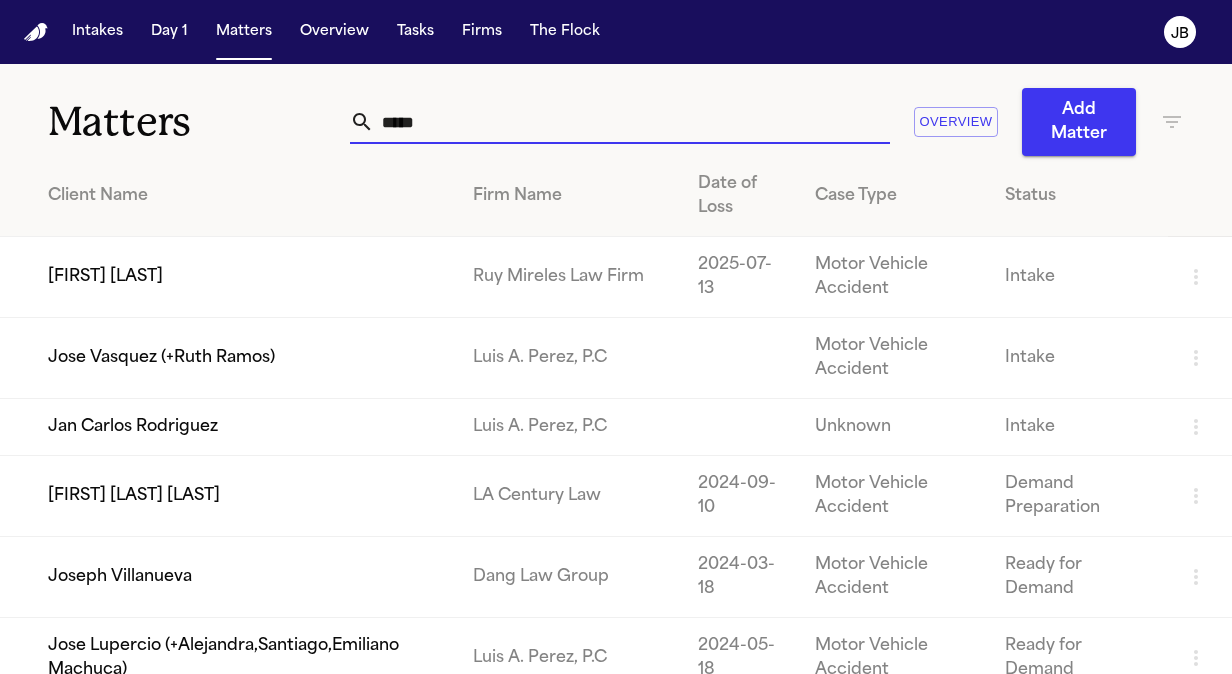drag, startPoint x: 453, startPoint y: 115, endPoint x: 256, endPoint y: 128, distance: 197.42847 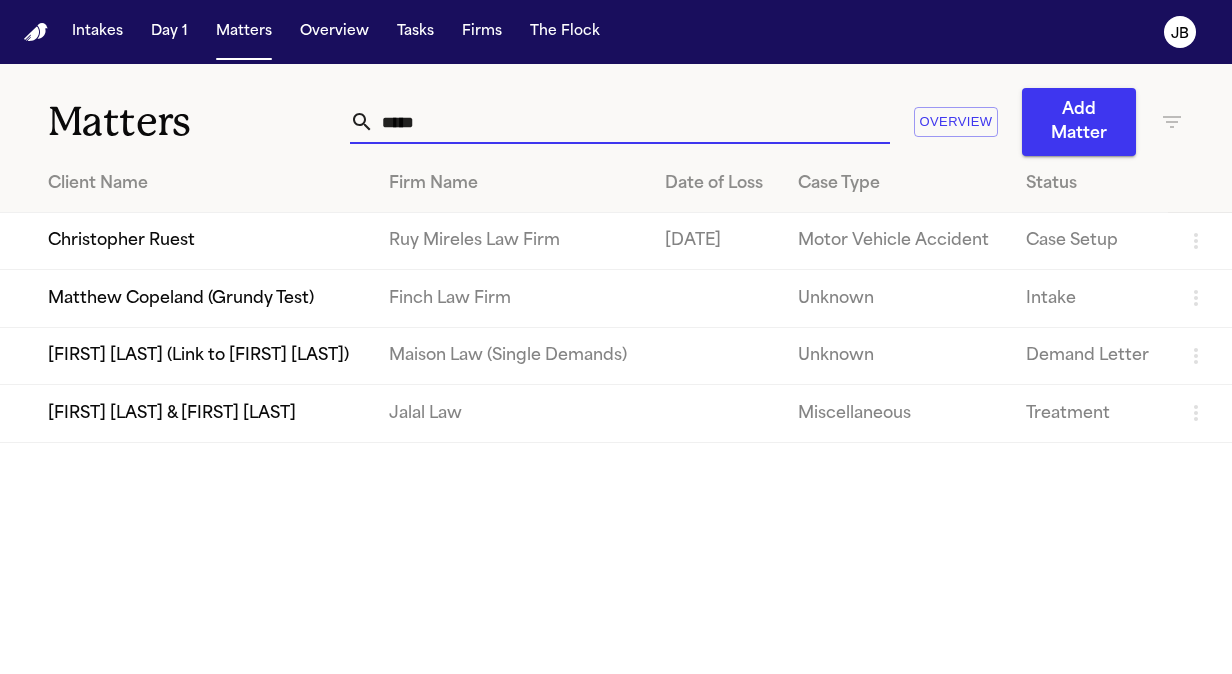 type on "*****" 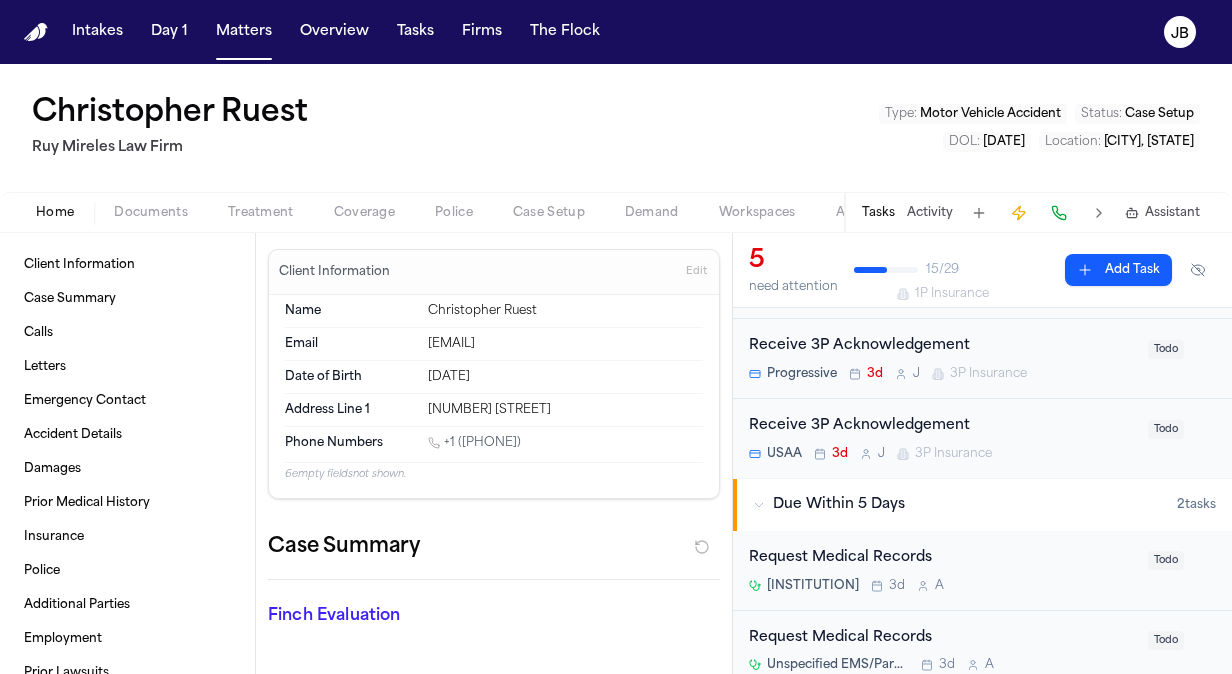 scroll, scrollTop: 289, scrollLeft: 0, axis: vertical 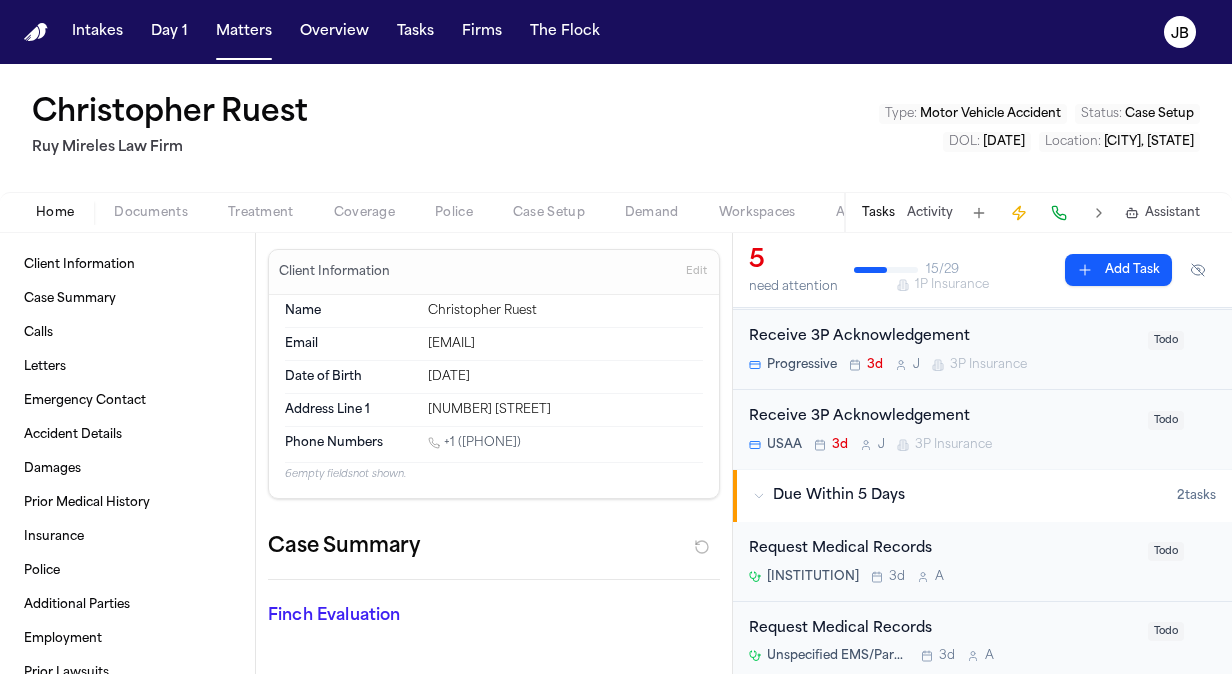 click on "USAA 3d J 3P Insurance" at bounding box center [942, 445] 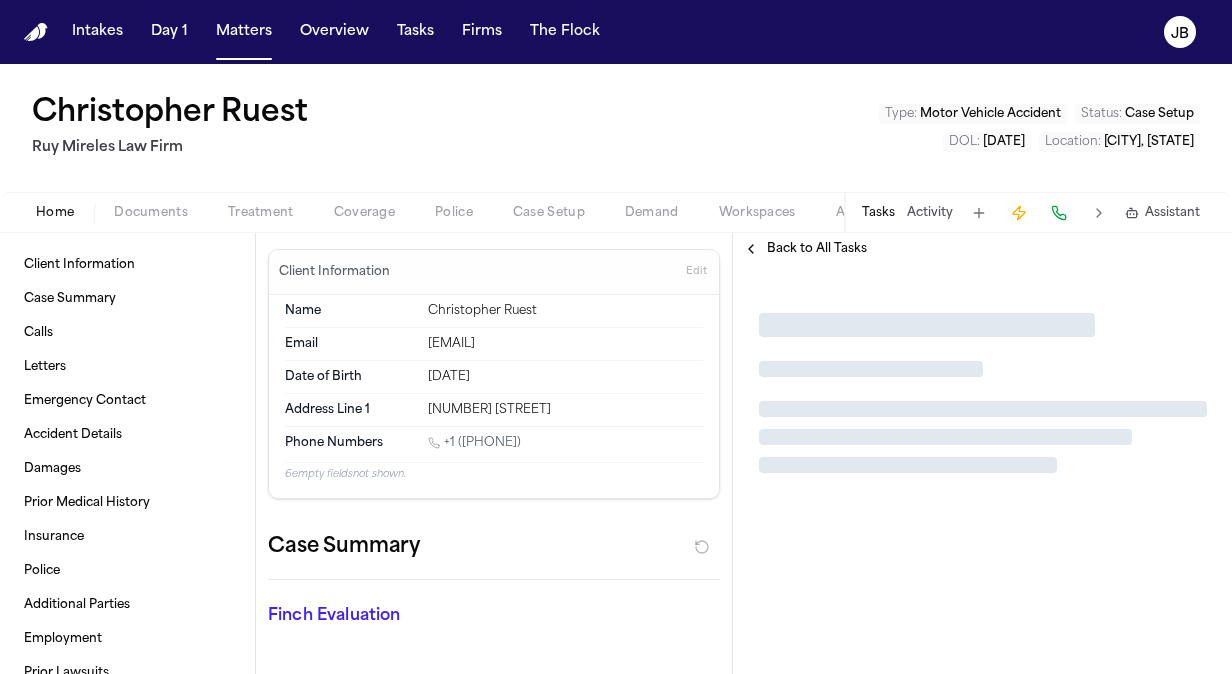 scroll, scrollTop: 0, scrollLeft: 0, axis: both 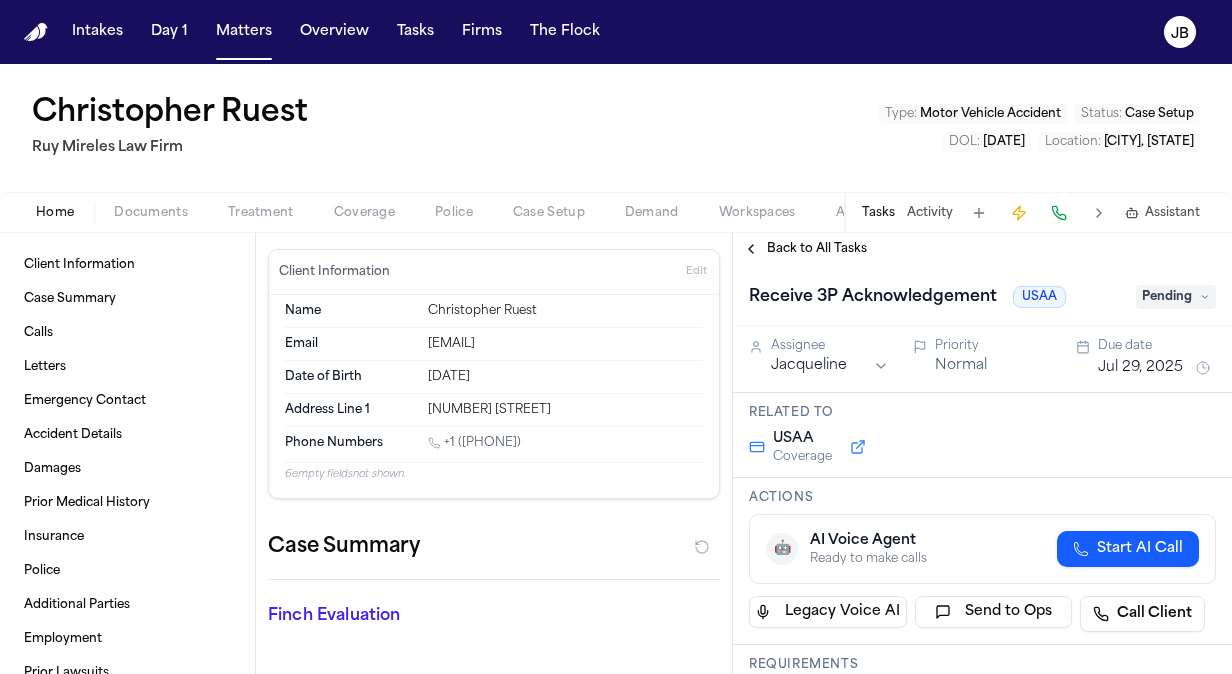 type 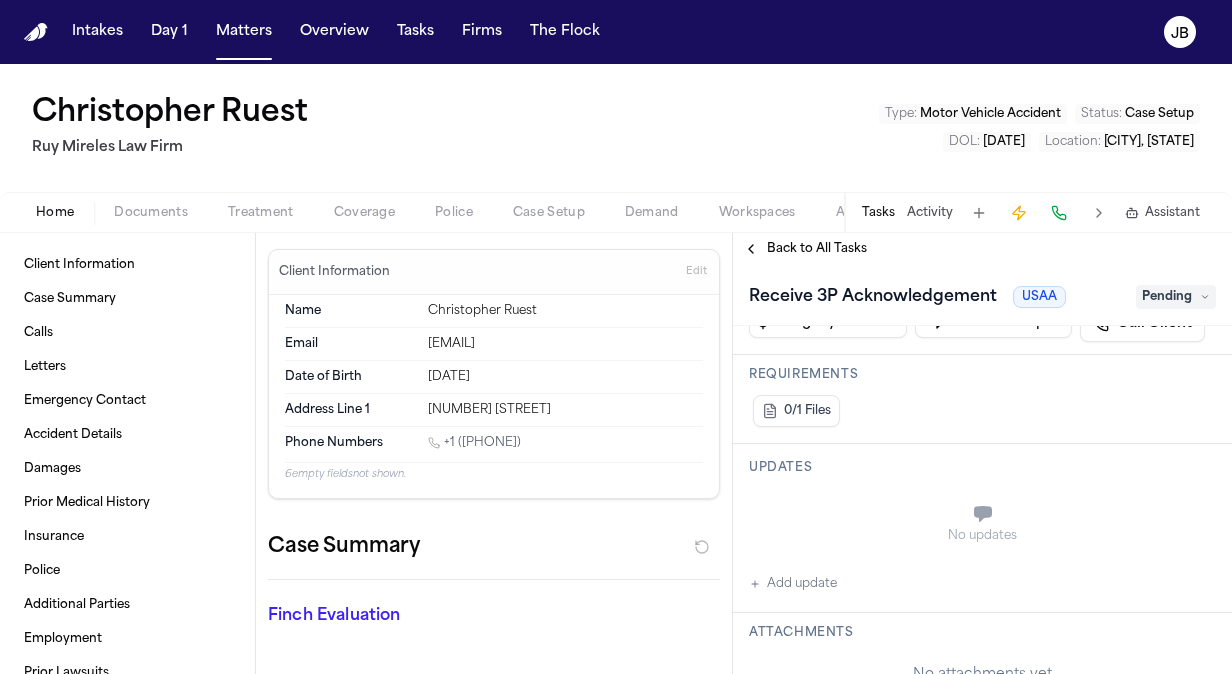 scroll, scrollTop: 320, scrollLeft: 0, axis: vertical 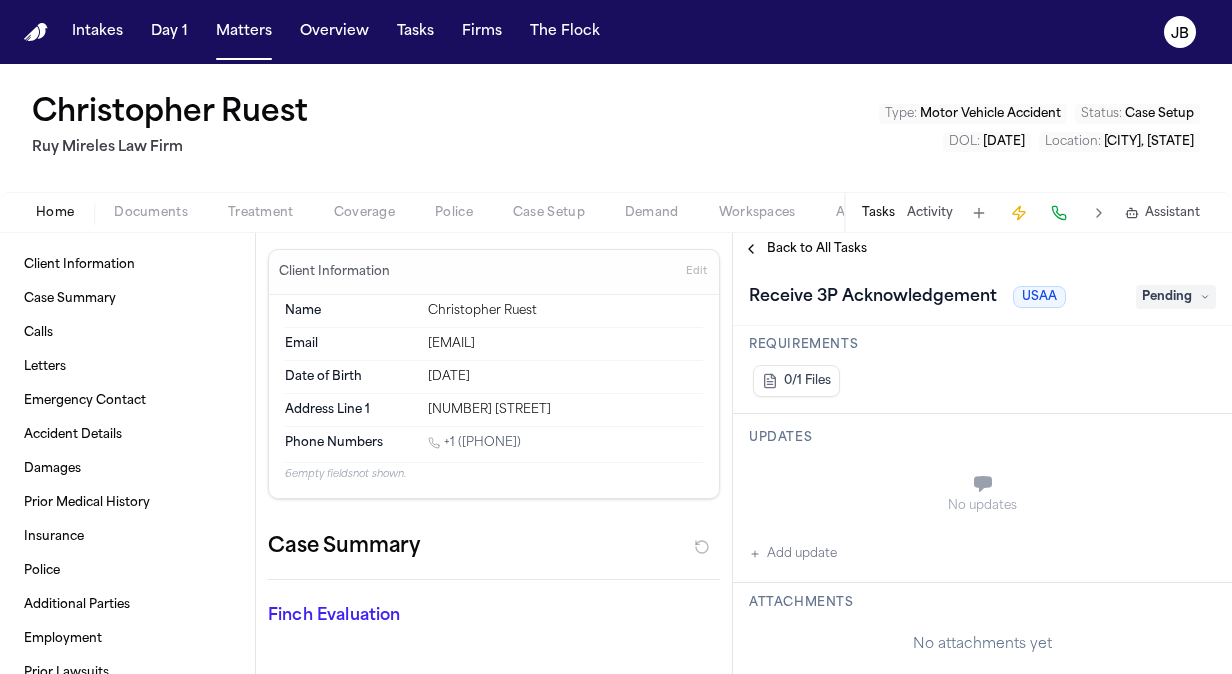 click on "No updates Add update" at bounding box center [982, 512] 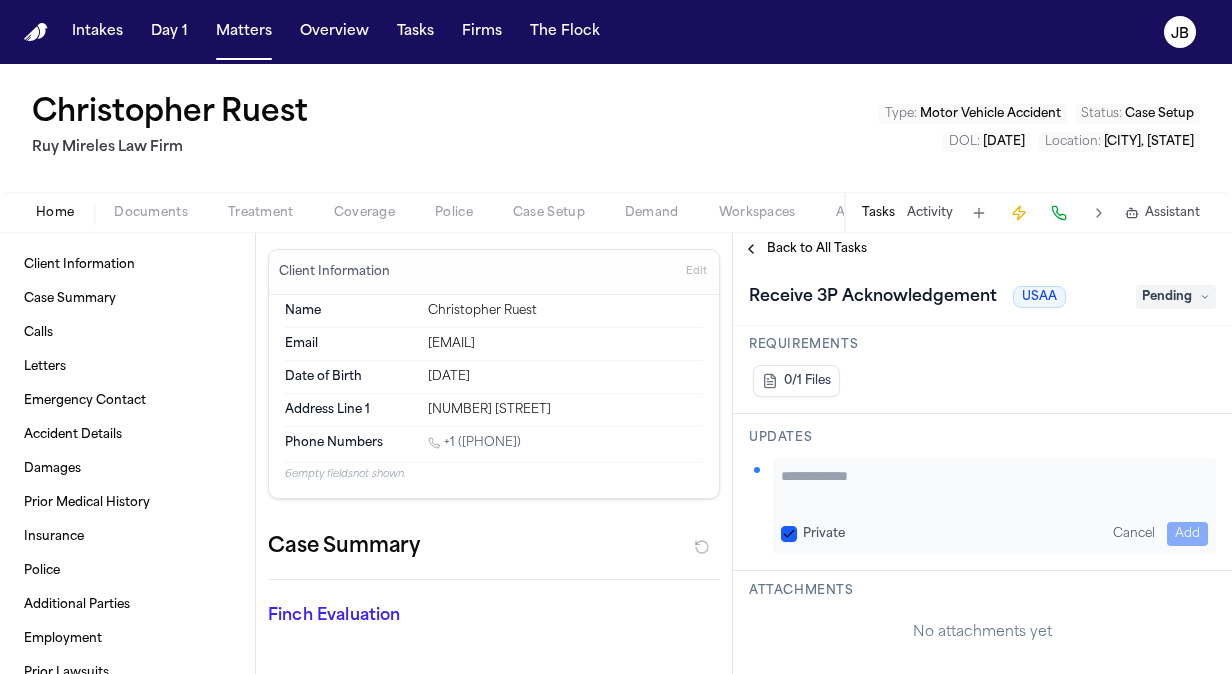 click at bounding box center (994, 486) 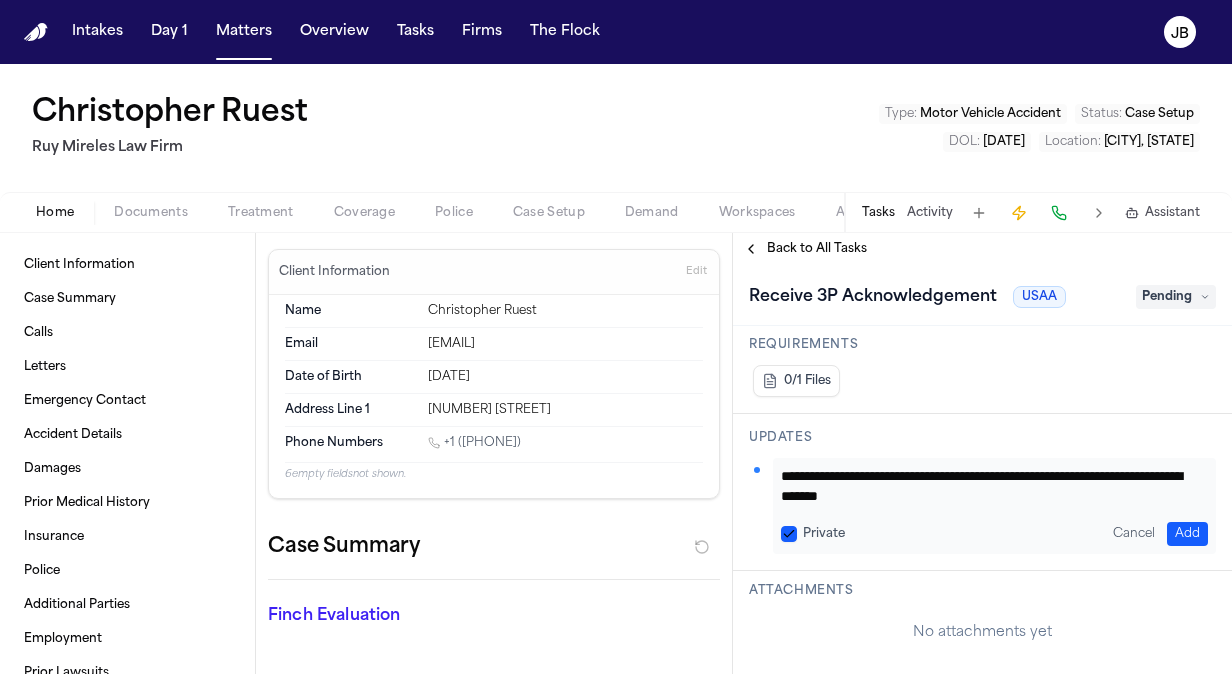 type on "**********" 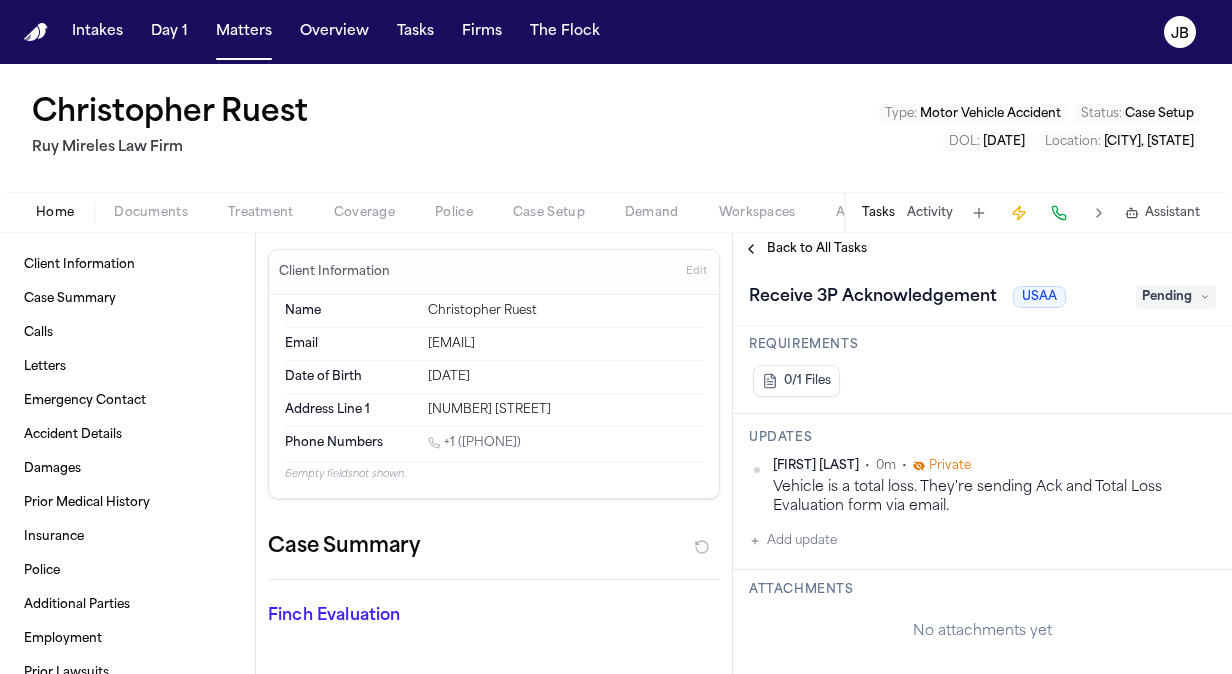 click on "Jessica Barrett • 0m • Private Vehicle is a total loss. They're sending Ack and Total Loss Evaluation form via email.  Add update" at bounding box center (982, 505) 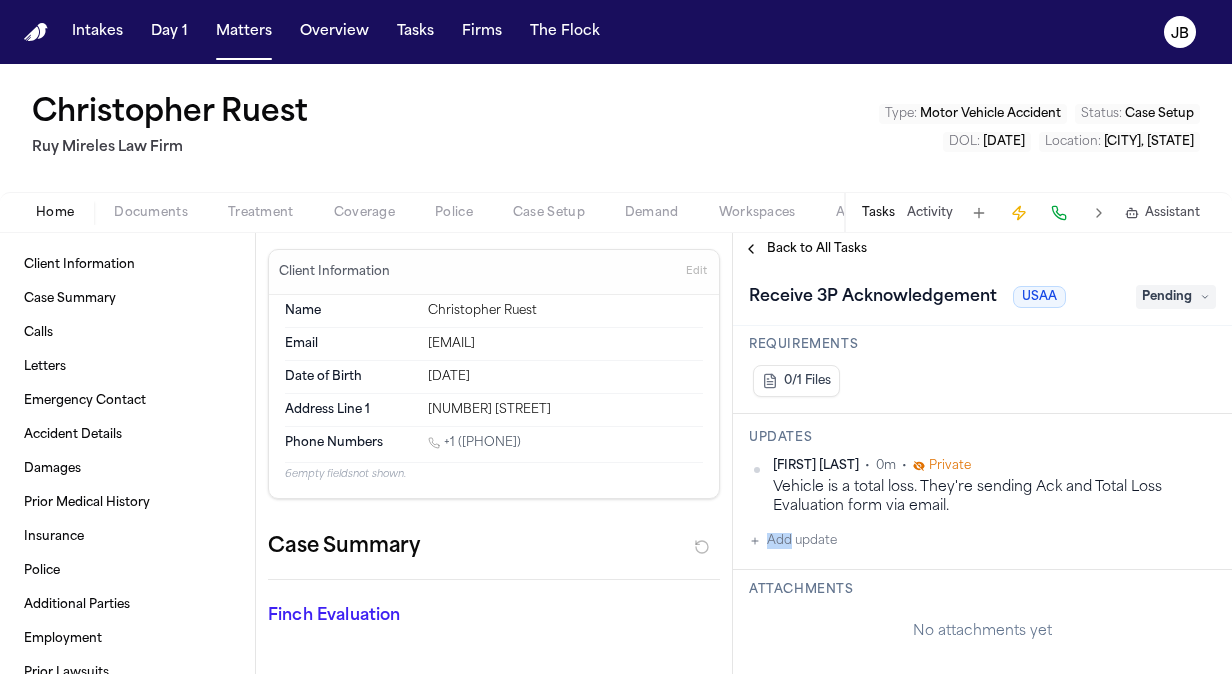 click on "Jessica Barrett • 0m • Private Vehicle is a total loss. They're sending Ack and Total Loss Evaluation form via email.  Add update" at bounding box center [982, 505] 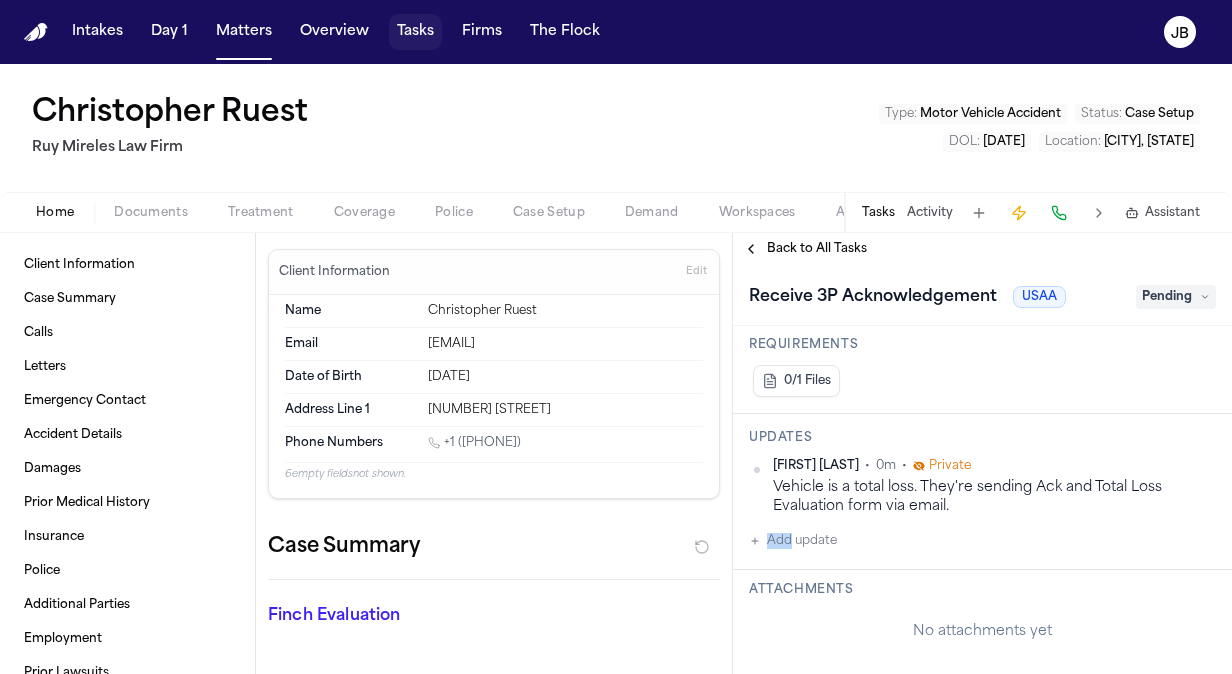 click on "Tasks" at bounding box center [415, 32] 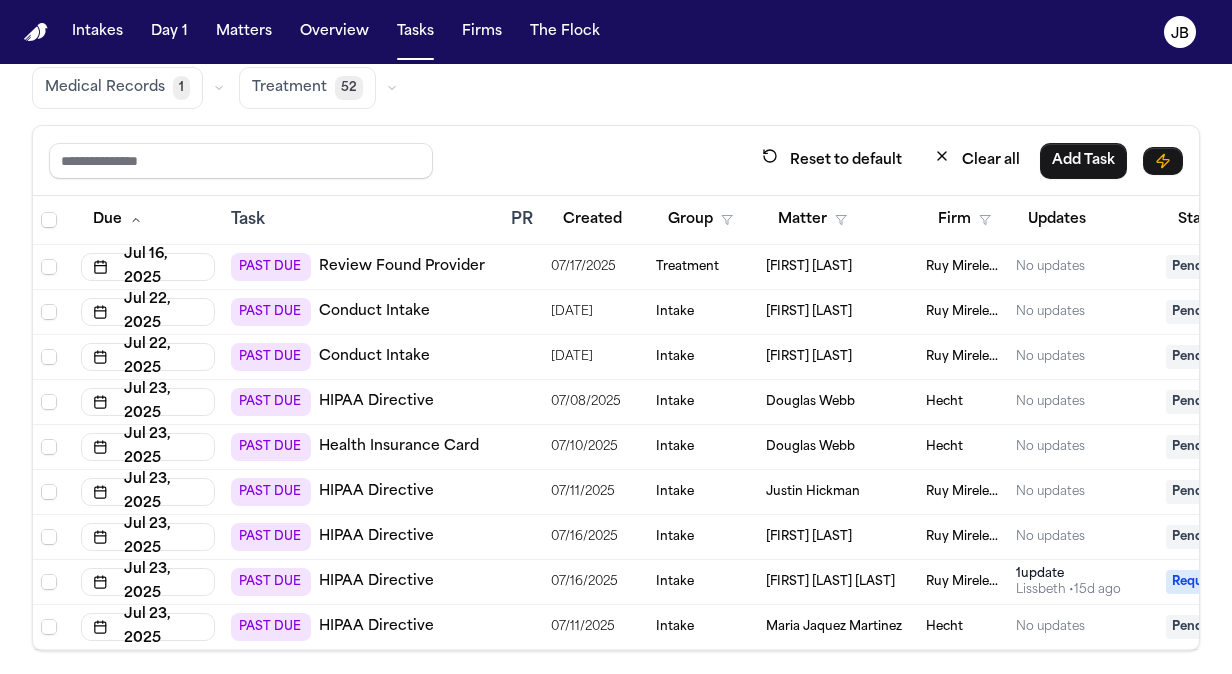 scroll, scrollTop: 116, scrollLeft: 0, axis: vertical 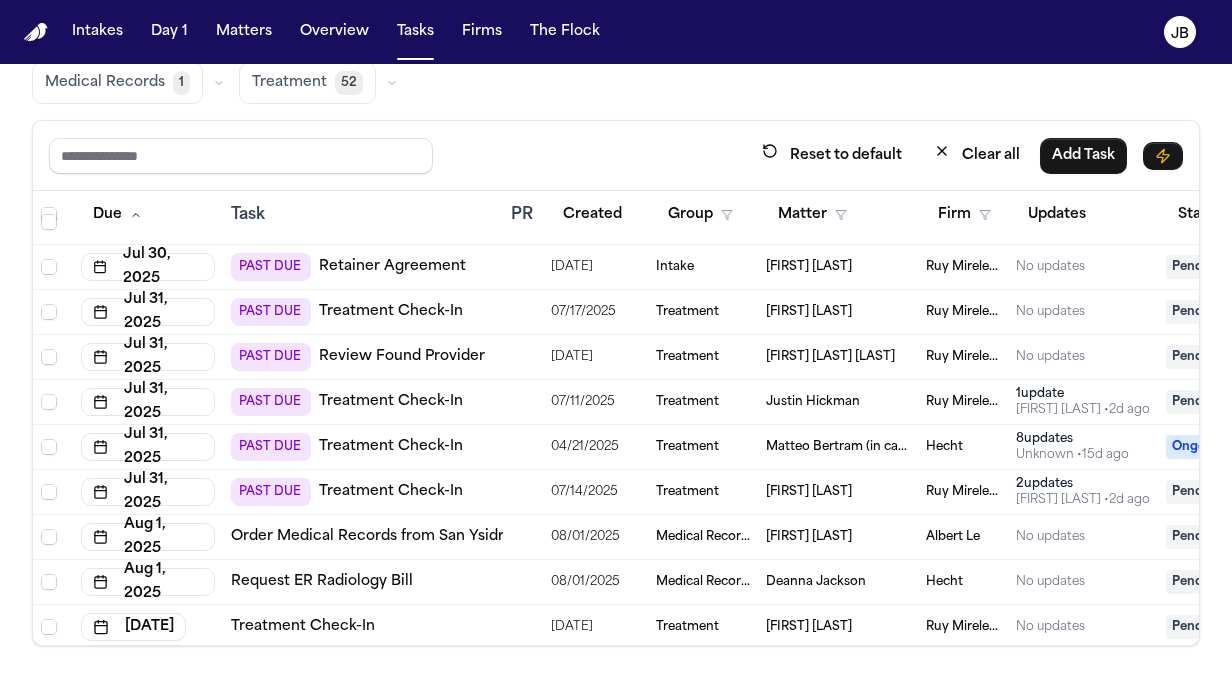 click on "[FIRST] [LAST]" at bounding box center (809, 492) 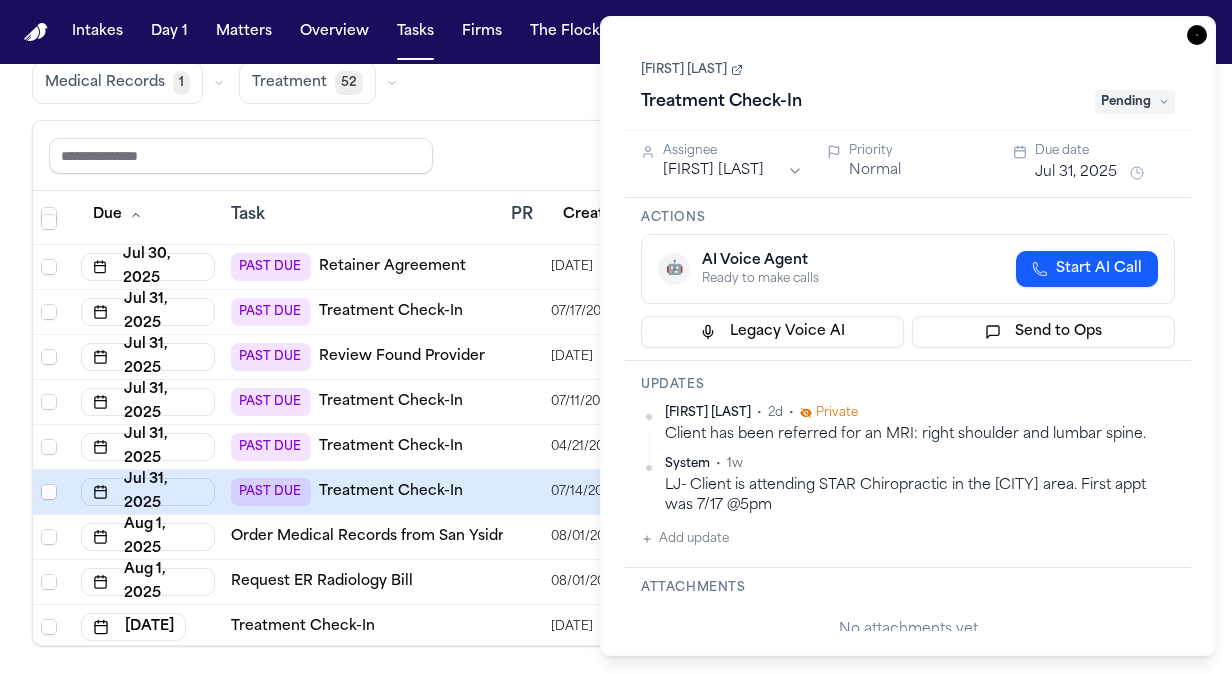 click on "[FIRST] [LAST]" at bounding box center [692, 70] 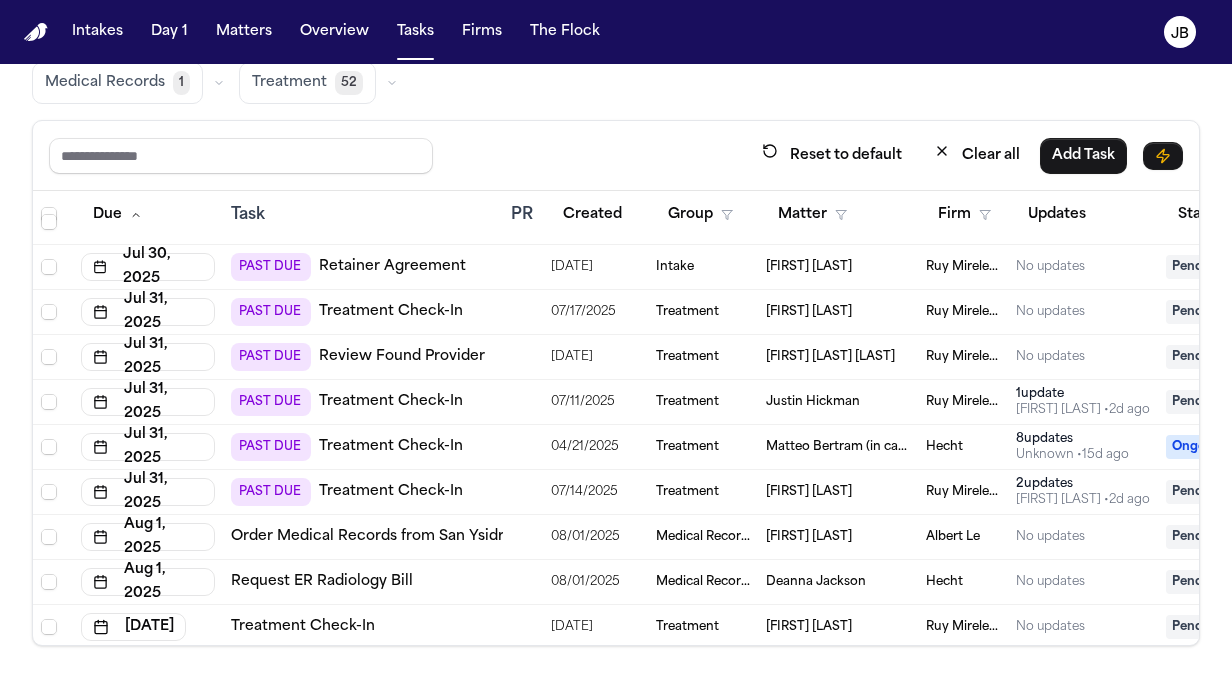click on "Review Found Provider" at bounding box center (402, 357) 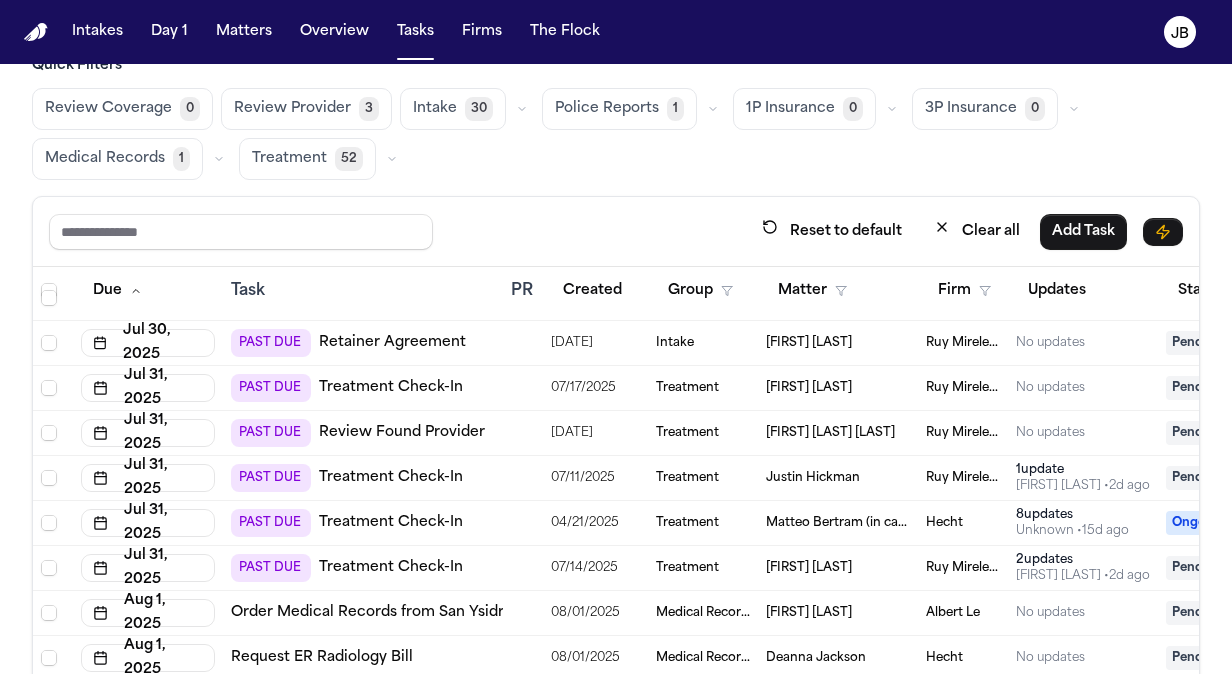 scroll, scrollTop: 39, scrollLeft: 0, axis: vertical 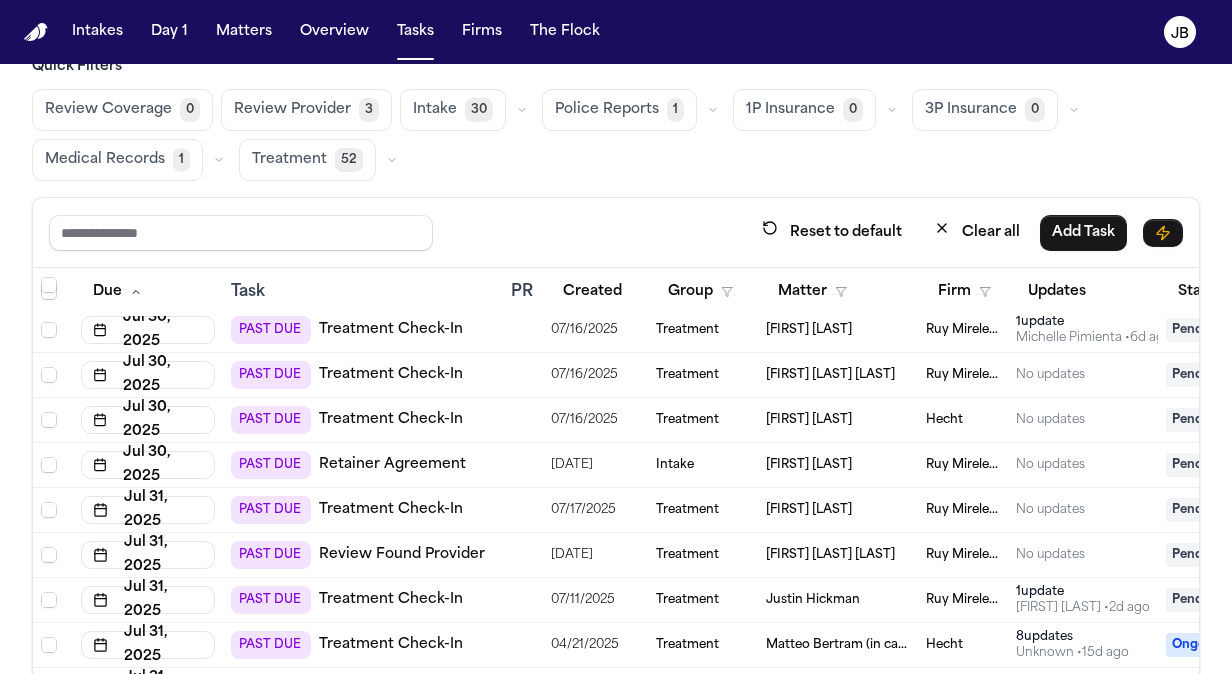 click on "Retainer Agreement" at bounding box center (392, 465) 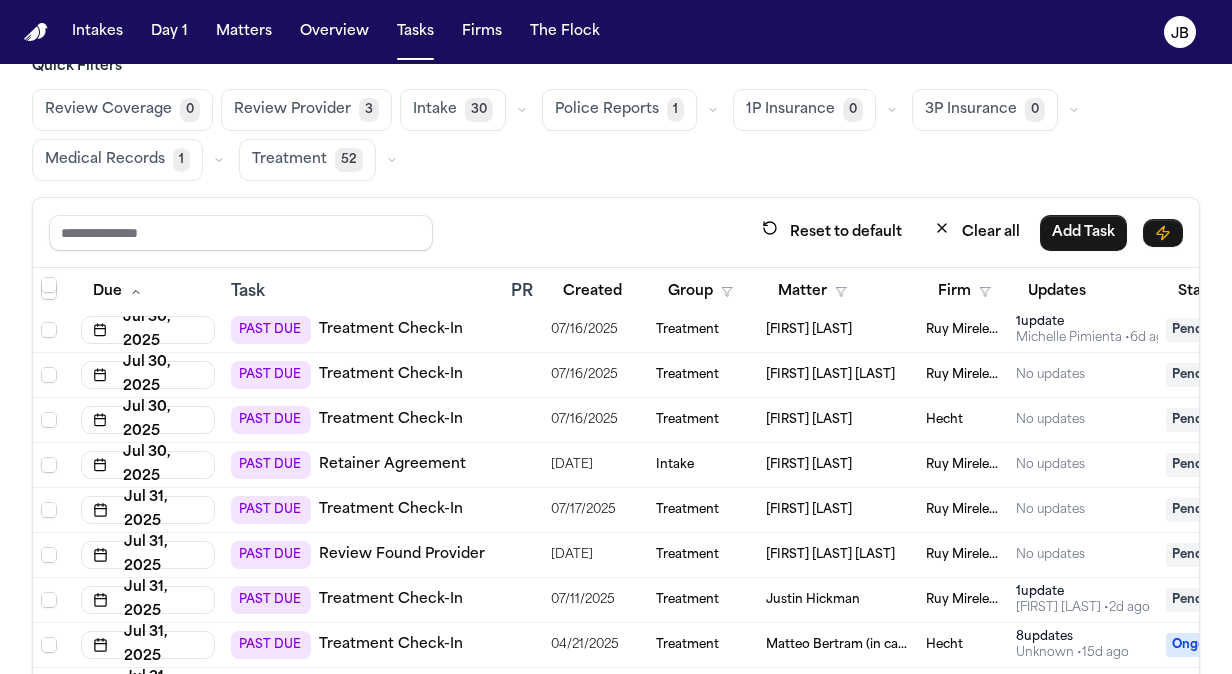 click on "PAST DUE" at bounding box center (271, 465) 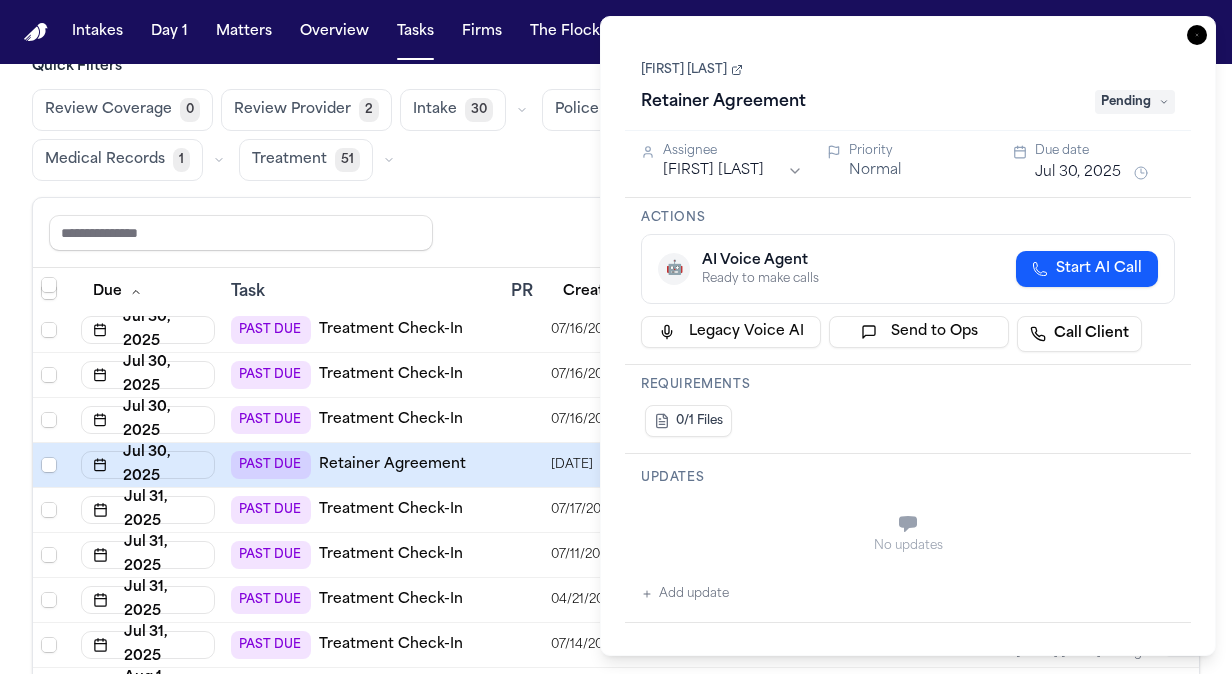 click on "Jul 30, 2025" at bounding box center (1078, 173) 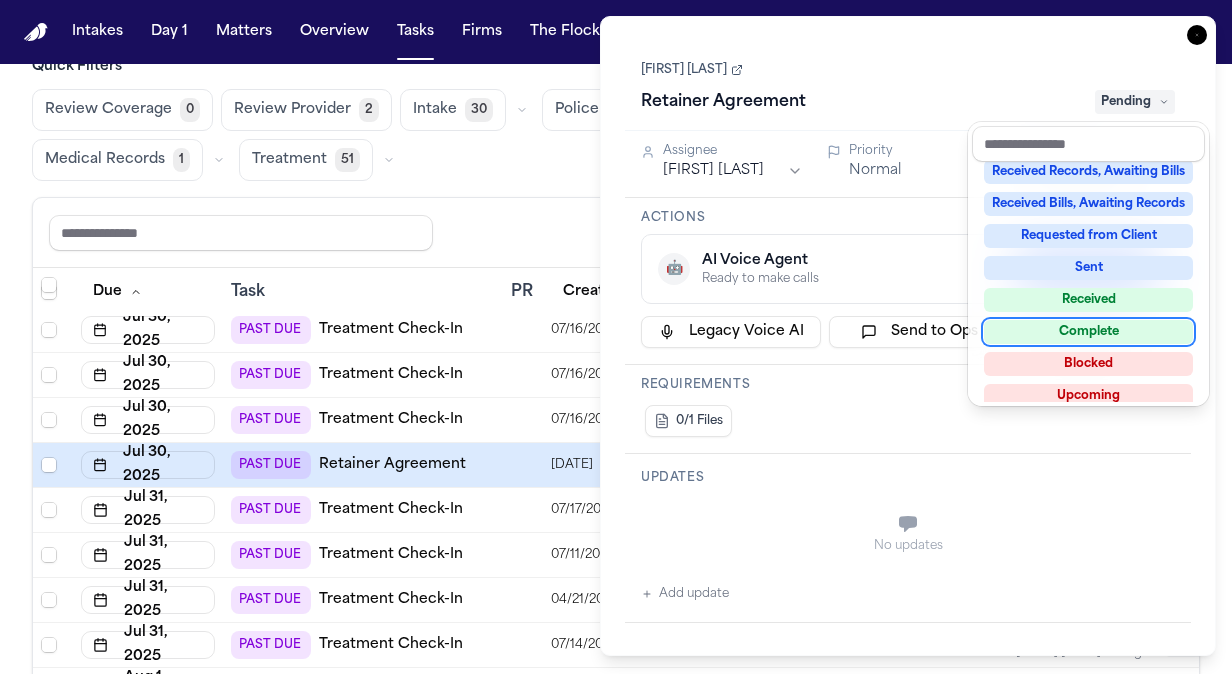 click on "Complete" at bounding box center (1088, 332) 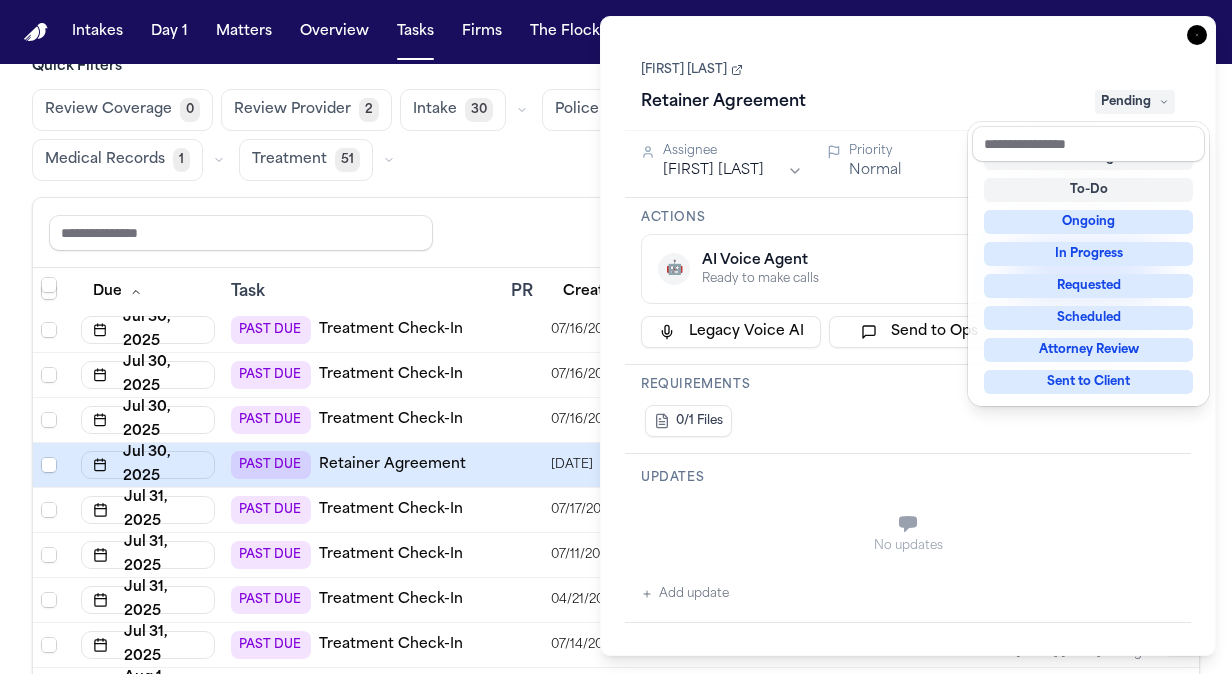 scroll, scrollTop: 8, scrollLeft: 0, axis: vertical 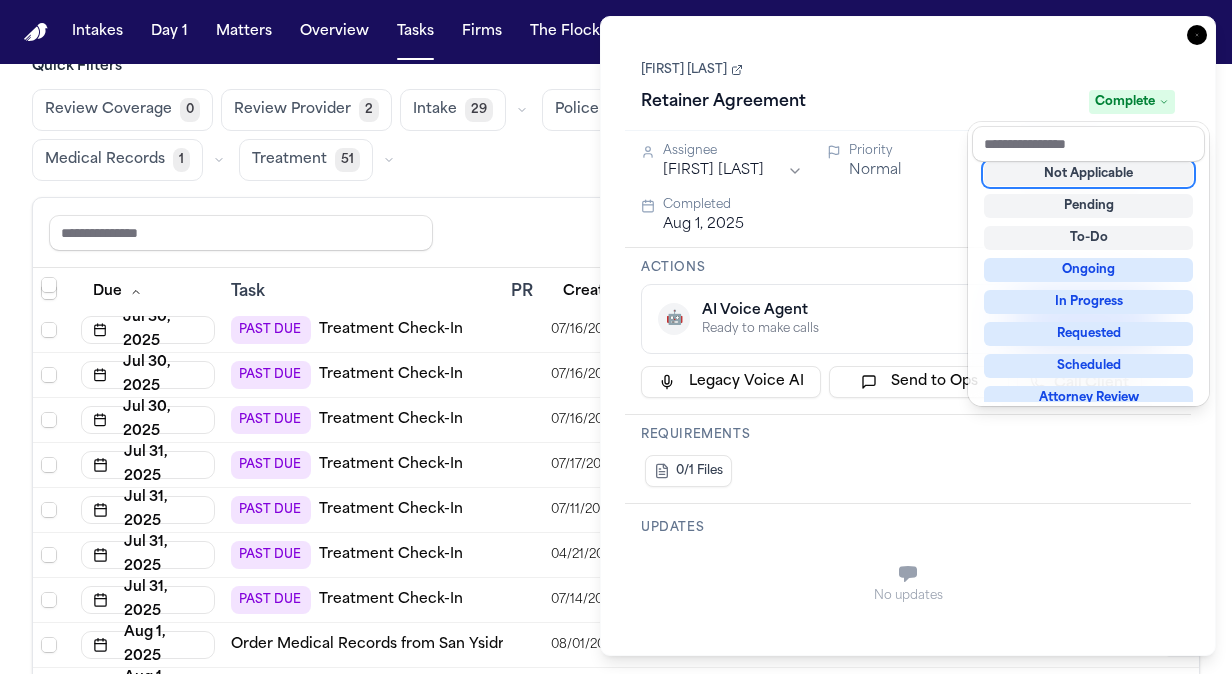 click on "Task Details Tonya Olencki  Retainer Agreement Complete Assignee Jessica Barrett Priority Normal Due date Jul 30, 2025 Completed Aug 1, 2025 Actions 🤖 AI Voice Agent Ready to make calls Start AI Call Legacy Voice AI Send to Ops Call Client Requirements 0/1 Files Updates No updates Add update Attachments No attachments yet Add Attachment Notes These notes are only visible to your team and will not be shared with attorneys. Schedules Schedule Voice AI Call No Scheduled Calls You haven't set up any scheduled calls for this task yet. Create a schedule to automatically run this task at specific times. Delete Task Close" at bounding box center (908, 336) 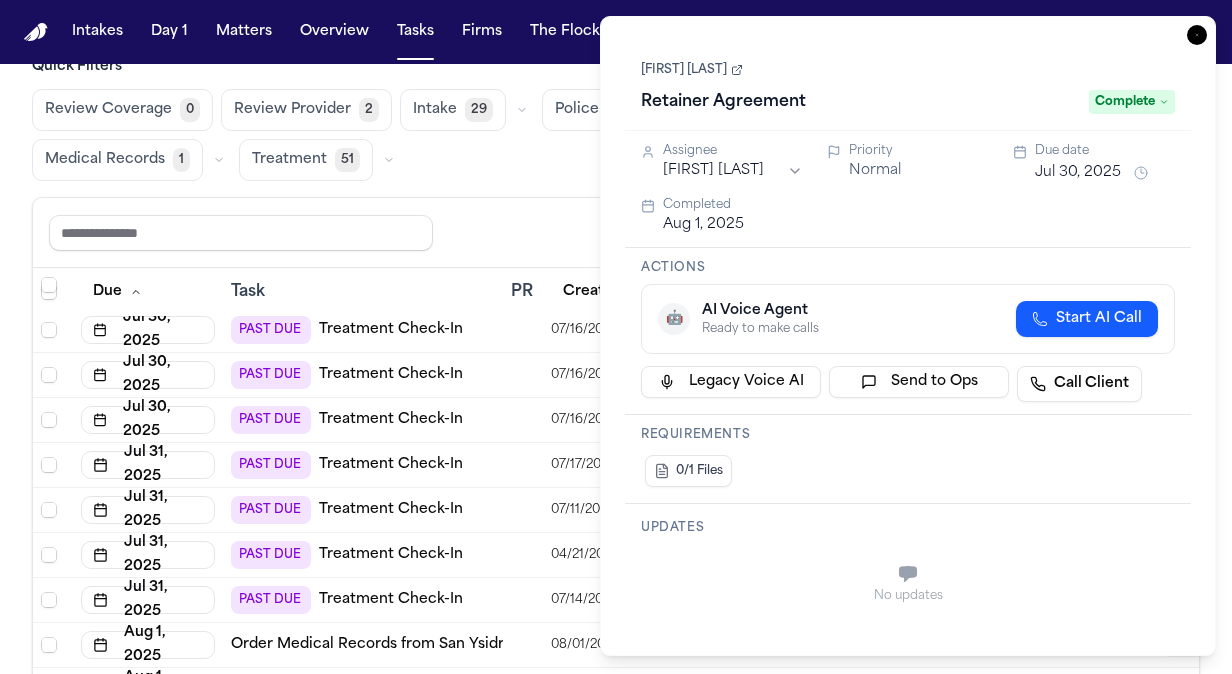 click 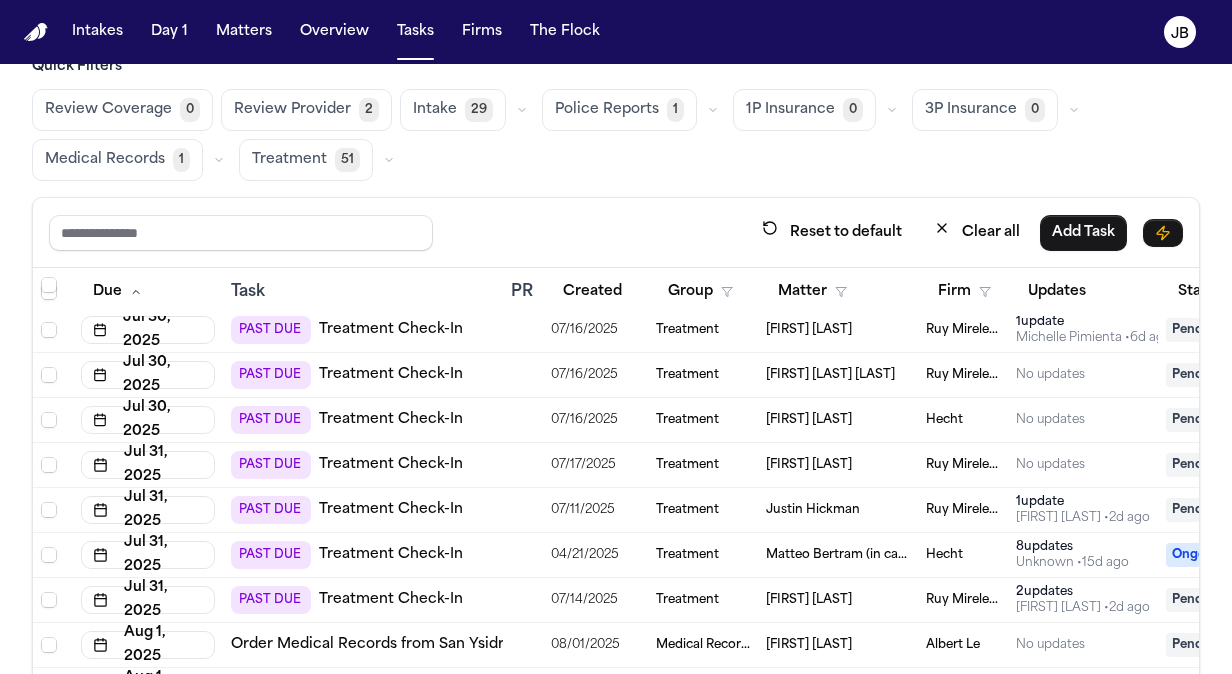 scroll, scrollTop: 2167, scrollLeft: 0, axis: vertical 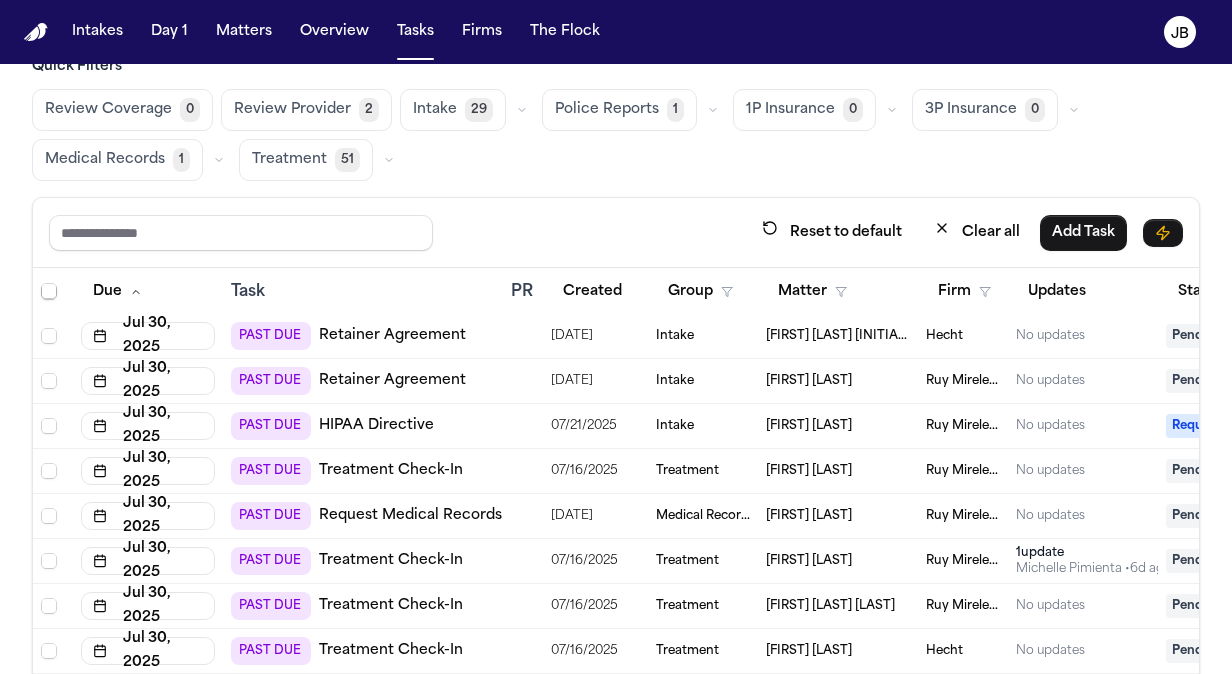click on "Medical Records" at bounding box center (703, 516) 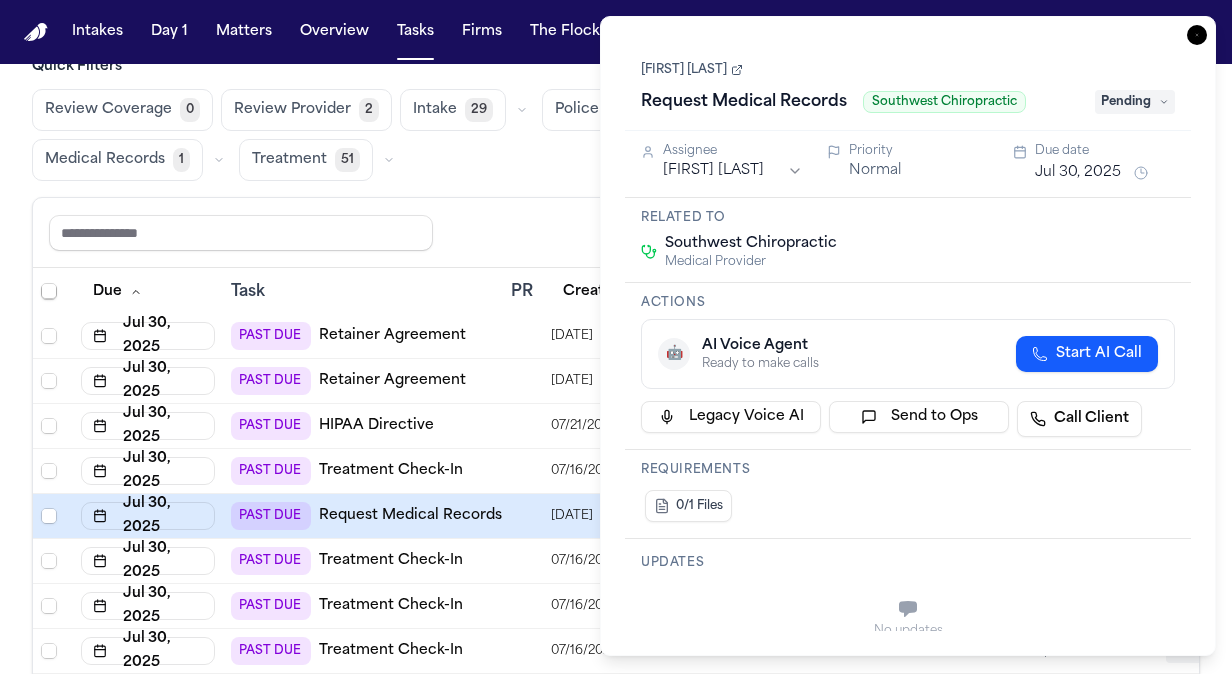 type 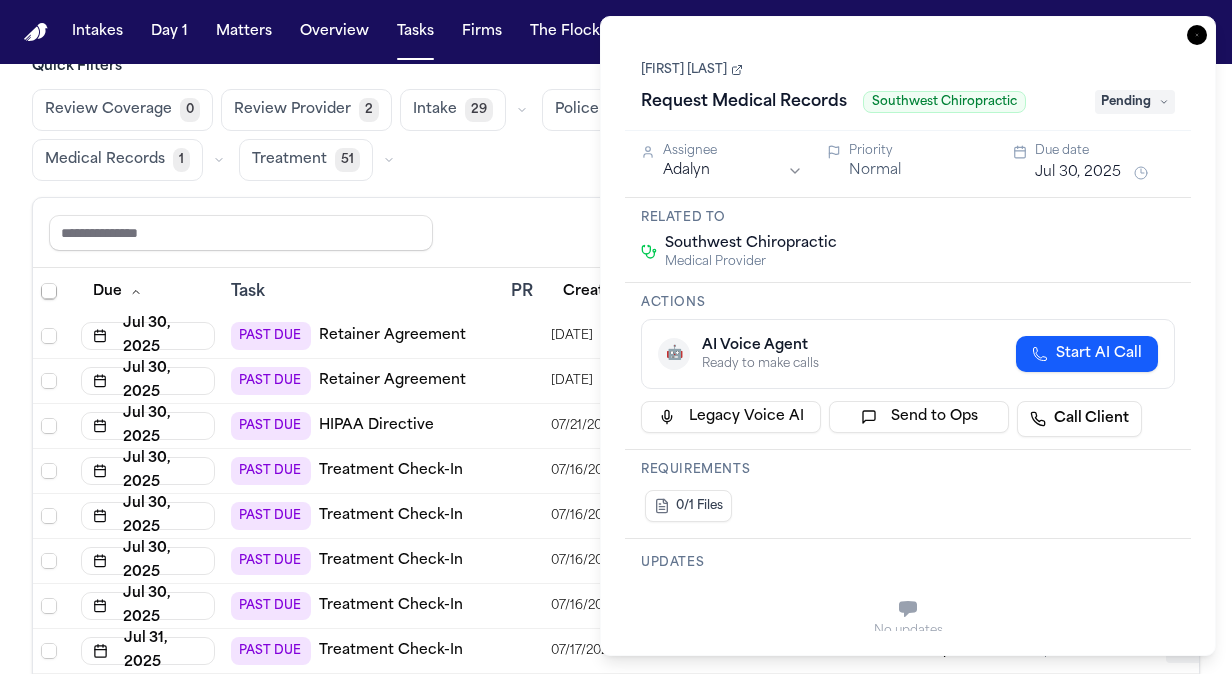 click on "Jul 30, 2025" at bounding box center (1078, 173) 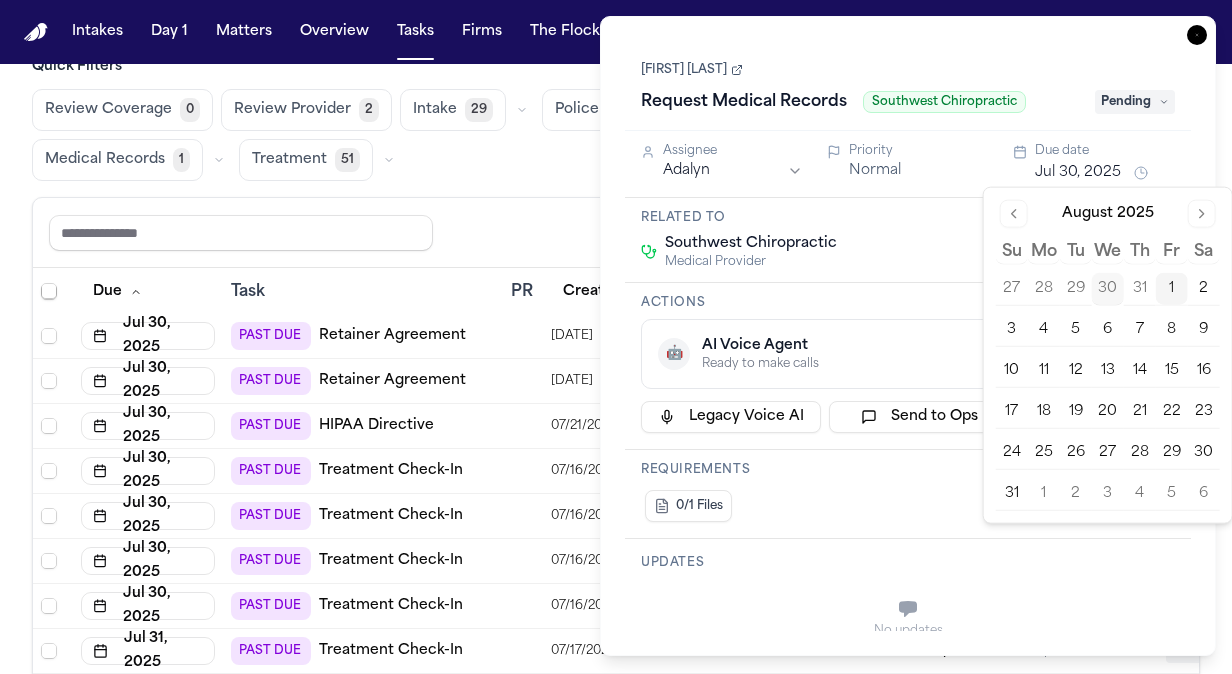 click on "1" at bounding box center (1172, 289) 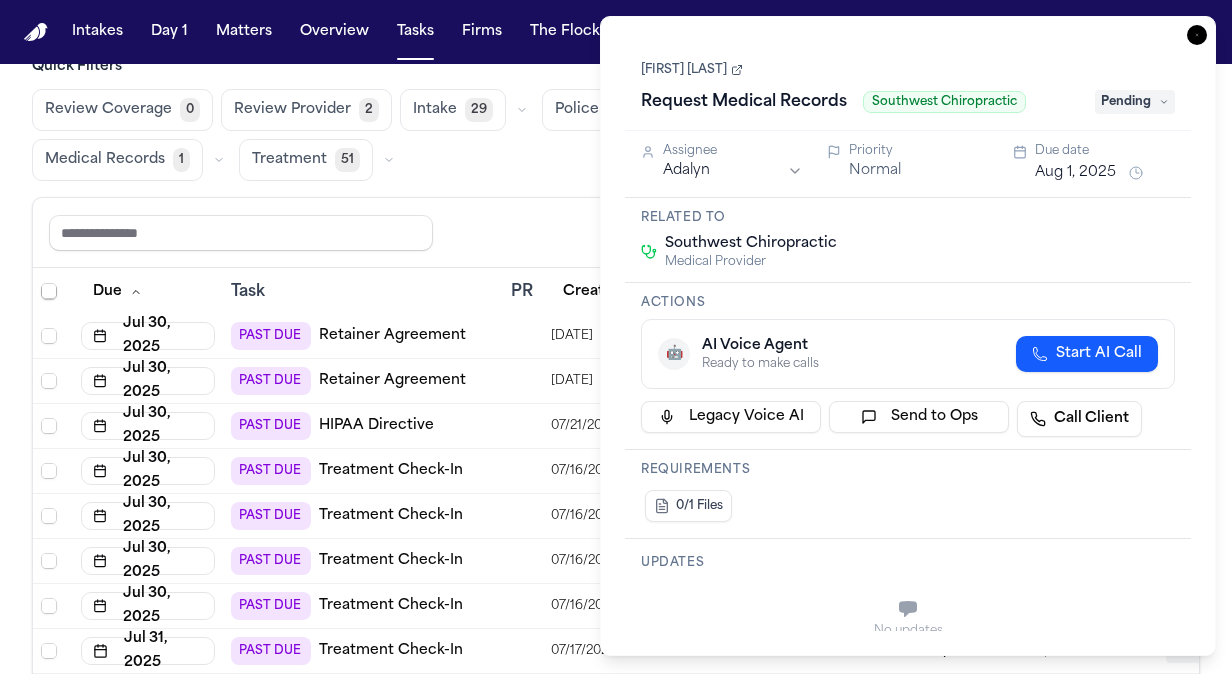 click on "Task Details Josue Luna Request Medical Records Southwest Chiropractic Pending Assignee Adalyn Priority Normal Due date Aug 1, 2025 Related to Southwest Chiropractic Medical Provider Actions 🤖 AI Voice Agent Ready to make calls Start AI Call Legacy Voice AI Send to Ops Call Client Requirements 0/1 Files Updates No updates Add update Attachments No attachments yet Add Attachment Notes These notes are only visible to your team and will not be shared with attorneys. Schedules Schedule Voice AI Call No Scheduled Calls You haven't set up any scheduled calls for this task yet. Create a schedule to automatically run this task at specific times. Delete Task Close" at bounding box center (908, 336) 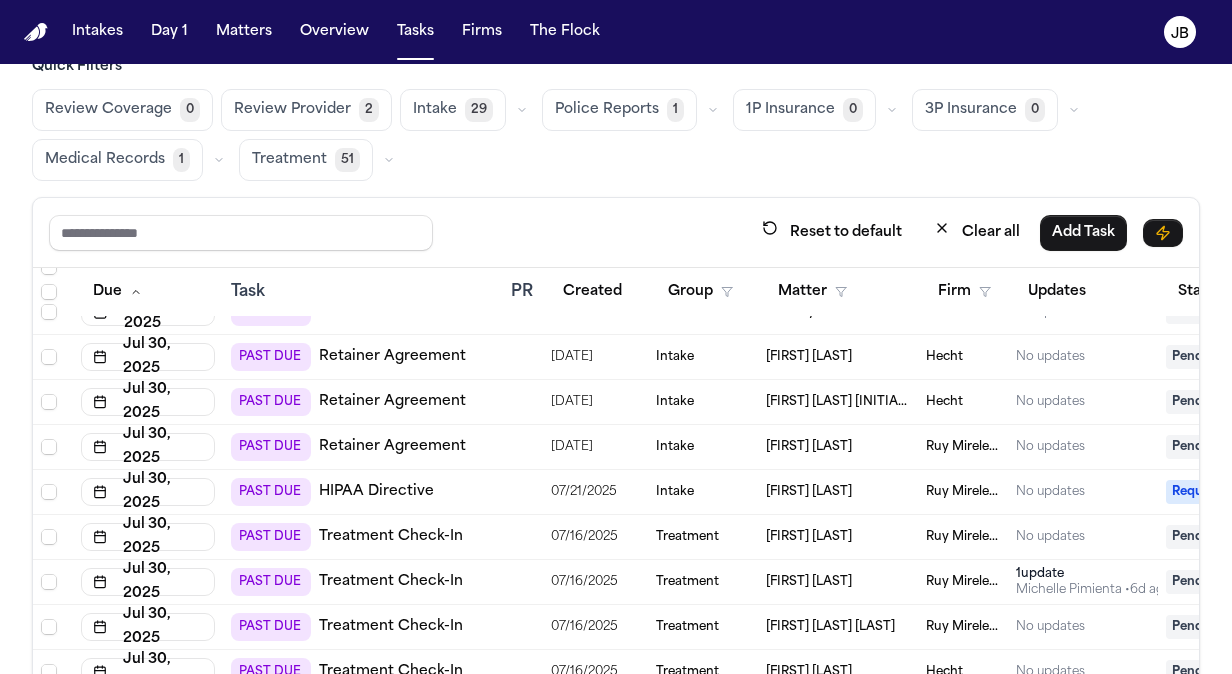 scroll, scrollTop: 2094, scrollLeft: 0, axis: vertical 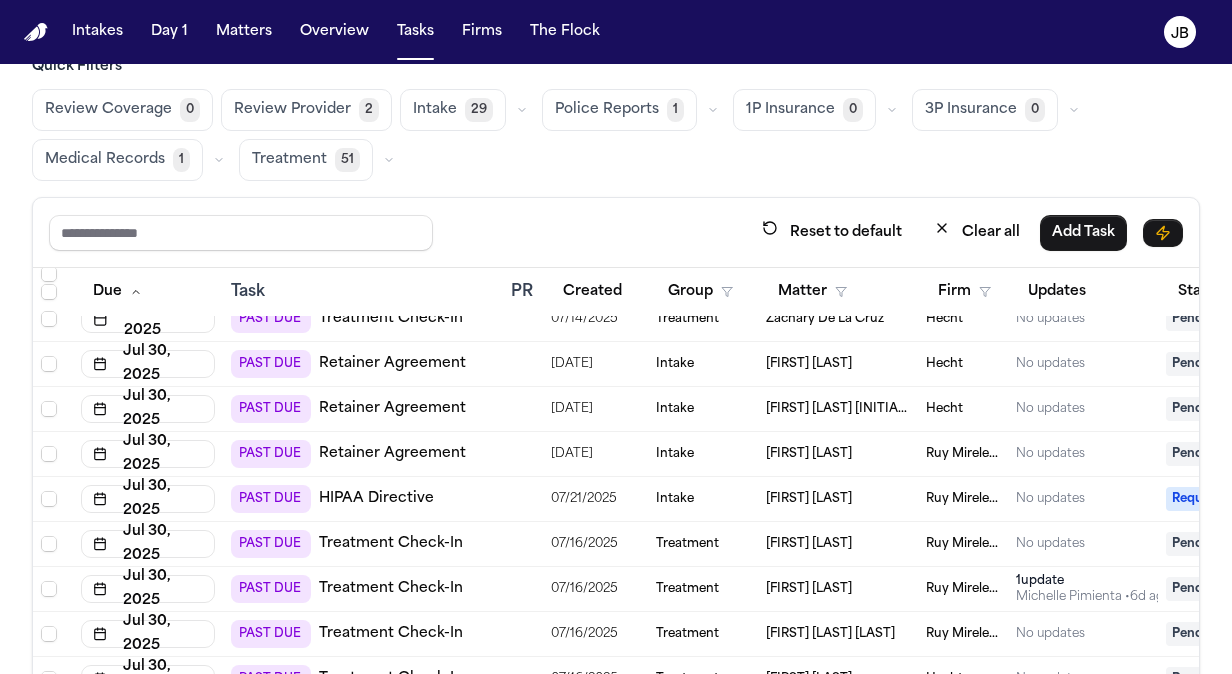 click on "Intake" at bounding box center (703, 499) 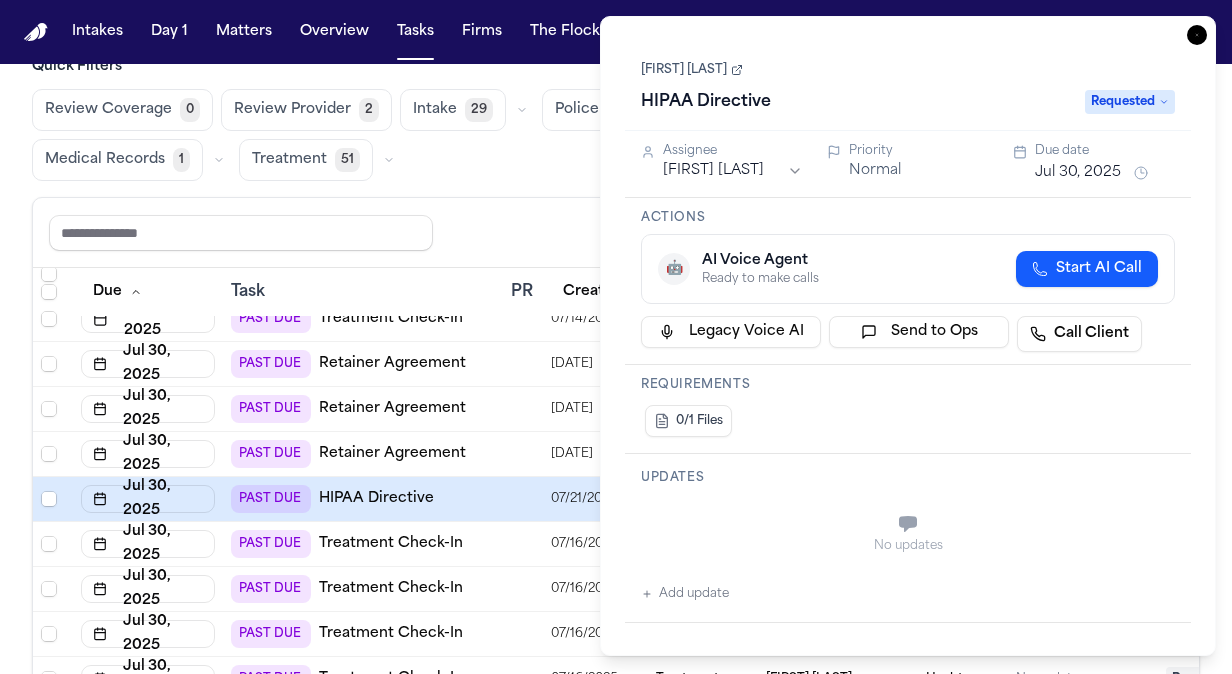 click on "Jul 30, 2025" at bounding box center [1078, 173] 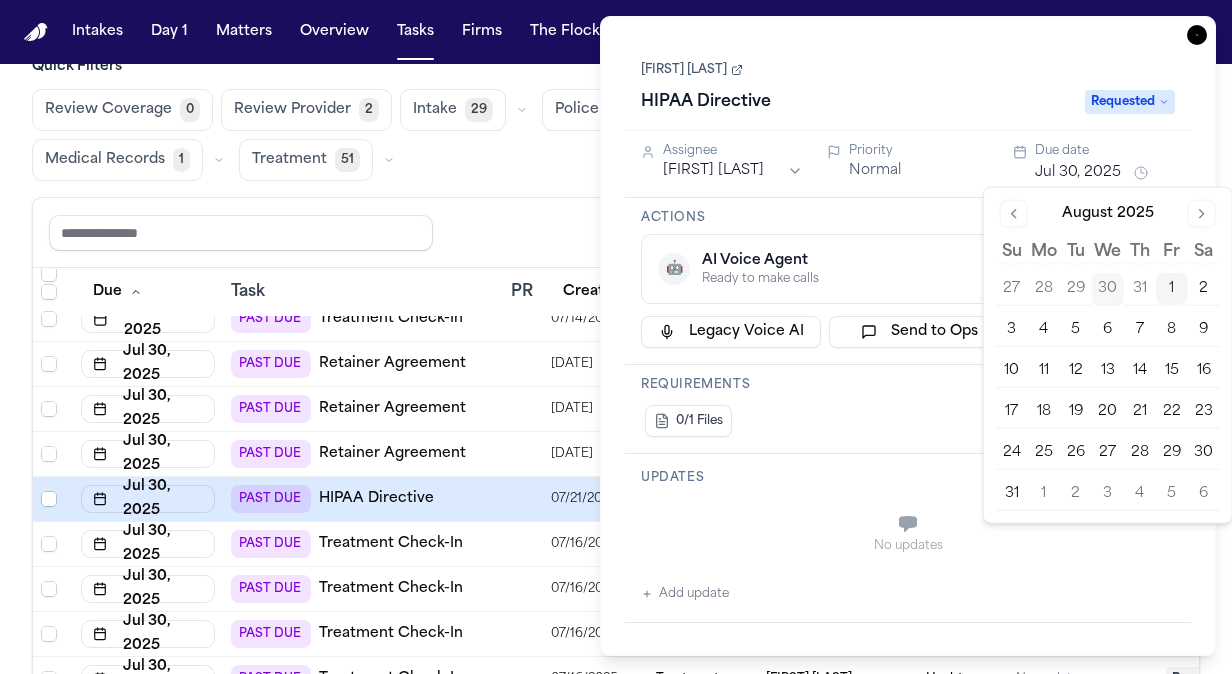 click on "4" at bounding box center (1044, 330) 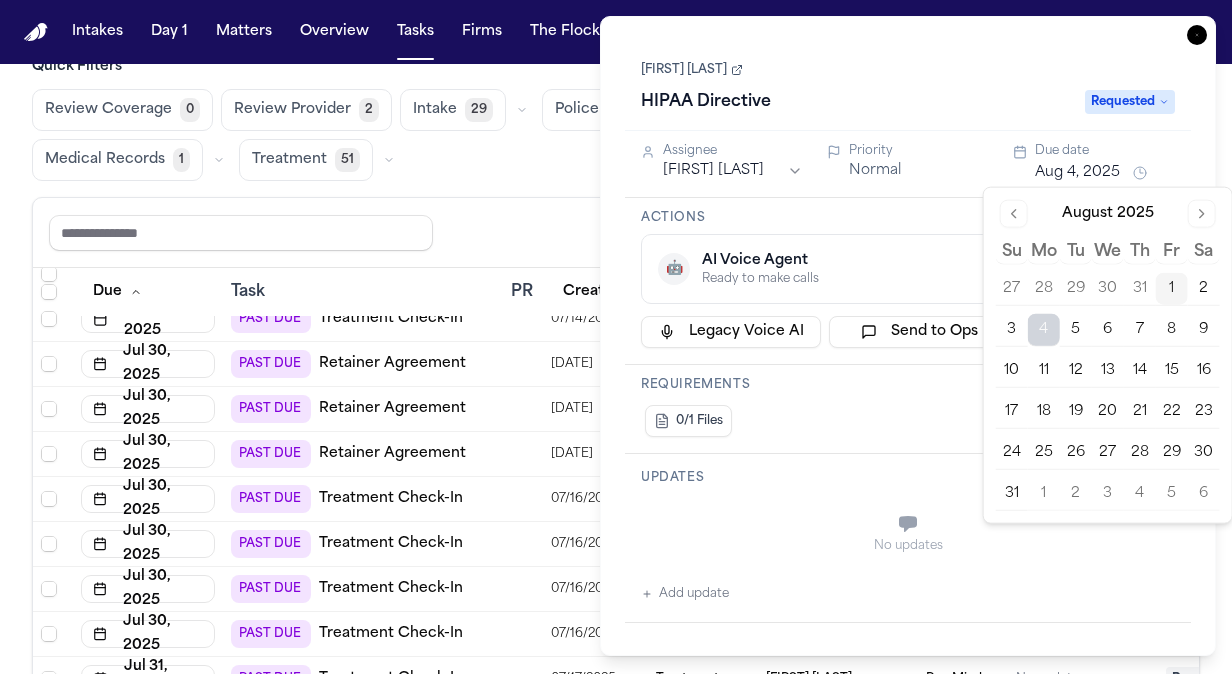 click on "Reset to default Clear all Add Task" at bounding box center [616, 232] 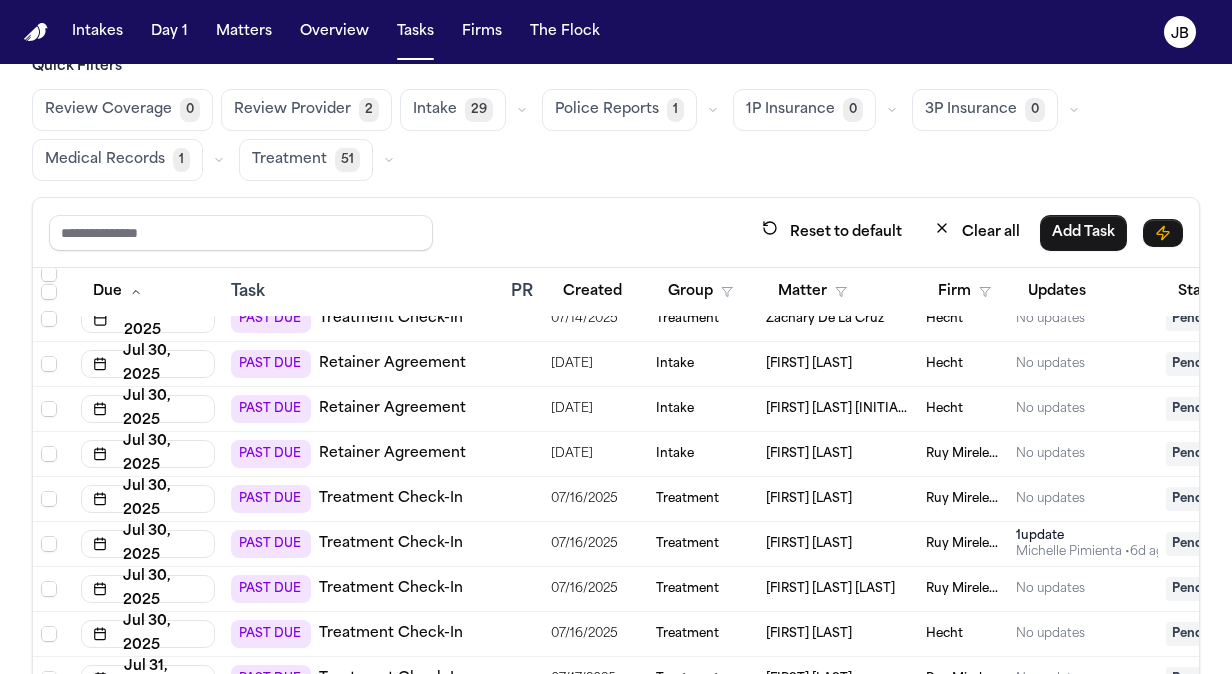 scroll, scrollTop: 0, scrollLeft: 0, axis: both 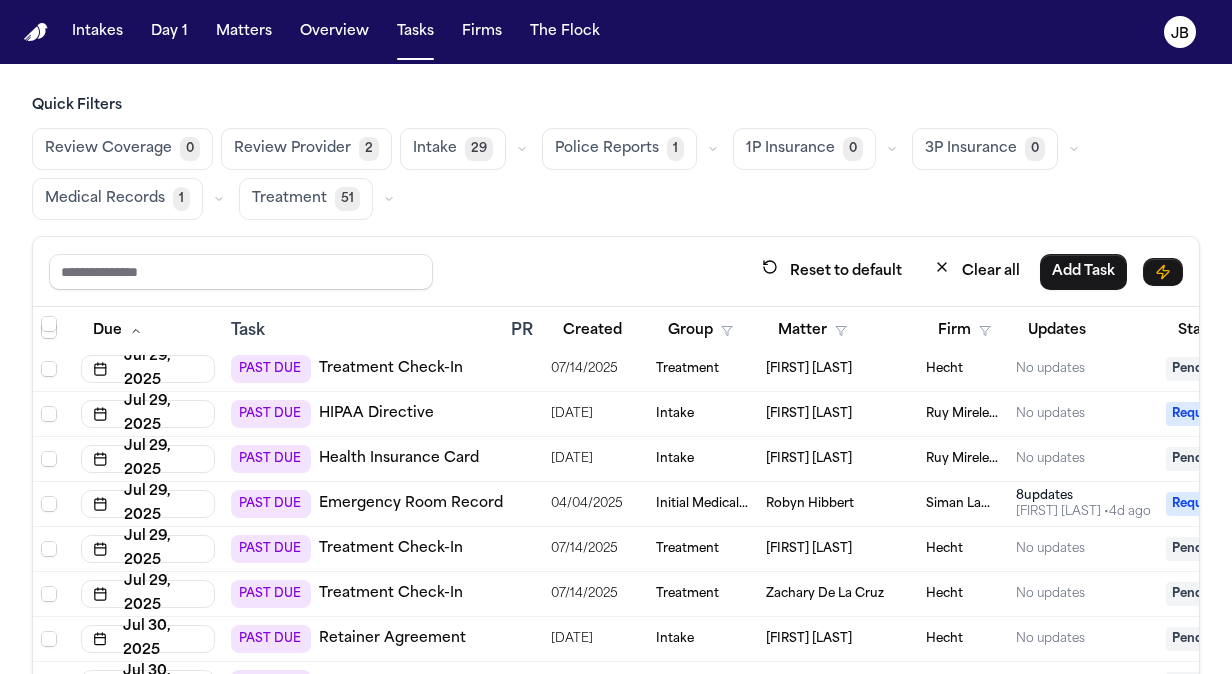 click at bounding box center (523, 504) 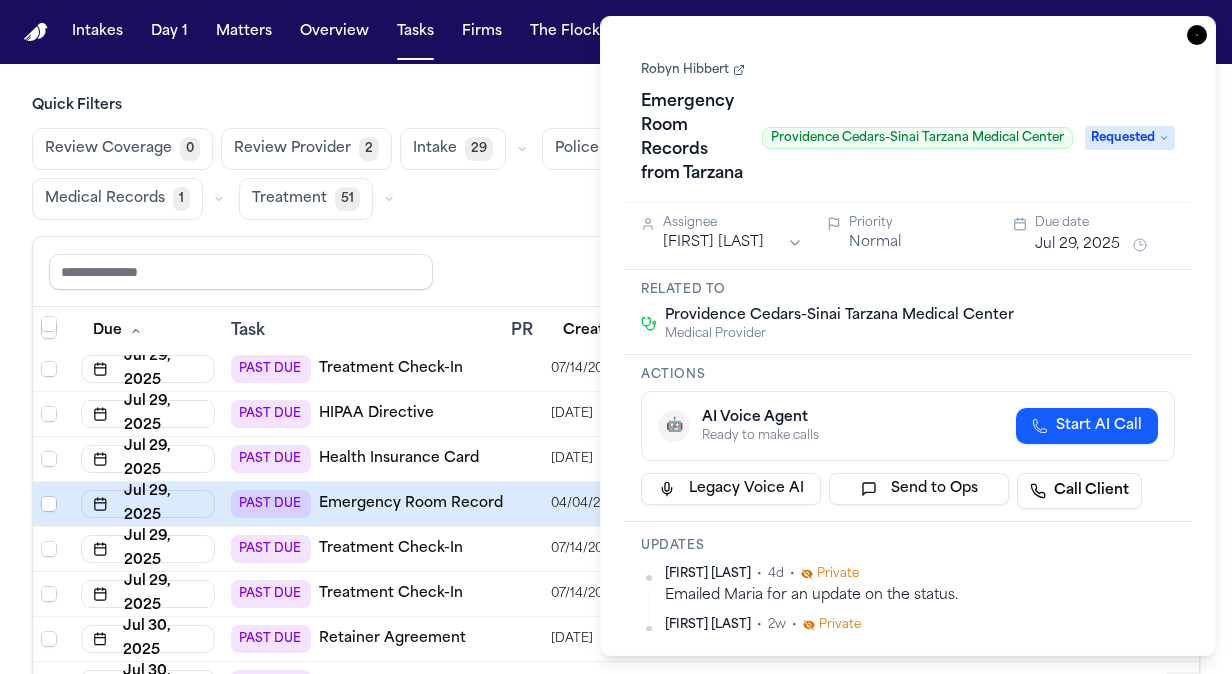 click on "Intakes Day 1 Matters Overview Tasks Firms The Flock JB Quick Filters Review Coverage 0 Review Provider 2 Intake 29 Police Reports 1 1P Insurance 0 3P Insurance 0 Medical Records 1 Treatment 51 Reset to default Clear all Add Task Due Task PR Created Group Matter Firm Updates Status 2 Assignee 2 Jul 25, 2025 PAST DUE Treatment Check-In 07/11/2025 Treatment Maria Jaquez Martinez Hecht No updates Pending JB Jul 25, 2025 PAST DUE Treatment Check-In 05/29/2025 Treatment Steve Gomez Hecht 6  update s Unknown   •  9d ago Ongoing JB Jul 25, 2025 PAST DUE Treatment Check-In 06/19/2025 Treatment Tamer Samuel Hecht No updates Pending JB Jul 28, 2025 PAST DUE HIPAA Directive 07/22/2025 Intake Alejandra Aguero Hecht No updates Pending JB Jul 28, 2025 PAST DUE HIPAA Directive 07/22/2025 Intake Alejandra Aguero ANF Zaid Aguero Hecht No updates Pending JB Jul 28, 2025 PAST DUE HIPAA Directive 07/22/2025 Intake Charles Anderson Ruy Mireles Law Firm No updates Pending JB Jul 28, 2025 PAST DUE Retainer Agreement JB" at bounding box center [616, 337] 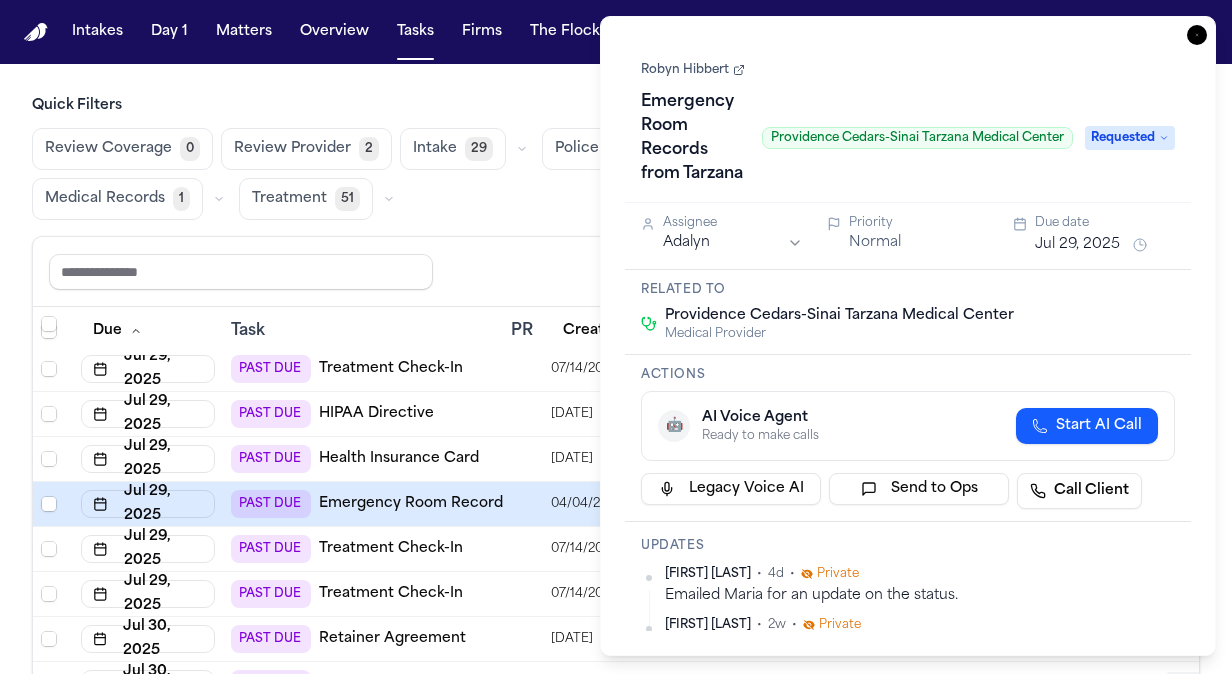click on "Task" at bounding box center [363, 331] 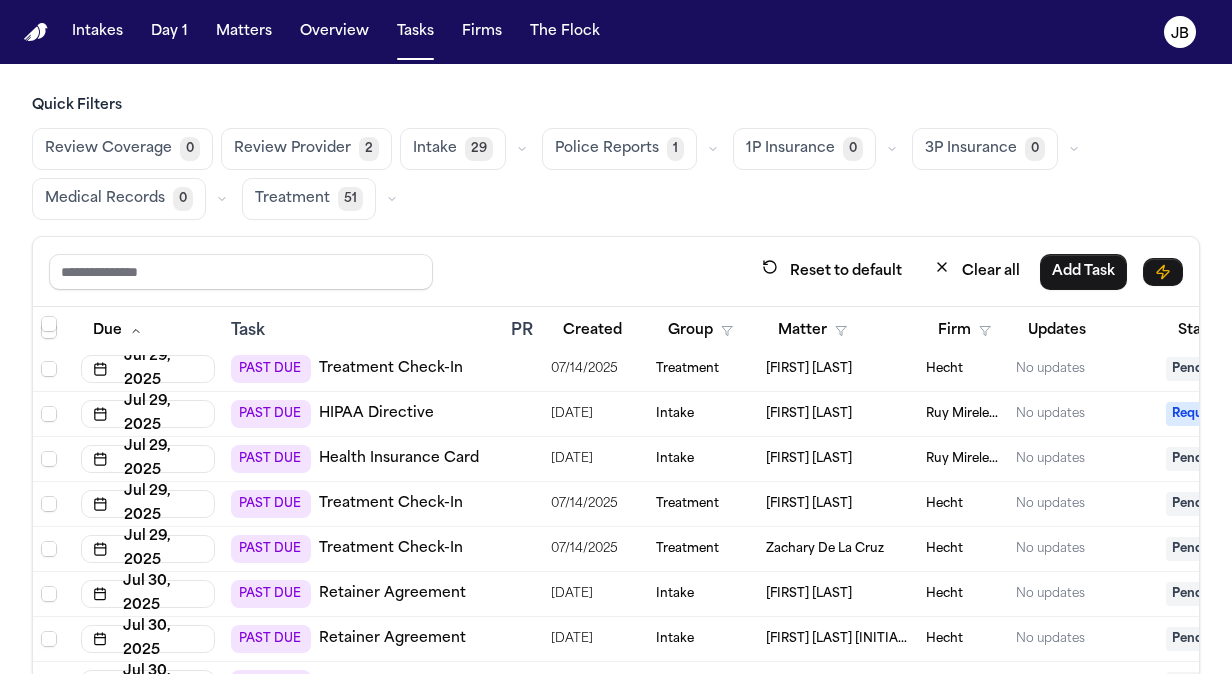 click on "PAST DUE HIPAA Directive" at bounding box center (363, 414) 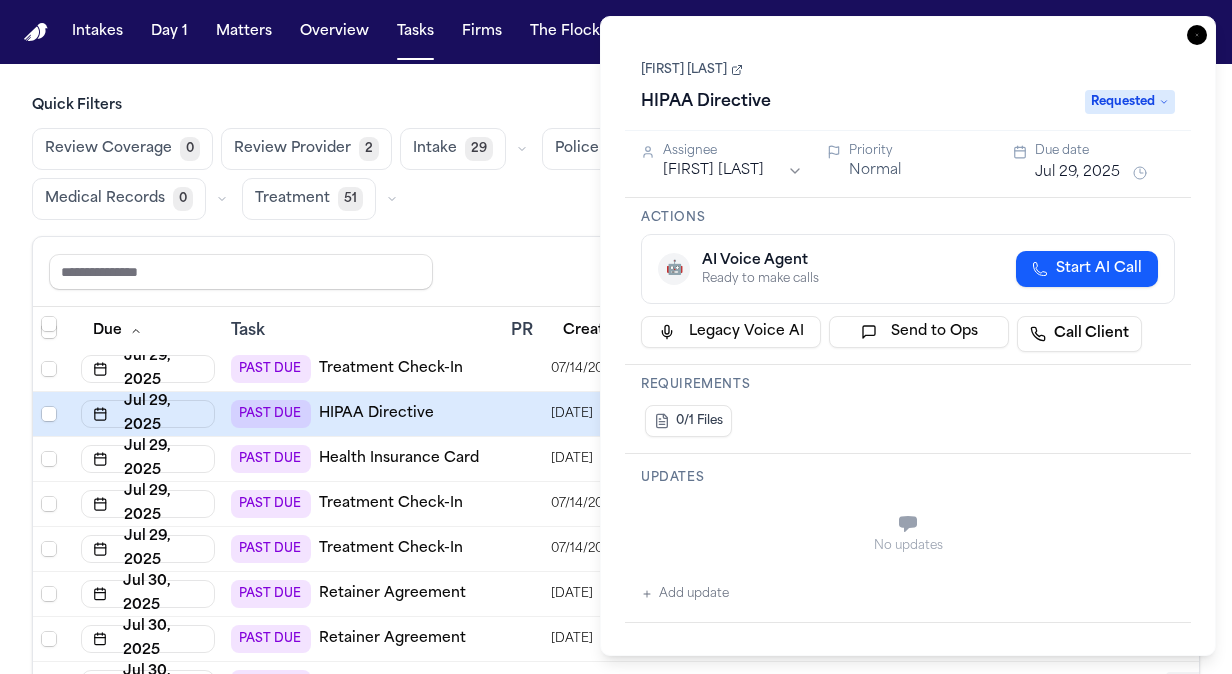 click on "Requested" at bounding box center (1130, 102) 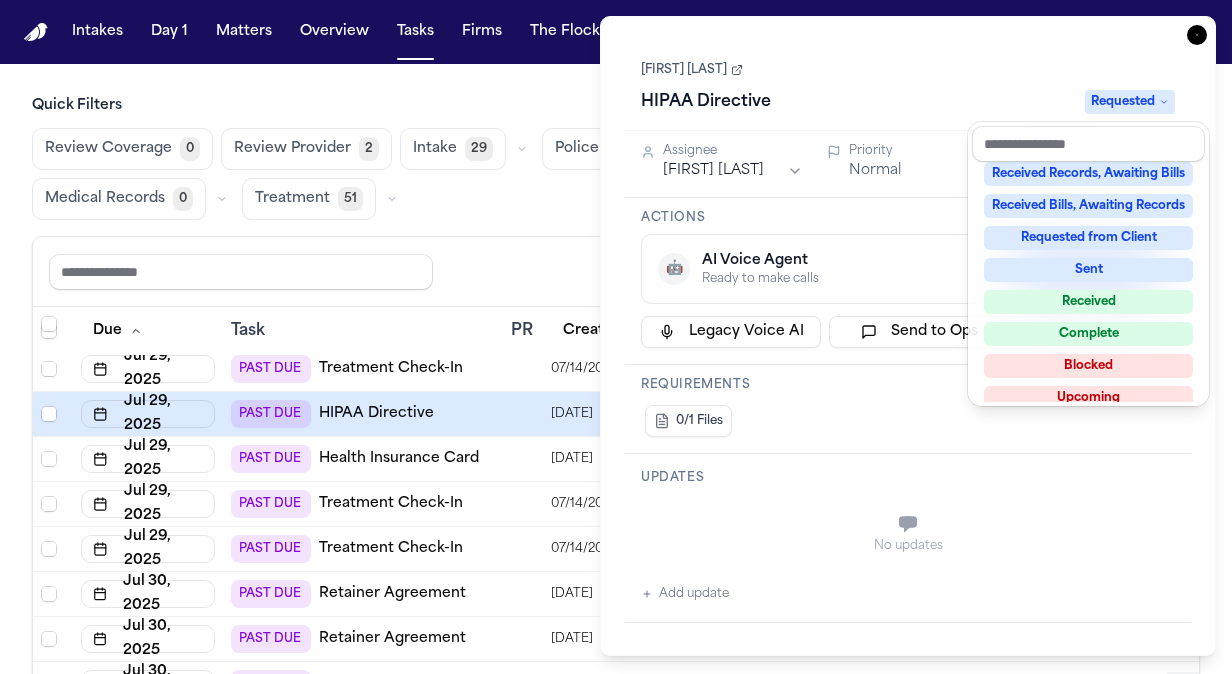 scroll, scrollTop: 312, scrollLeft: 0, axis: vertical 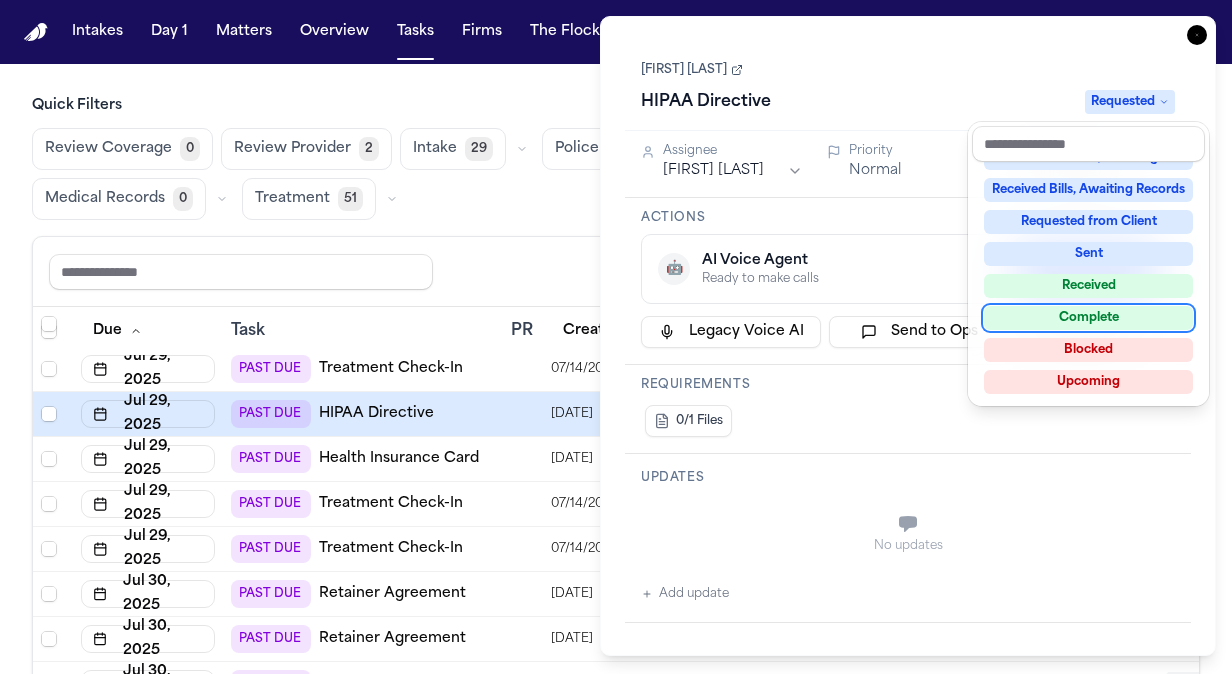 click on "Complete" at bounding box center [1088, 318] 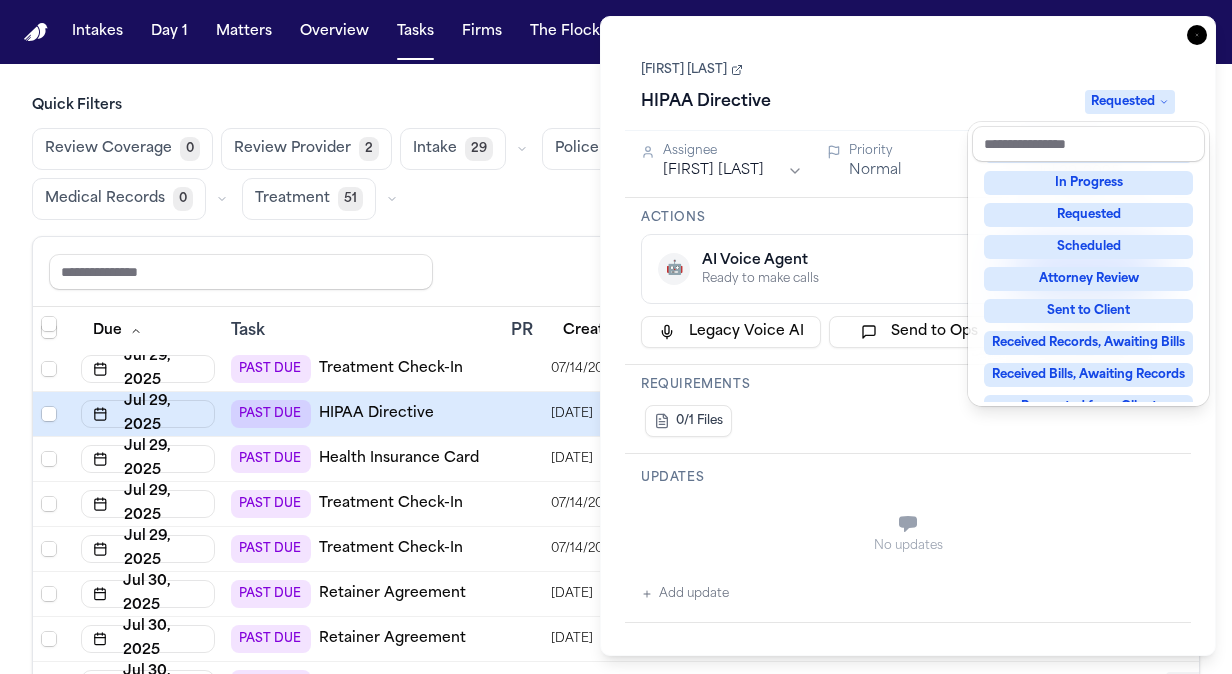 scroll, scrollTop: 8, scrollLeft: 0, axis: vertical 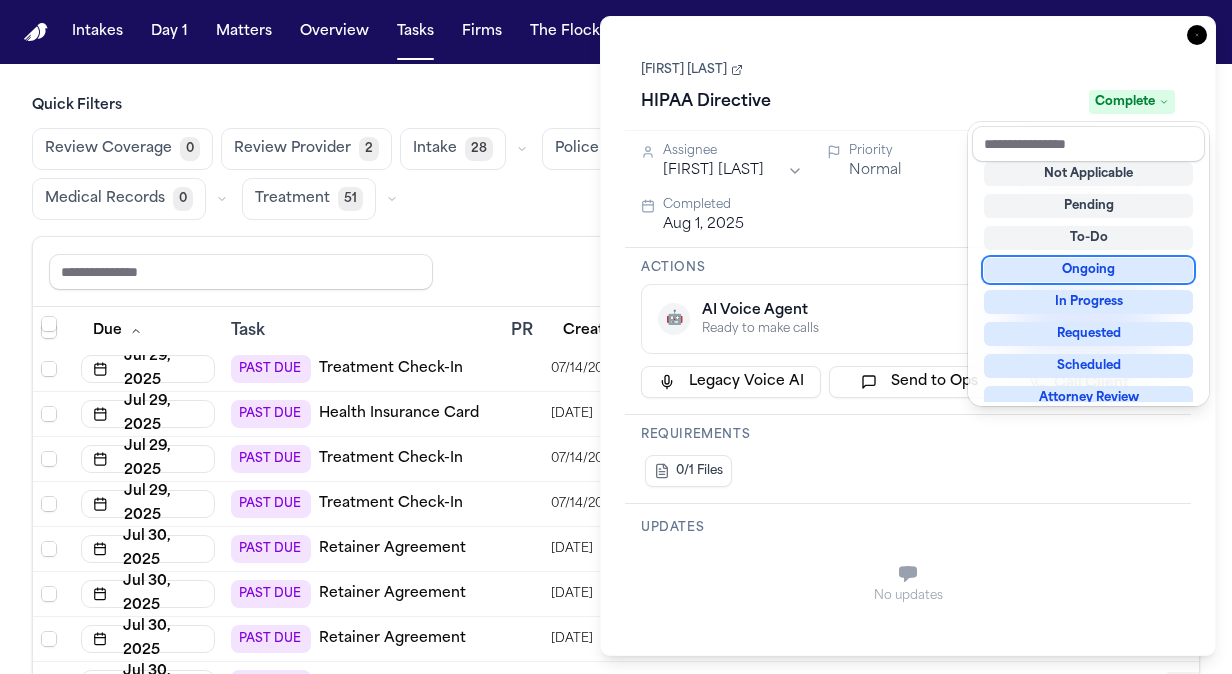 click on "Quick Filters Review Coverage 0 Review Provider 2 Intake 28 Police Reports 1 1P Insurance 0 3P Insurance 0 Medical Records 0 Treatment 51 Reset to default Clear all Add Task Due Task PR Created Group Matter Firm Updates Status 2 Assignee 2 Jul 25, 2025 PAST DUE Treatment Check-In 07/11/2025 Treatment Maria Jaquez Martinez Hecht No updates Pending JB Jul 25, 2025 PAST DUE Treatment Check-In 05/29/2025 Treatment Steve Gomez Hecht 6  update s Unknown   •  9d ago Ongoing JB Jul 25, 2025 PAST DUE Treatment Check-In 06/19/2025 Treatment Tamer Samuel Hecht No updates Pending JB Jul 28, 2025 PAST DUE HIPAA Directive 07/22/2025 Intake Alejandra Aguero Hecht No updates Pending JB Jul 28, 2025 PAST DUE HIPAA Directive 07/22/2025 Intake Alejandra Aguero ANF Zaid Aguero Hecht No updates Pending JB Jul 28, 2025 PAST DUE HIPAA Directive 07/22/2025 Intake Charles Anderson Ruy Mireles Law Firm No updates Pending JB Jul 28, 2025 PAST DUE Retainer Agreement 07/24/2025 Intake Corey Pounds Ruy Mireles Law Firm No updates JB JB" at bounding box center [616, 429] 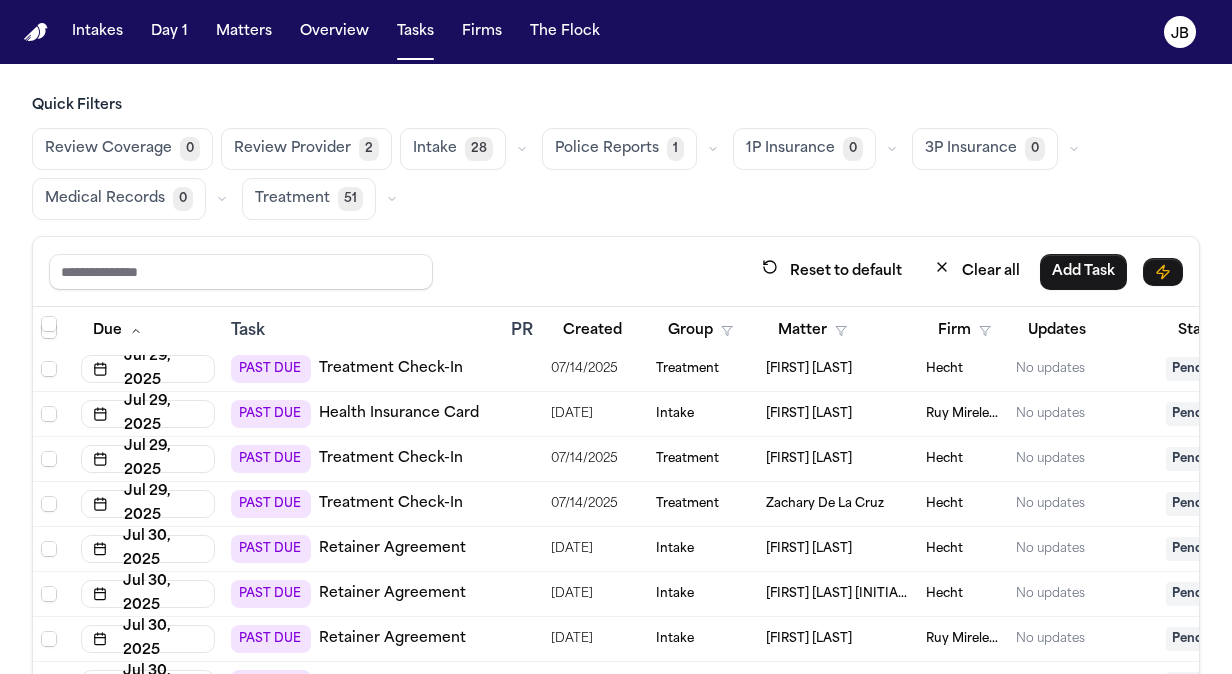 click on "[FIRST] [LAST]" at bounding box center (809, 414) 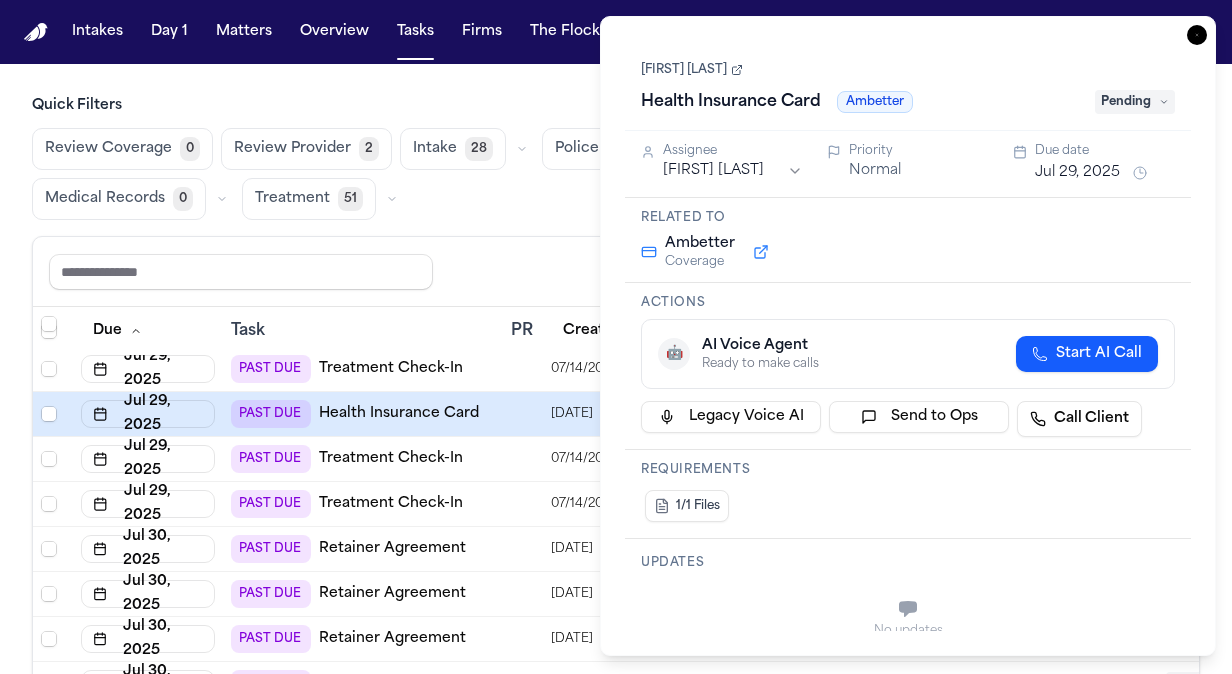 click on "Qurratulain Sohail Health Insurance Card Ambetter Pending" at bounding box center [908, 86] 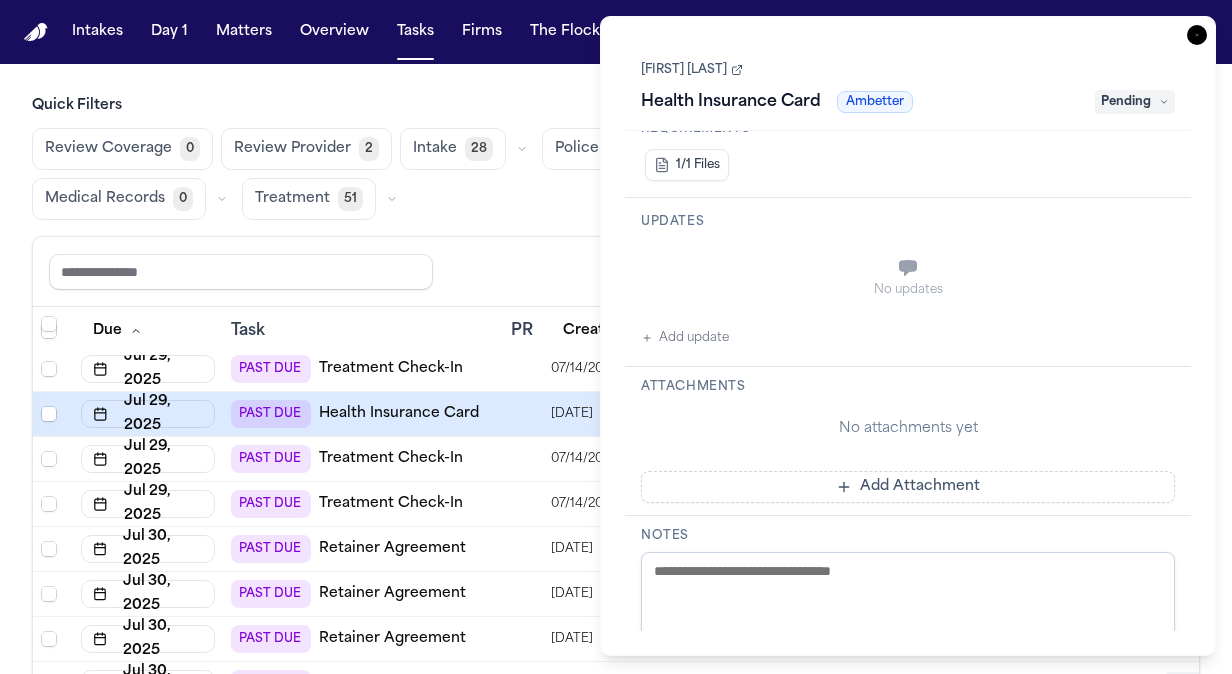 scroll, scrollTop: 346, scrollLeft: 0, axis: vertical 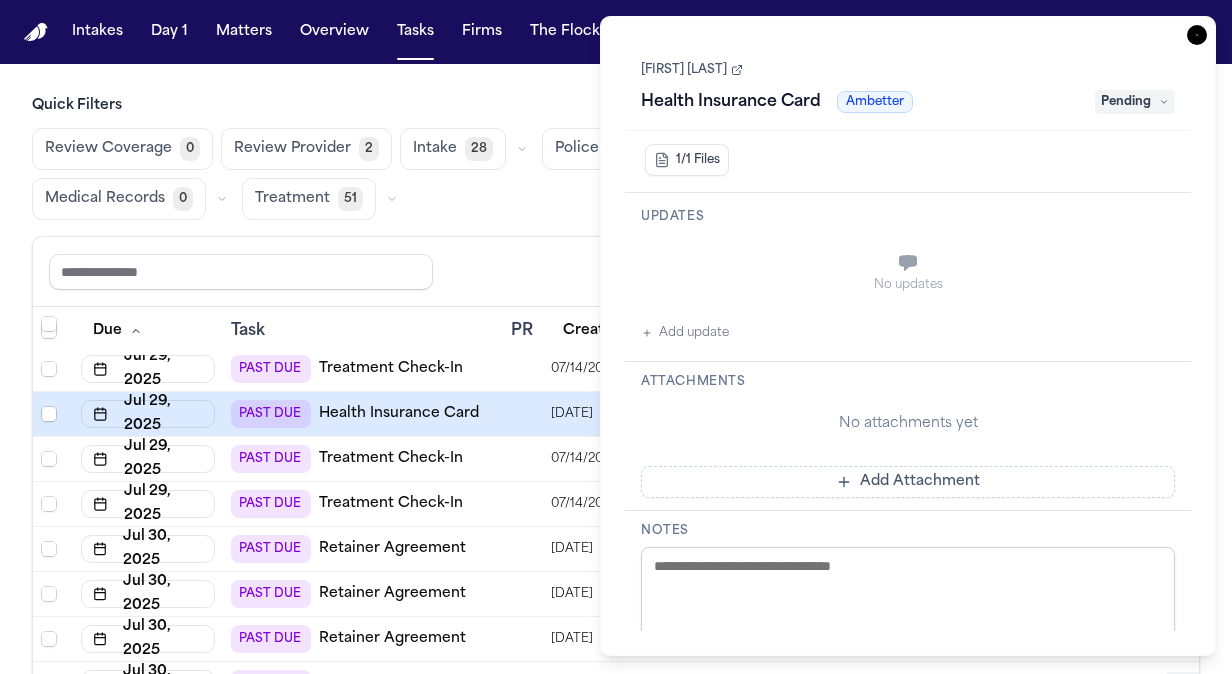click on "Add update" at bounding box center (685, 333) 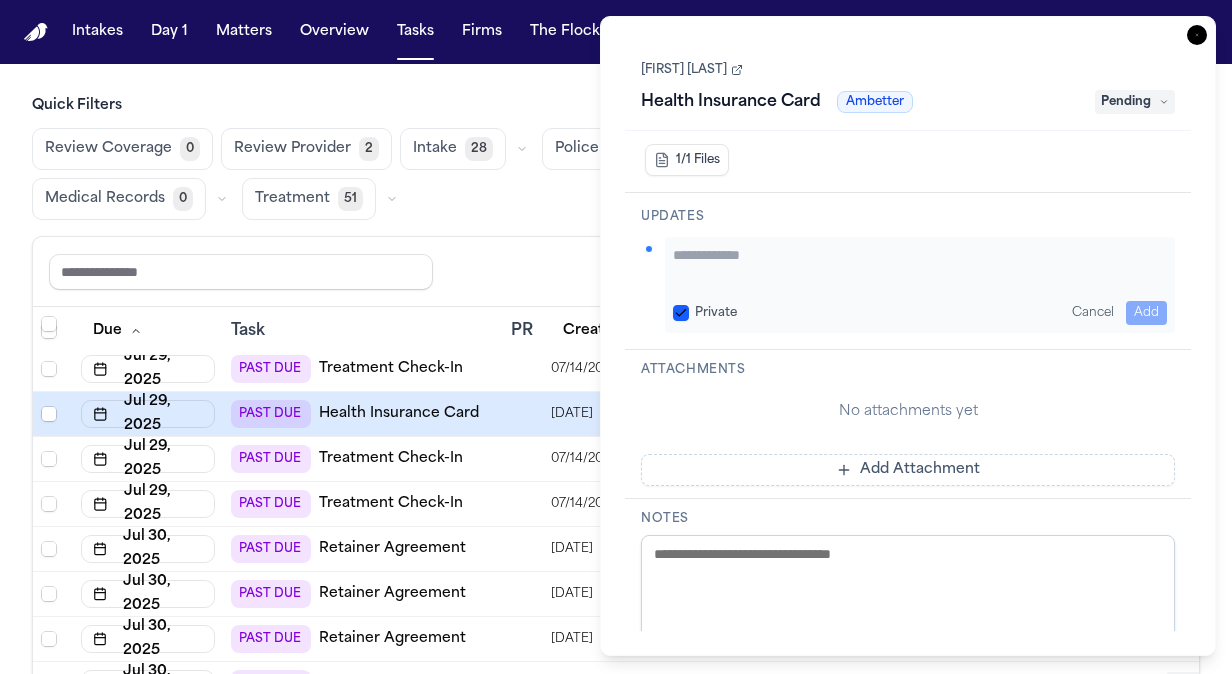 click on "Intakes Day 1 Matters Overview Tasks Firms The Flock JB" at bounding box center [616, 32] 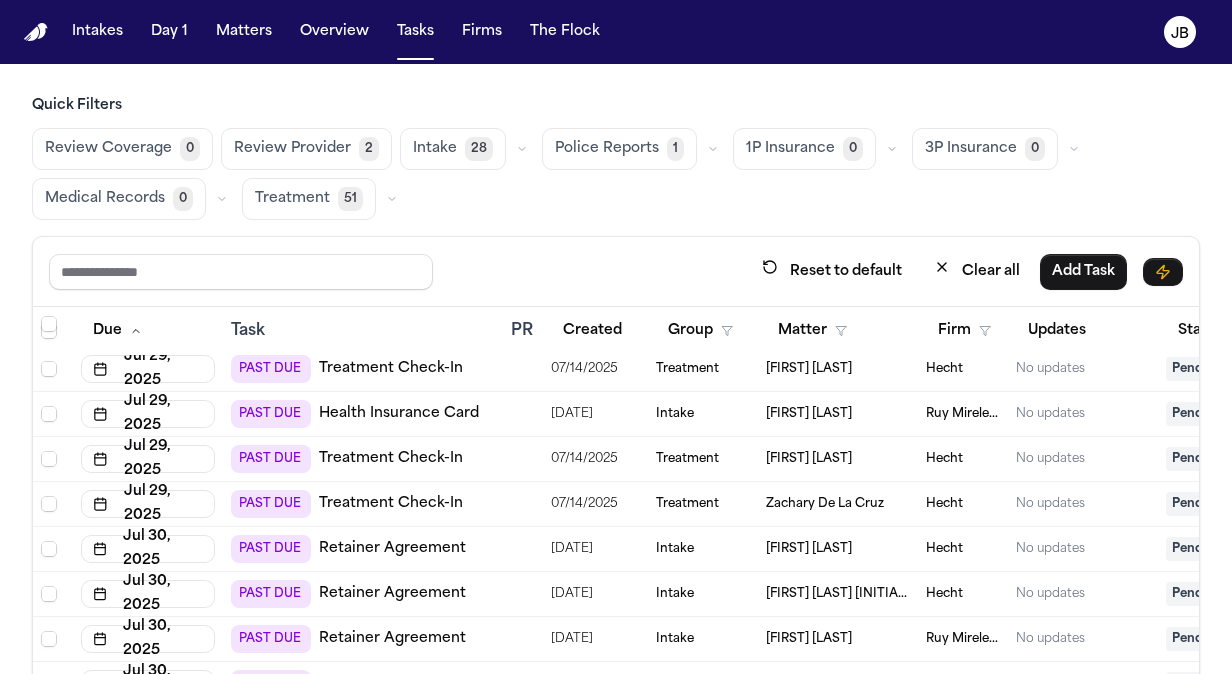 scroll, scrollTop: 1995, scrollLeft: 0, axis: vertical 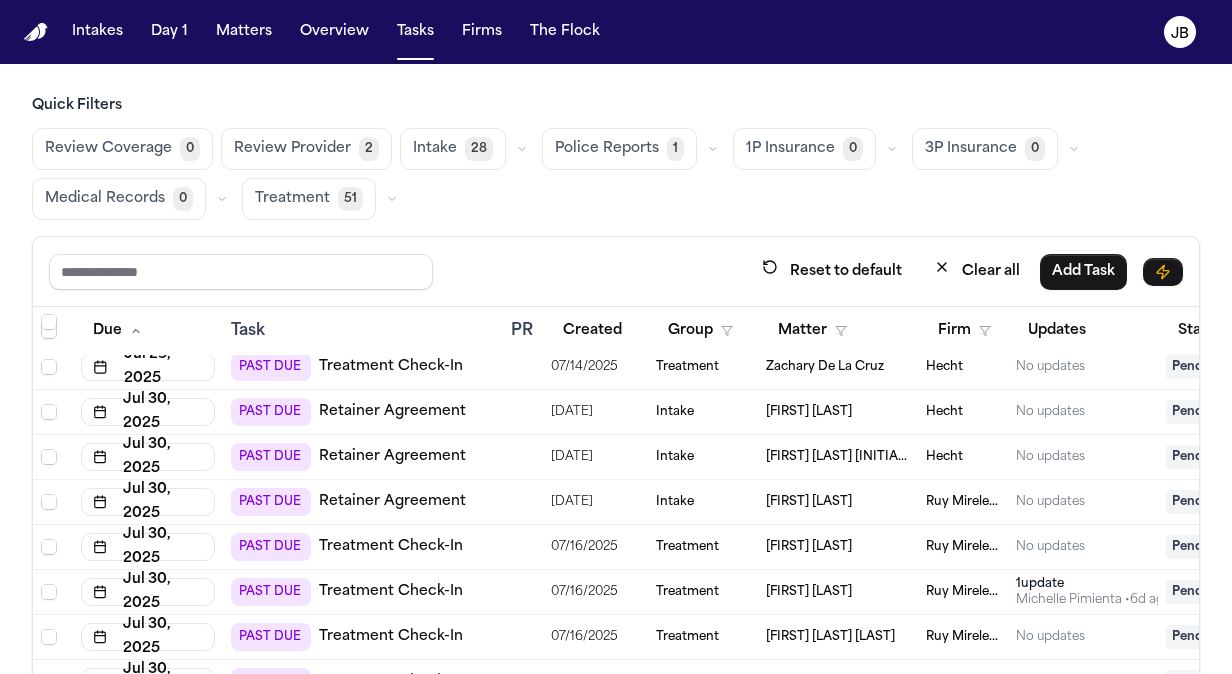 click on "[FIRST] [LAST]" at bounding box center (809, 502) 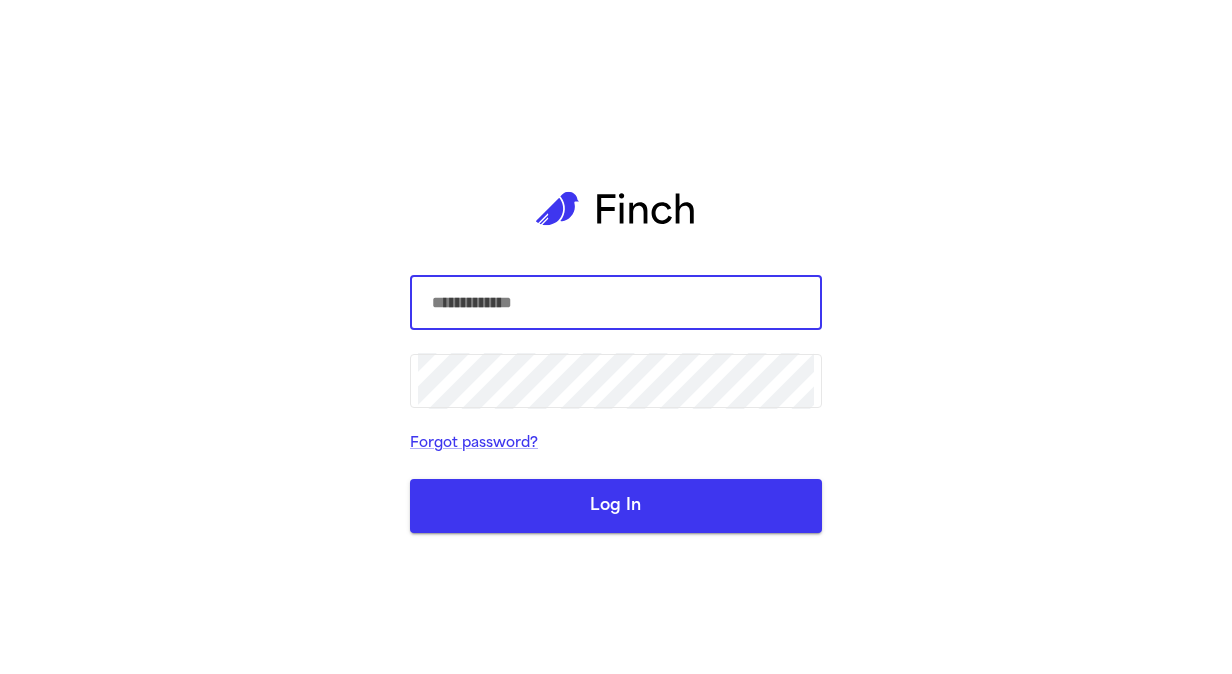 scroll, scrollTop: 0, scrollLeft: 0, axis: both 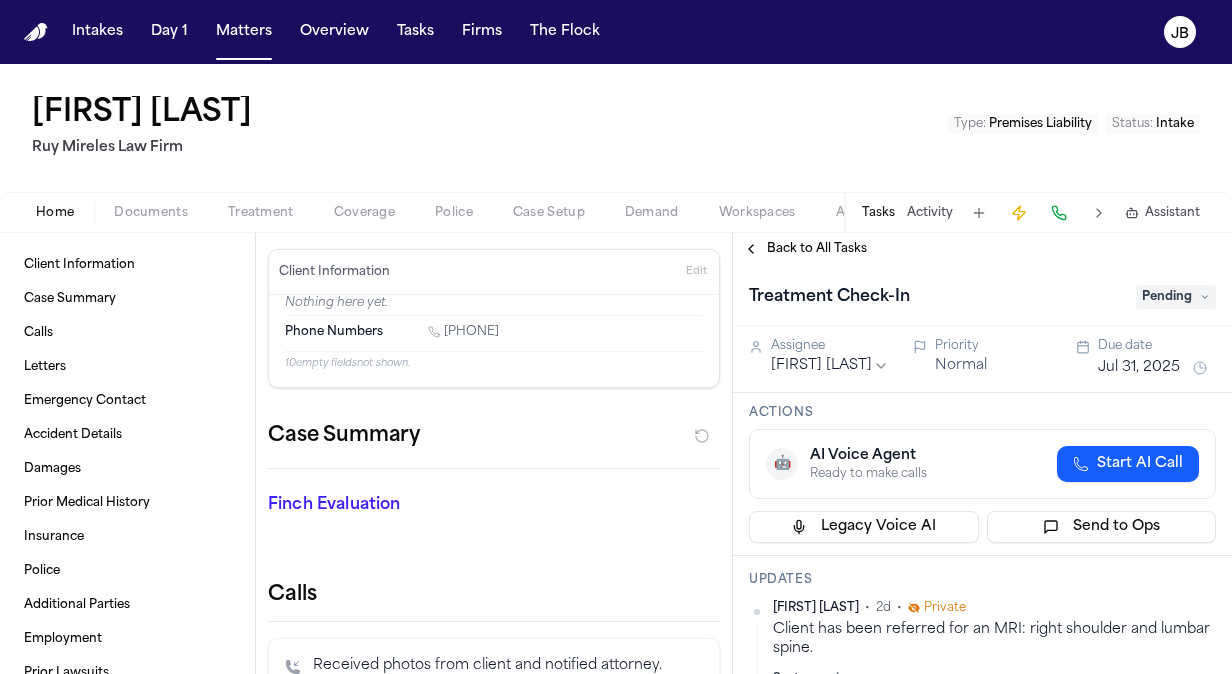 click on "Documents" at bounding box center (151, 213) 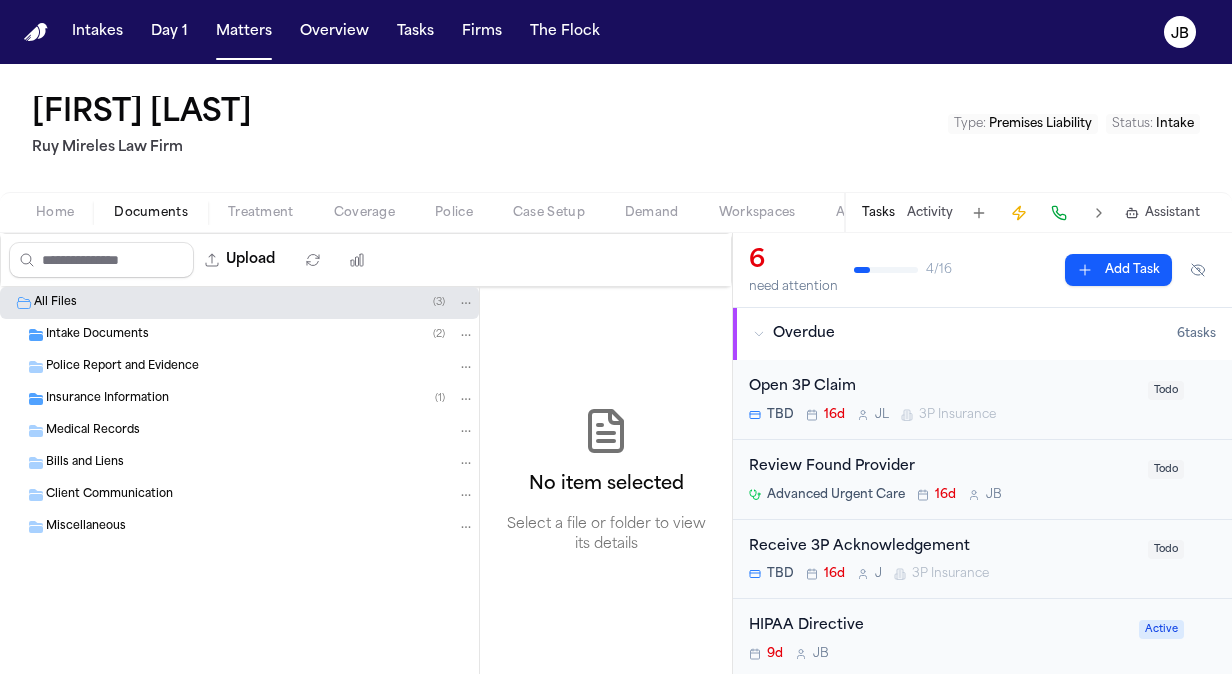 click on "Intake Documents ( 2 )" at bounding box center (260, 335) 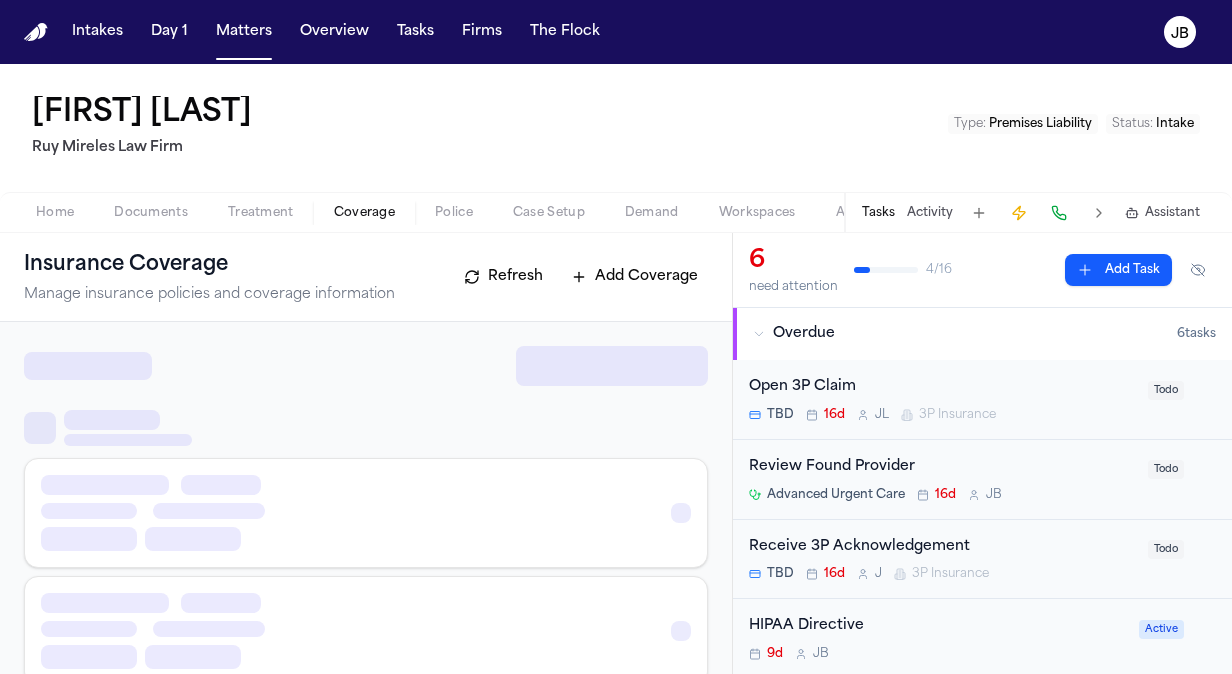 click on "Coverage" at bounding box center (364, 213) 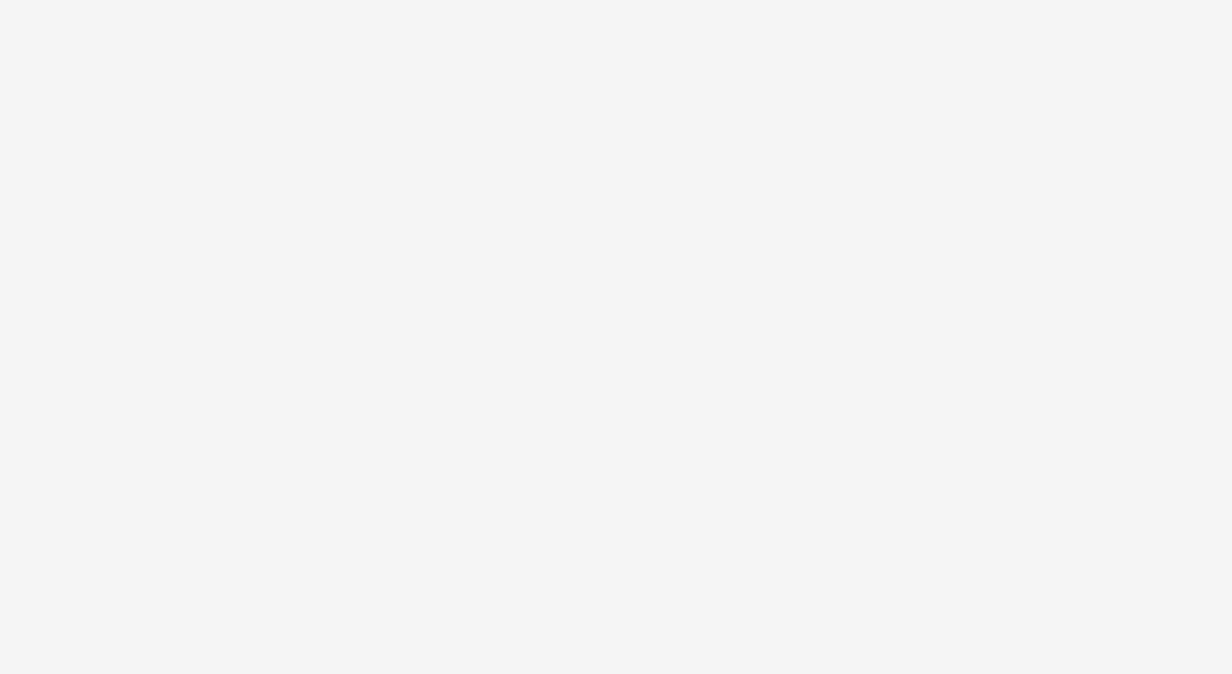 scroll, scrollTop: 0, scrollLeft: 0, axis: both 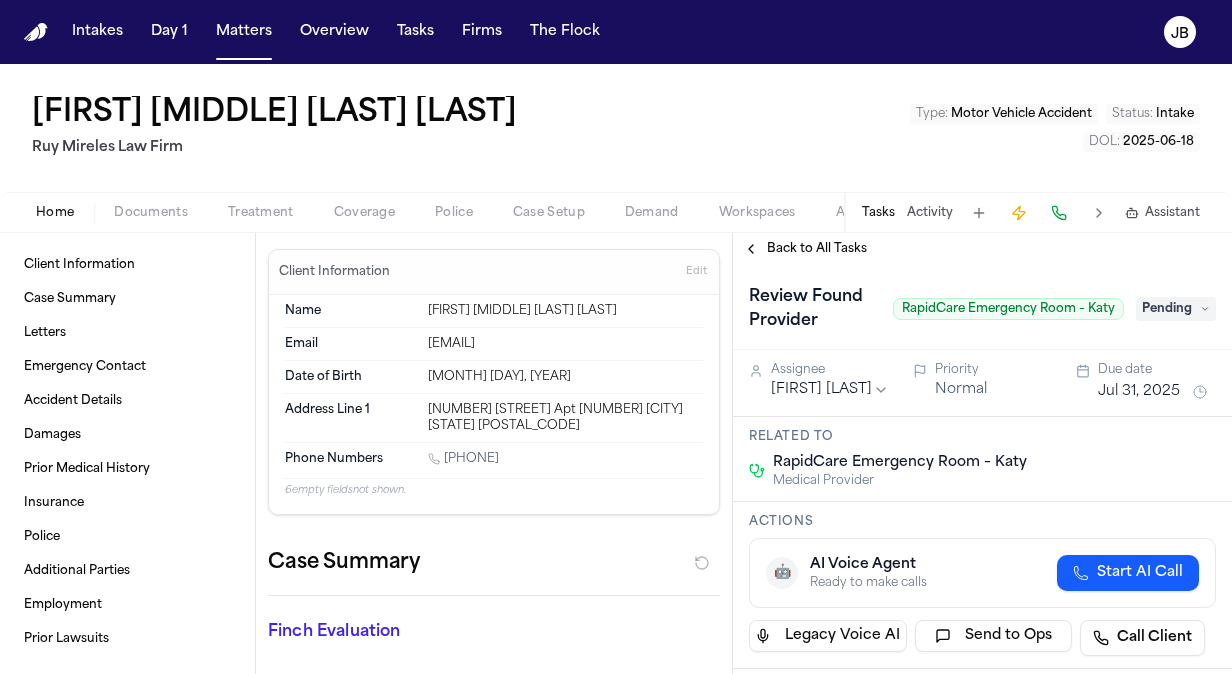 type 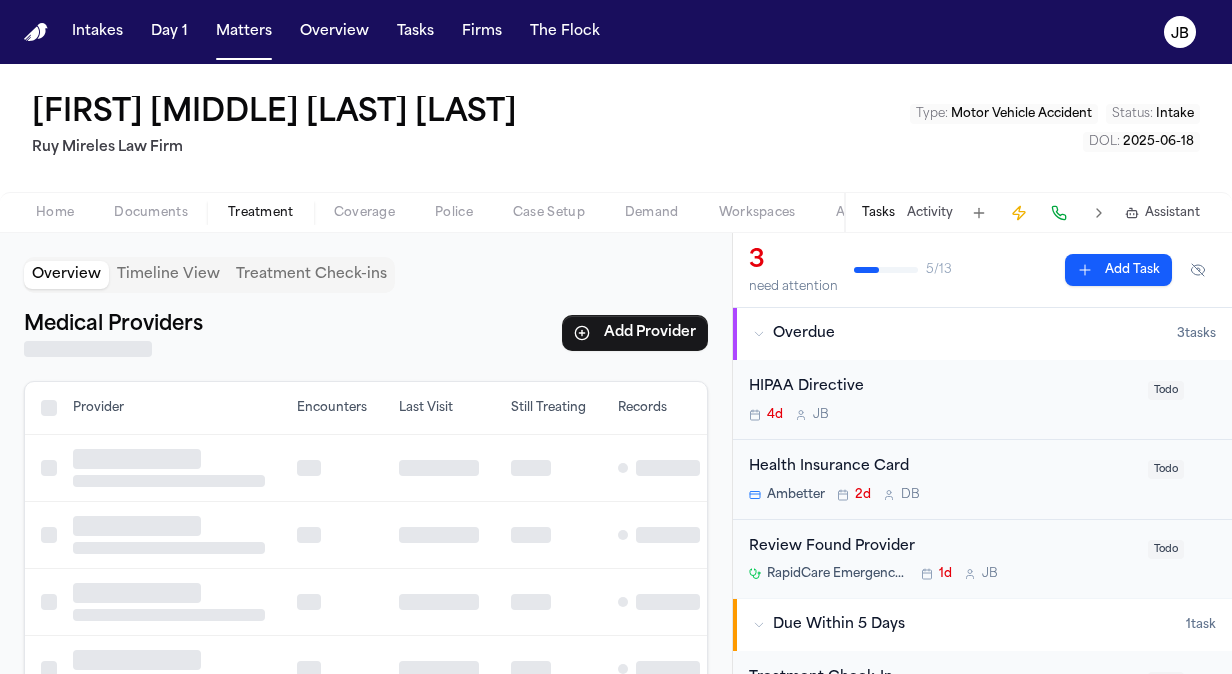 click on "Treatment" at bounding box center [261, 213] 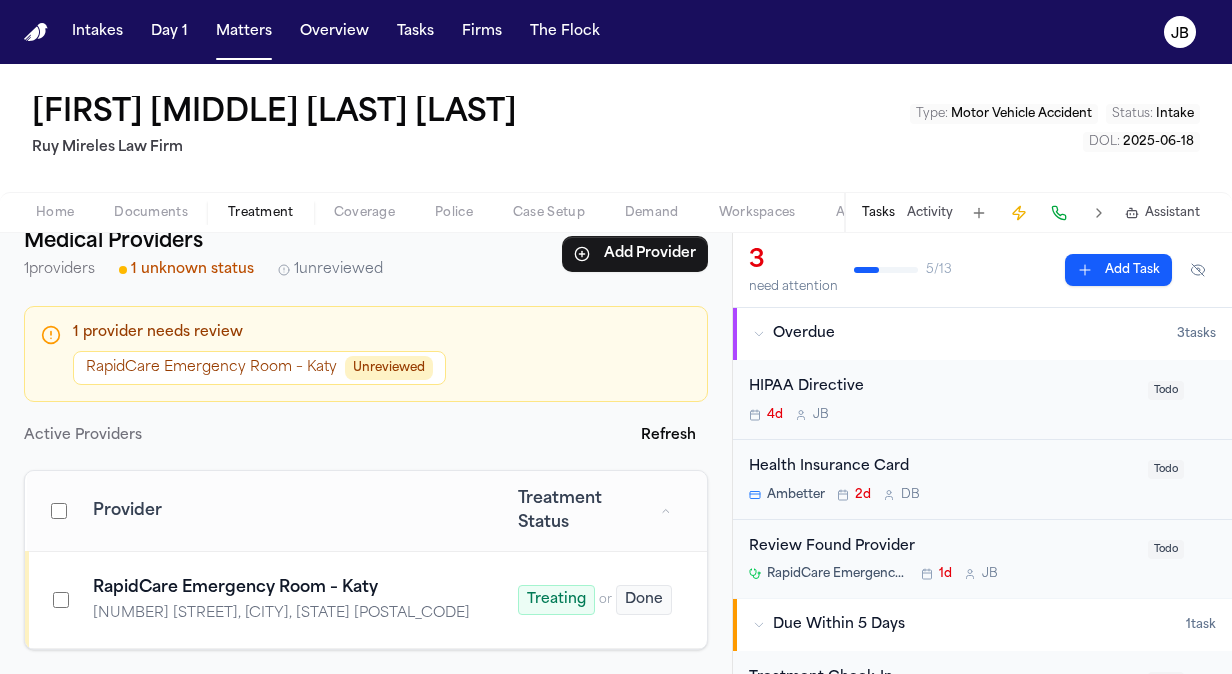 scroll, scrollTop: 118, scrollLeft: 0, axis: vertical 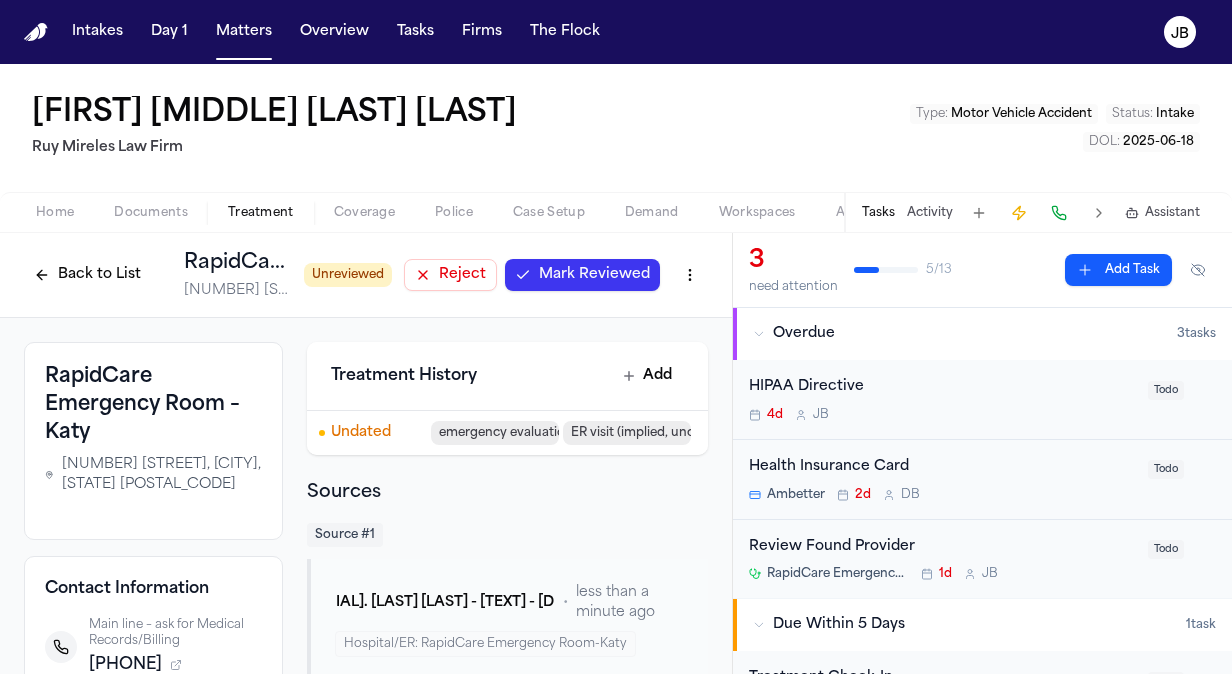 click on "Mark Reviewed" at bounding box center [594, 275] 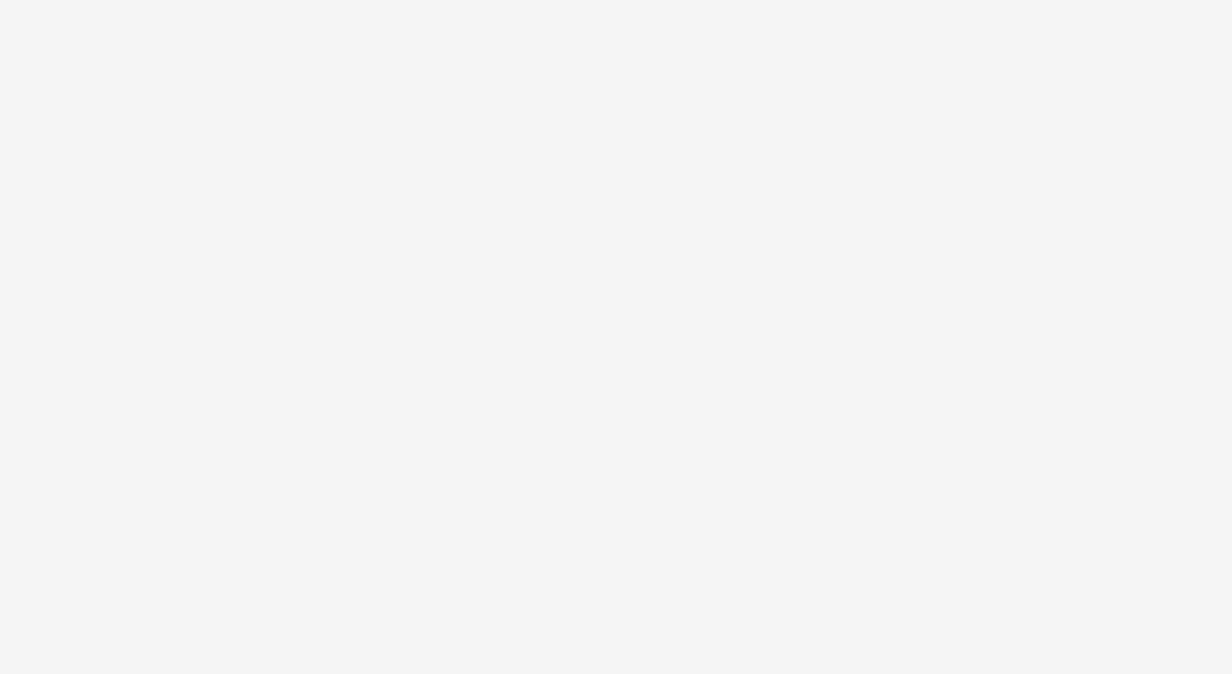 scroll, scrollTop: 0, scrollLeft: 0, axis: both 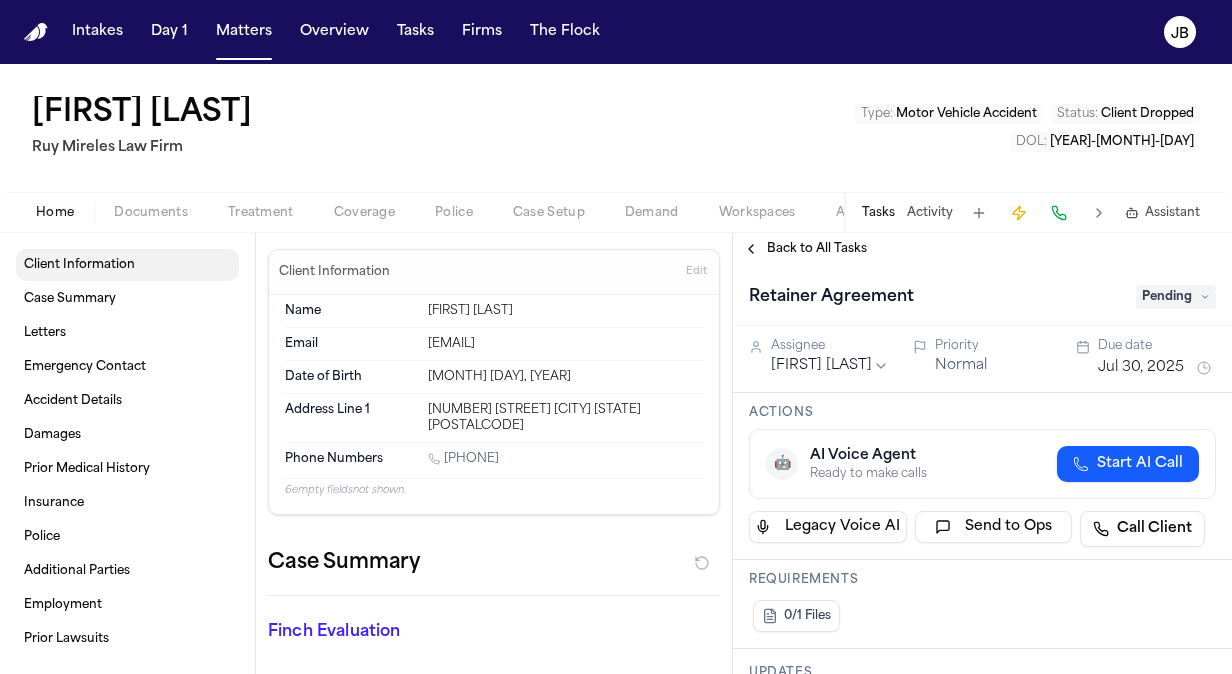 type 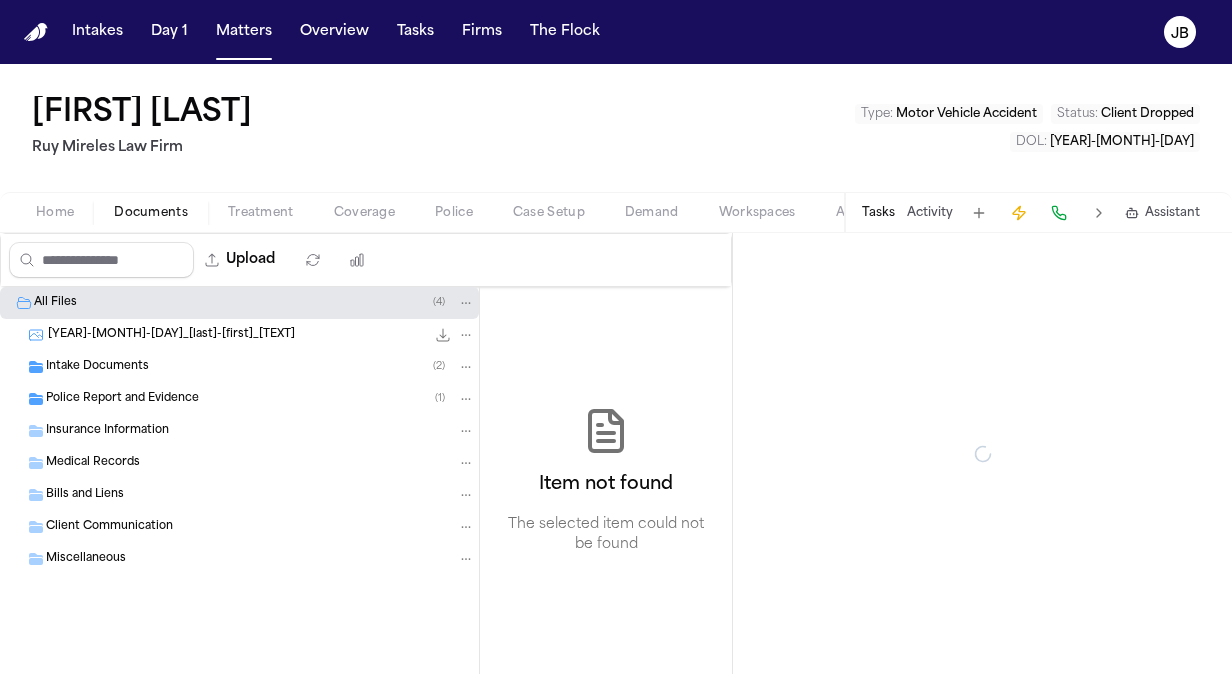 click on "Documents" at bounding box center (151, 213) 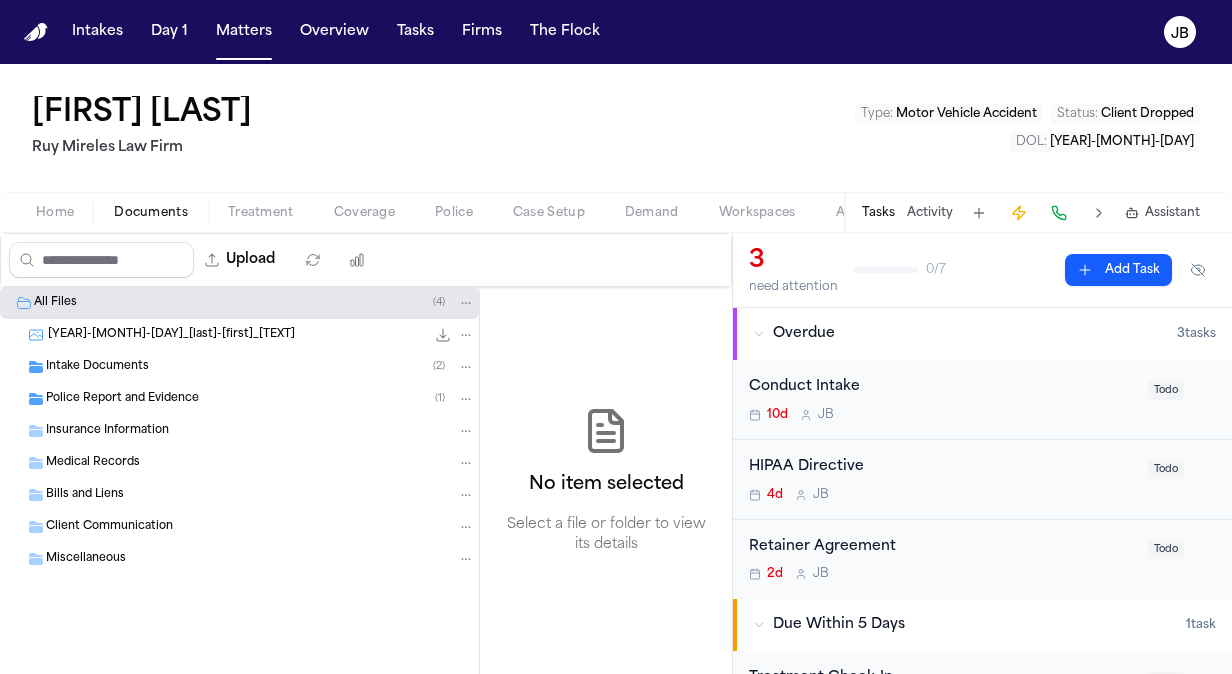 click on "2025-07-22_tonya-olencki_mms_attachment" at bounding box center (171, 335) 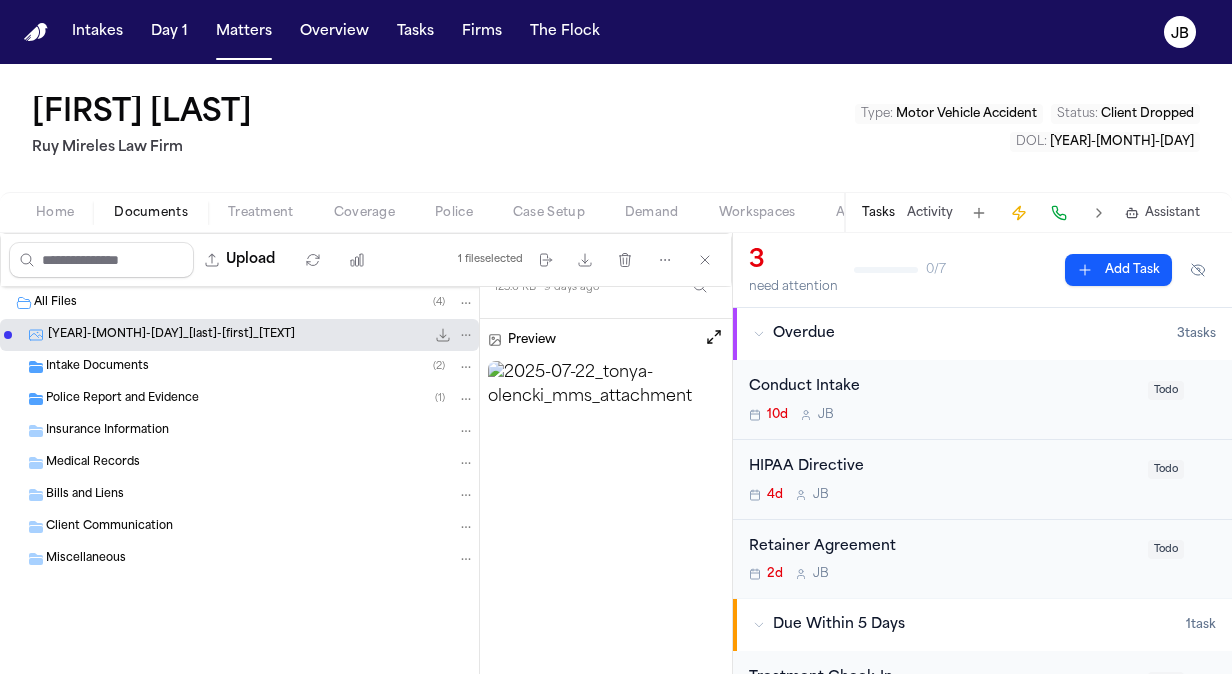 scroll, scrollTop: 148, scrollLeft: 0, axis: vertical 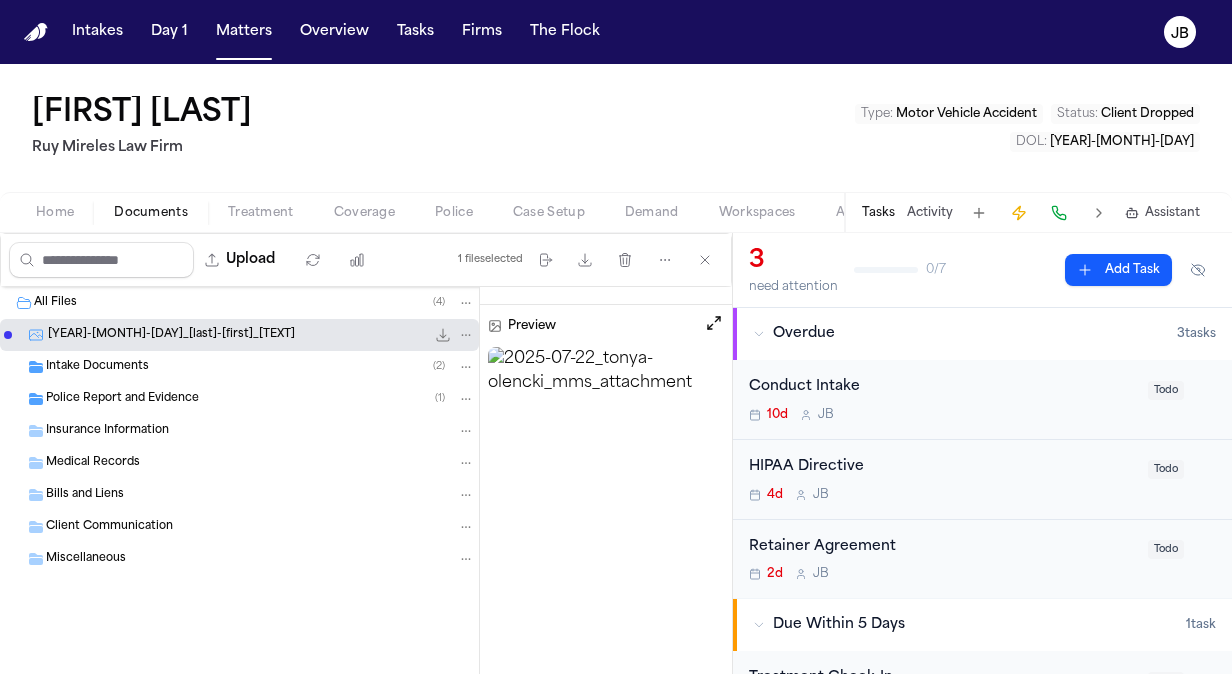 click at bounding box center [714, 323] 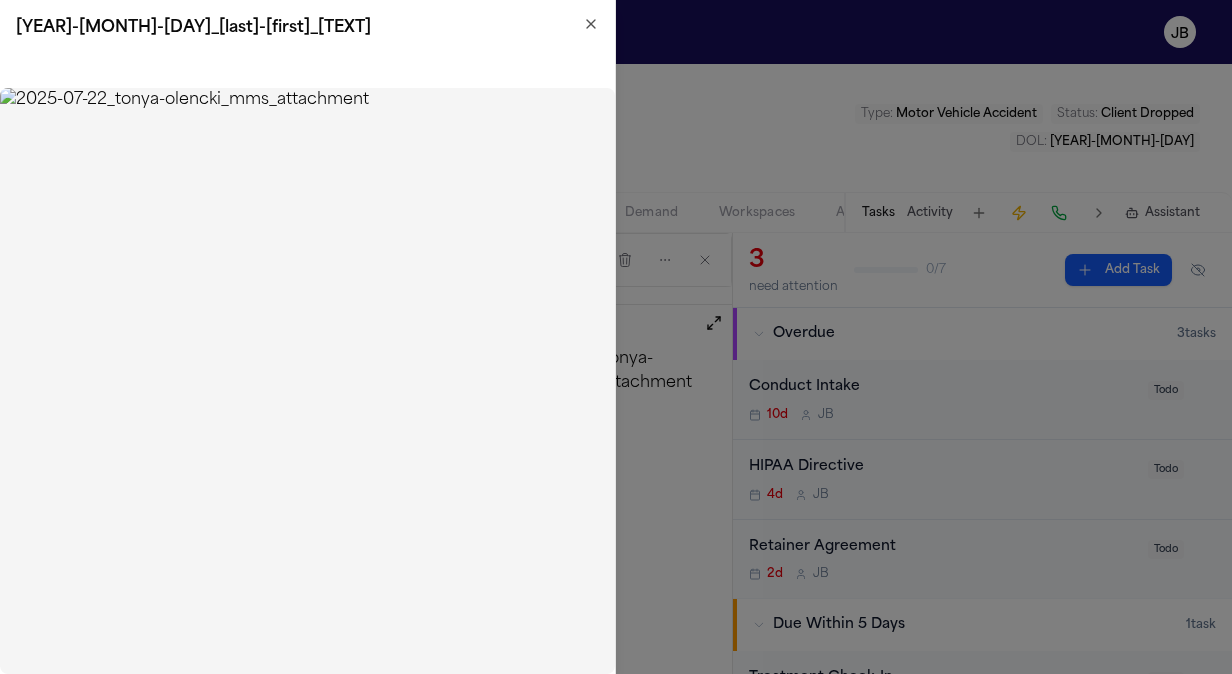 click on "2025-07-22_tonya-olencki_mms_attachment" at bounding box center (307, 28) 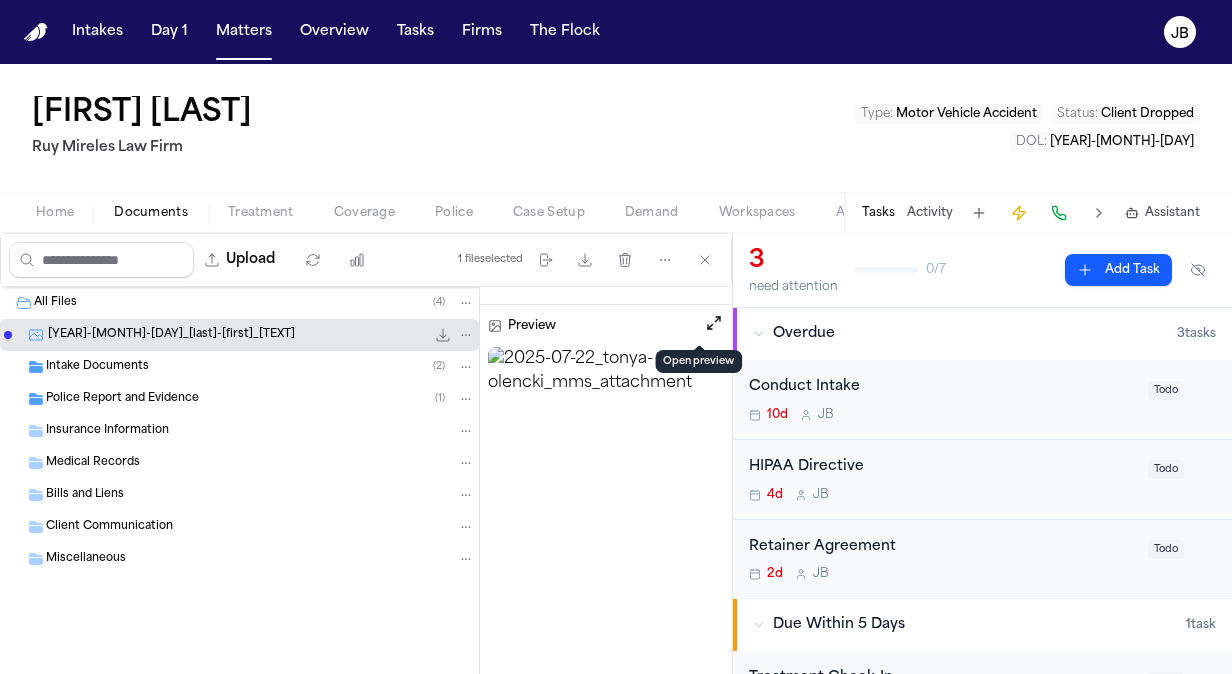 click on "Intake Documents ( 2 )" at bounding box center (260, 367) 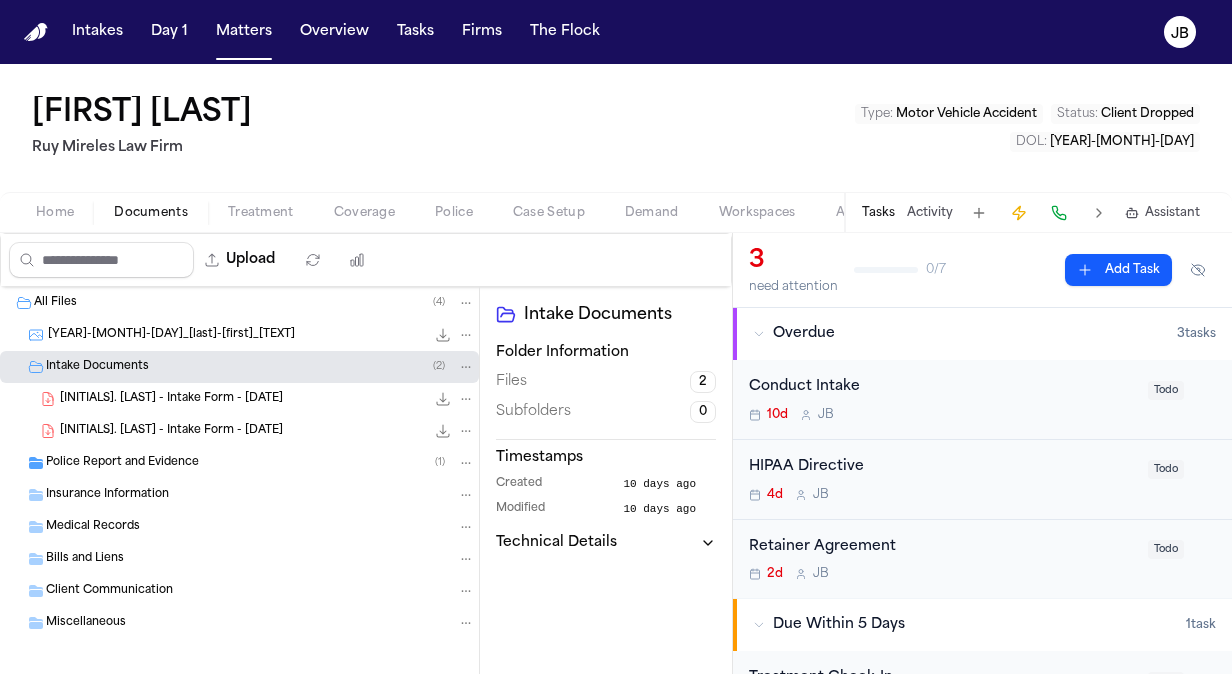 scroll, scrollTop: 0, scrollLeft: 0, axis: both 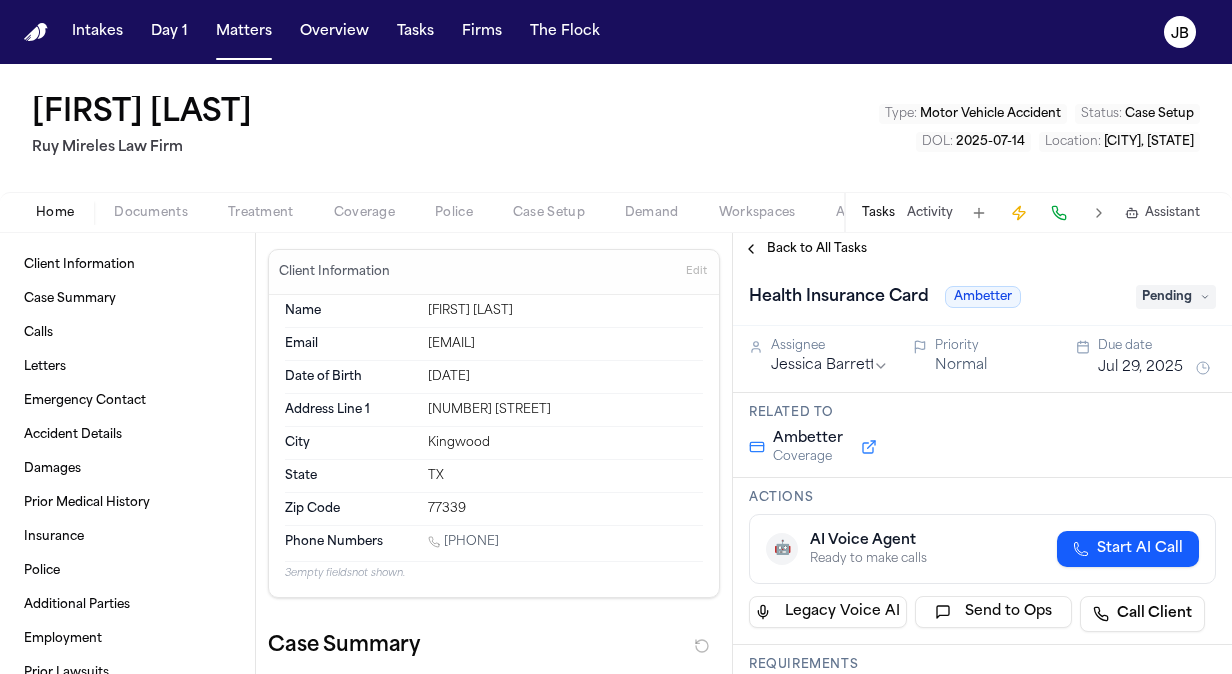 click on "Coverage" at bounding box center (364, 213) 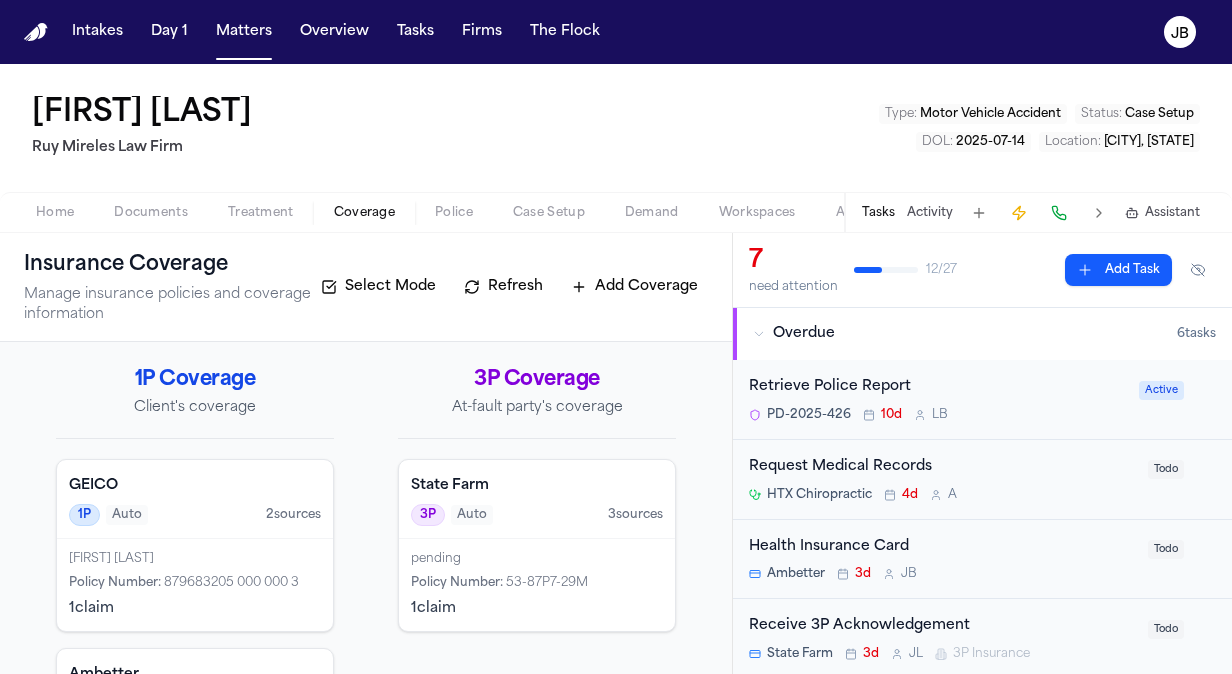 scroll, scrollTop: 155, scrollLeft: 0, axis: vertical 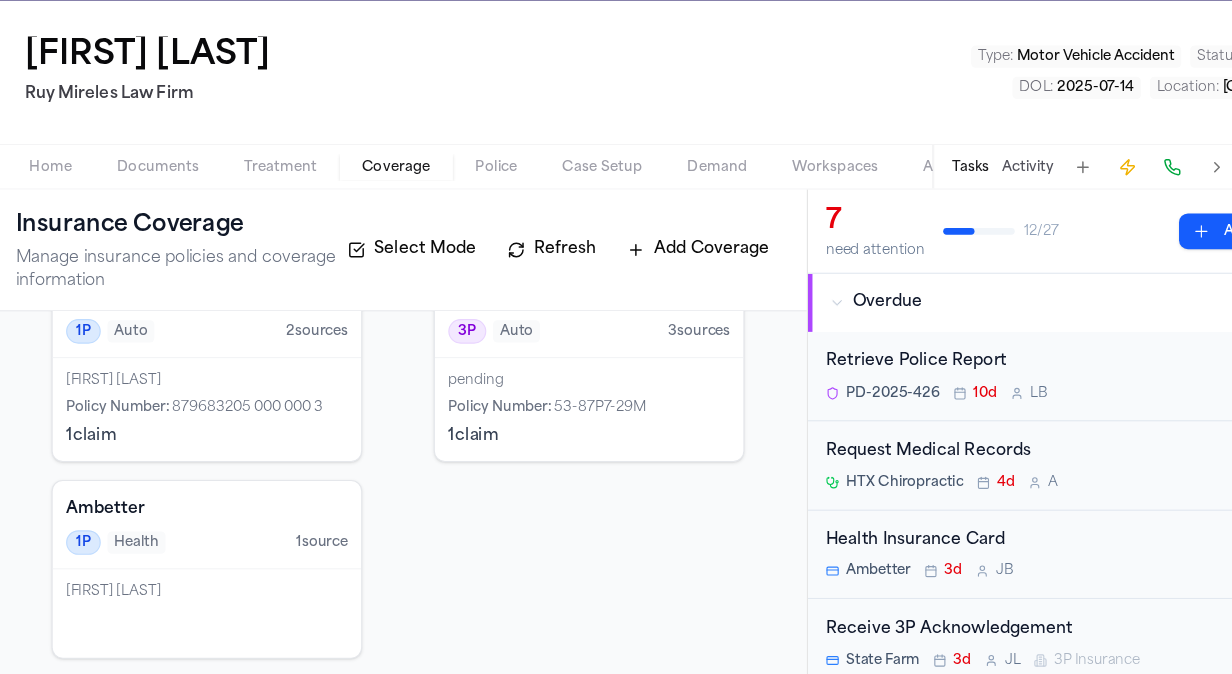 click on "[FIRST] [LAST]" at bounding box center (195, 612) 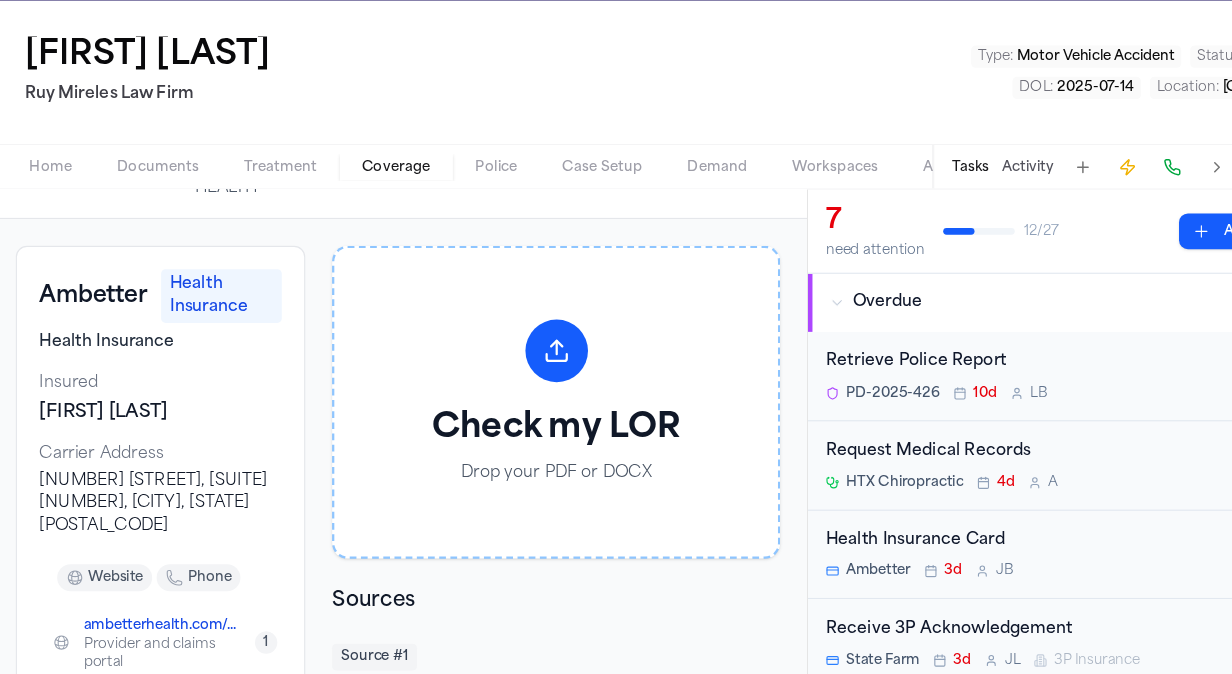 scroll, scrollTop: 0, scrollLeft: 0, axis: both 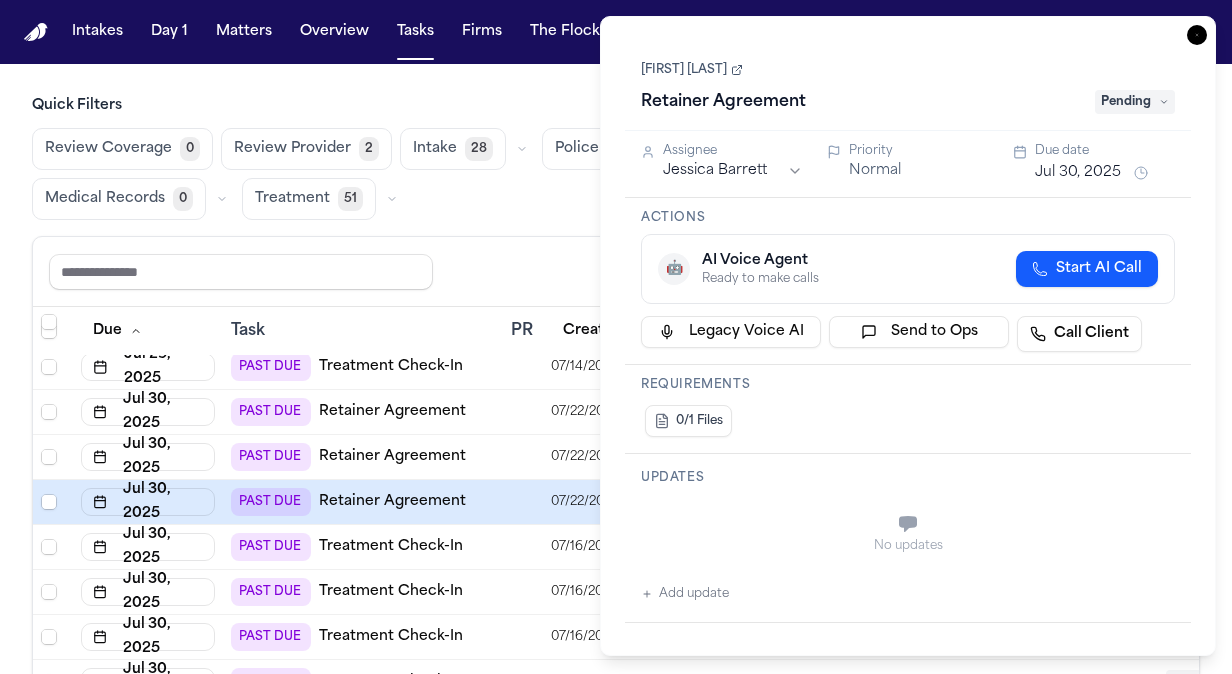 click on "[FIRST] [LAST] Retainer Agreement Pending" at bounding box center [908, 87] 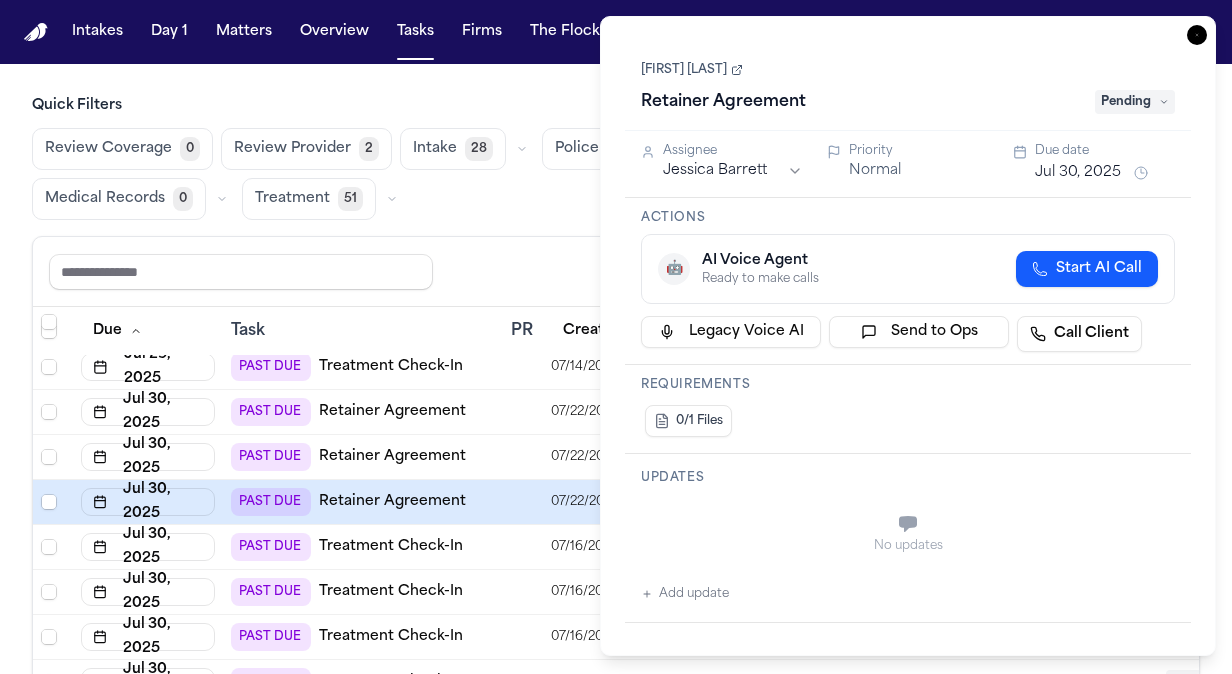 click on "[FIRST] [LAST]" at bounding box center [692, 70] 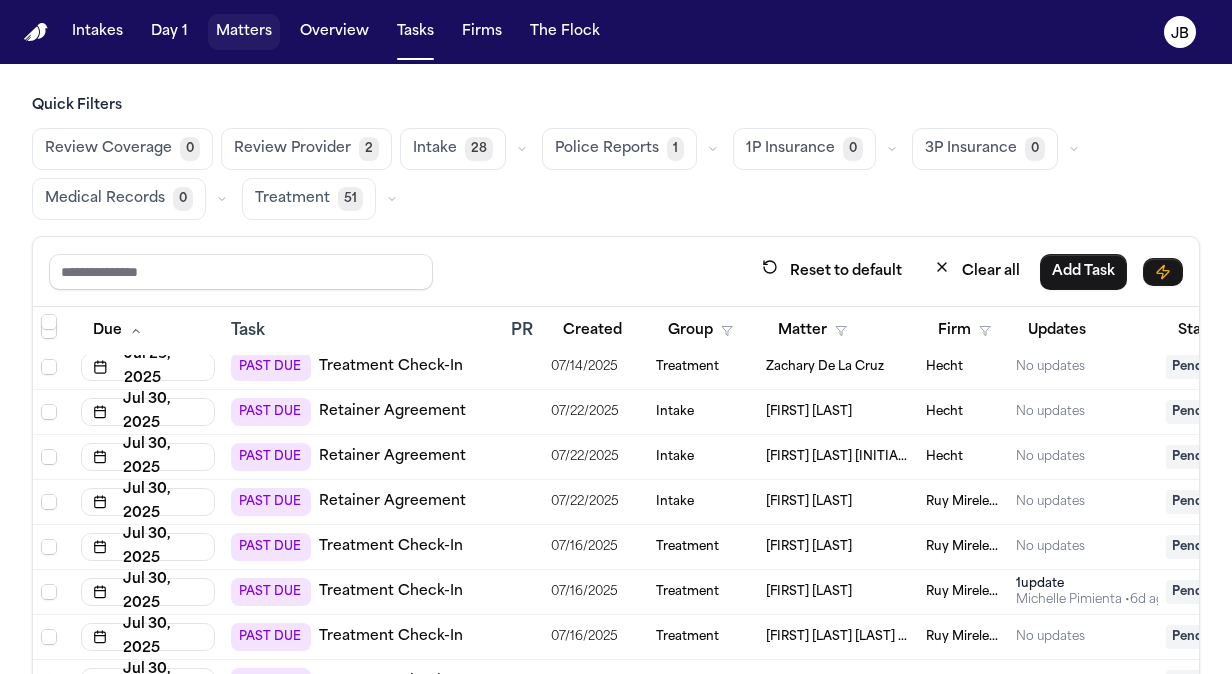 click on "Matters" at bounding box center (244, 32) 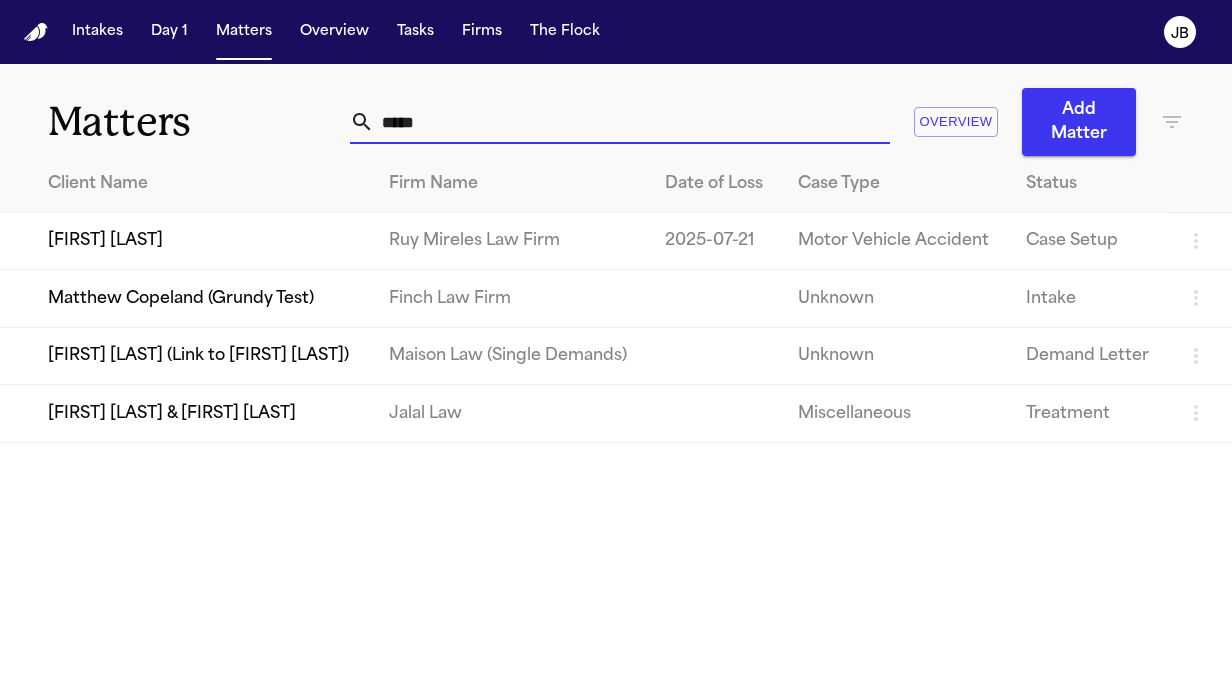 click on "Christopher Ruest" at bounding box center (186, 241) 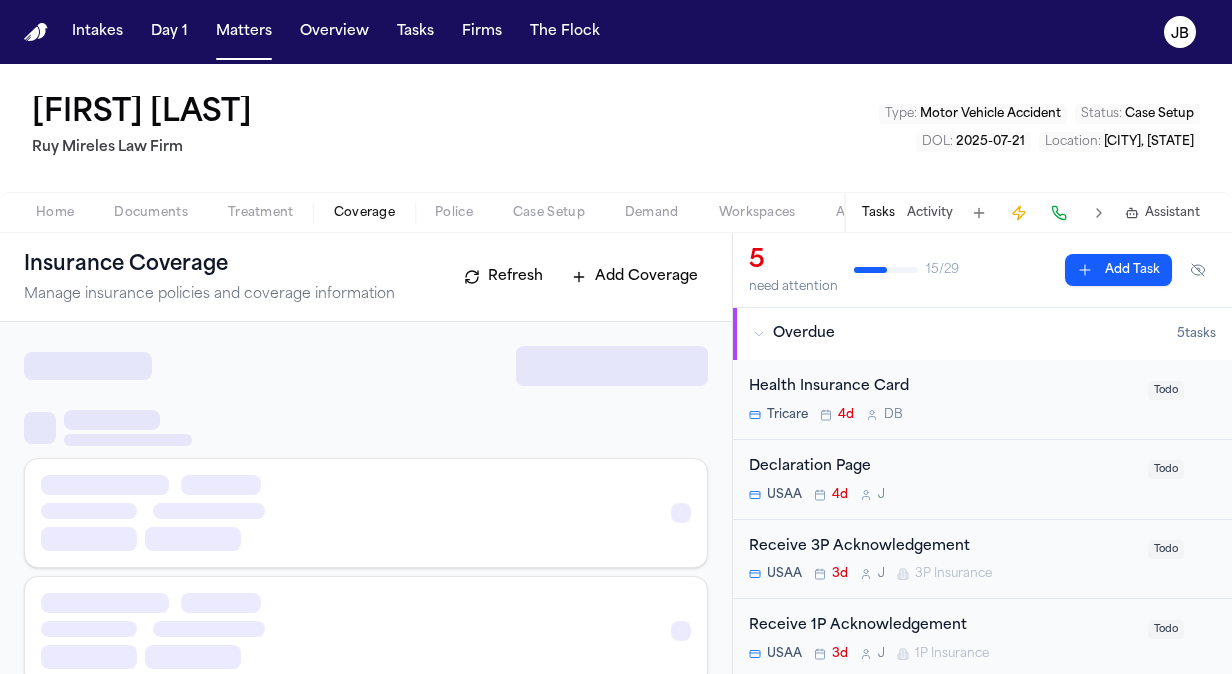 click on "Coverage" at bounding box center (364, 213) 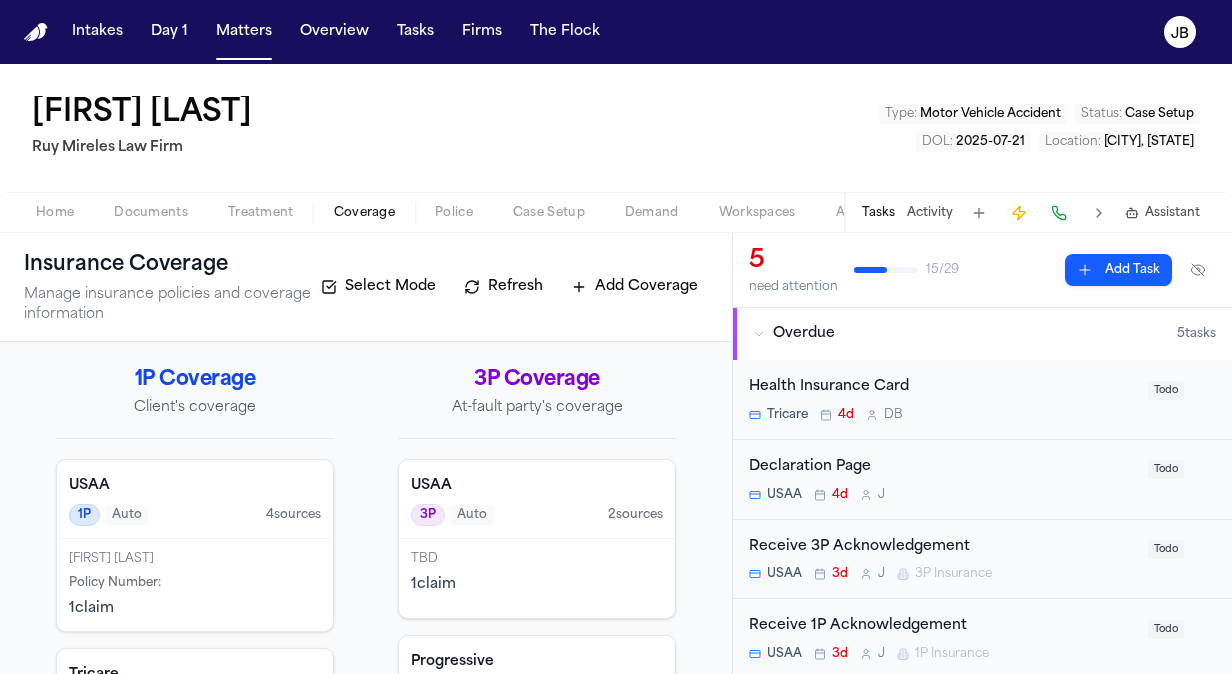 click on "Documents" at bounding box center (151, 213) 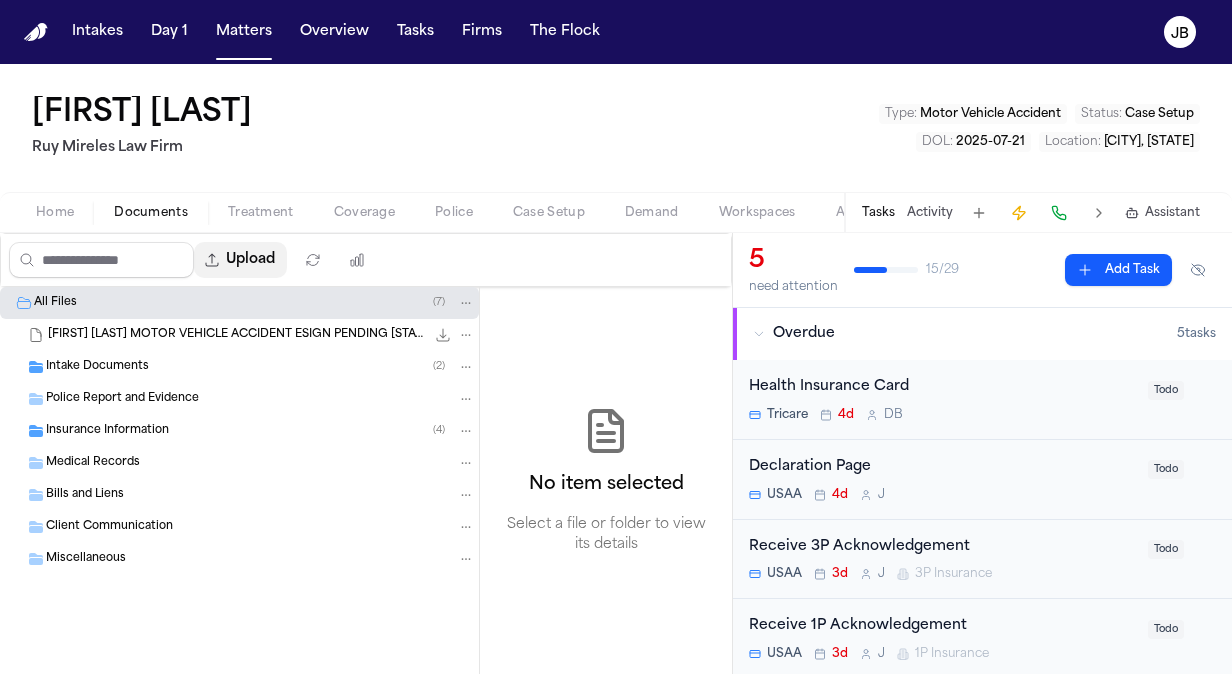 click on "Upload" at bounding box center [240, 260] 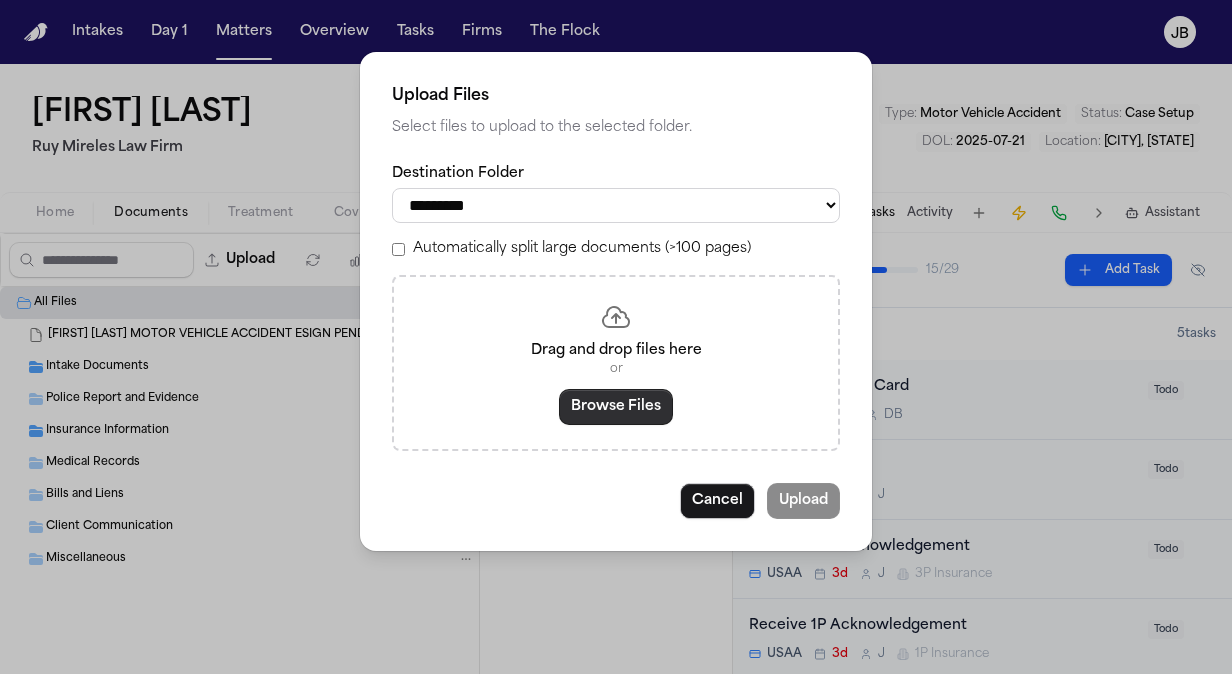 click on "Browse Files" at bounding box center [616, 407] 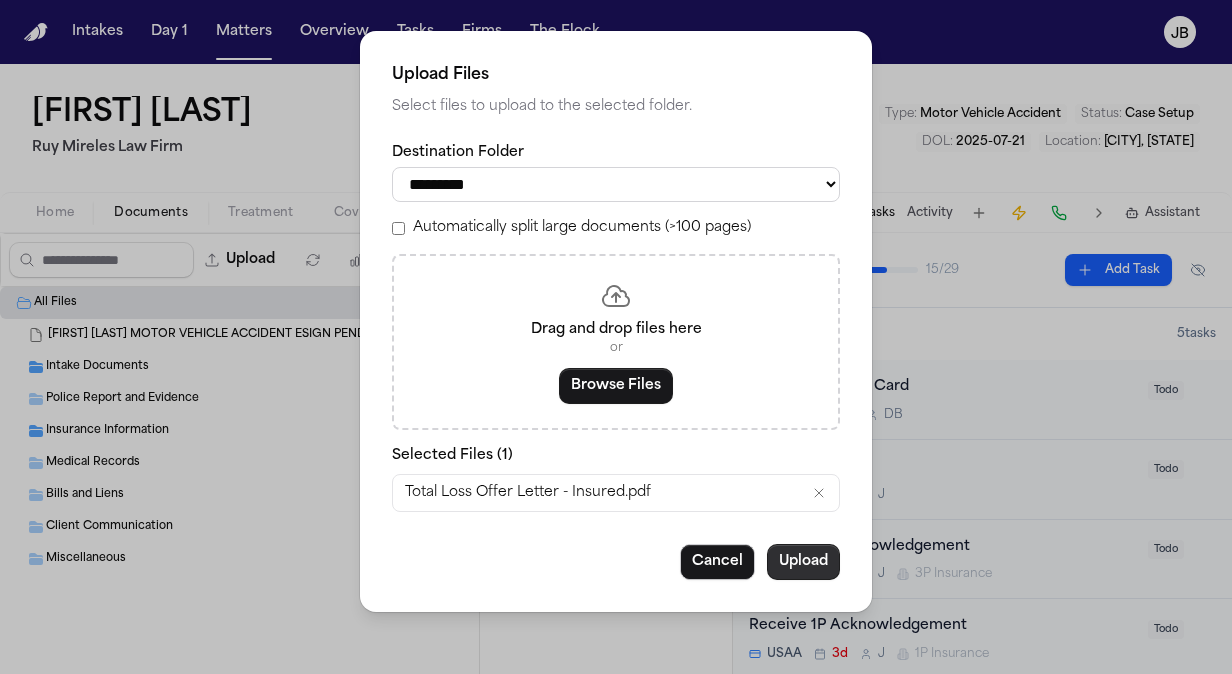 click on "Upload" at bounding box center [803, 562] 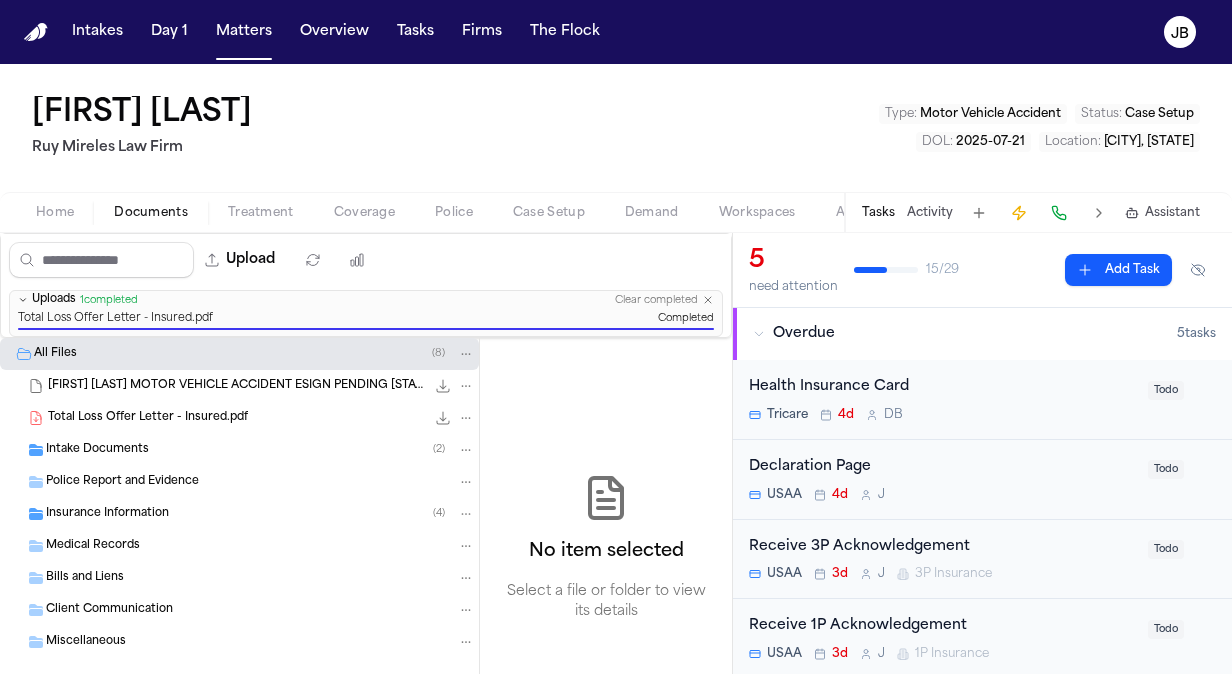 type 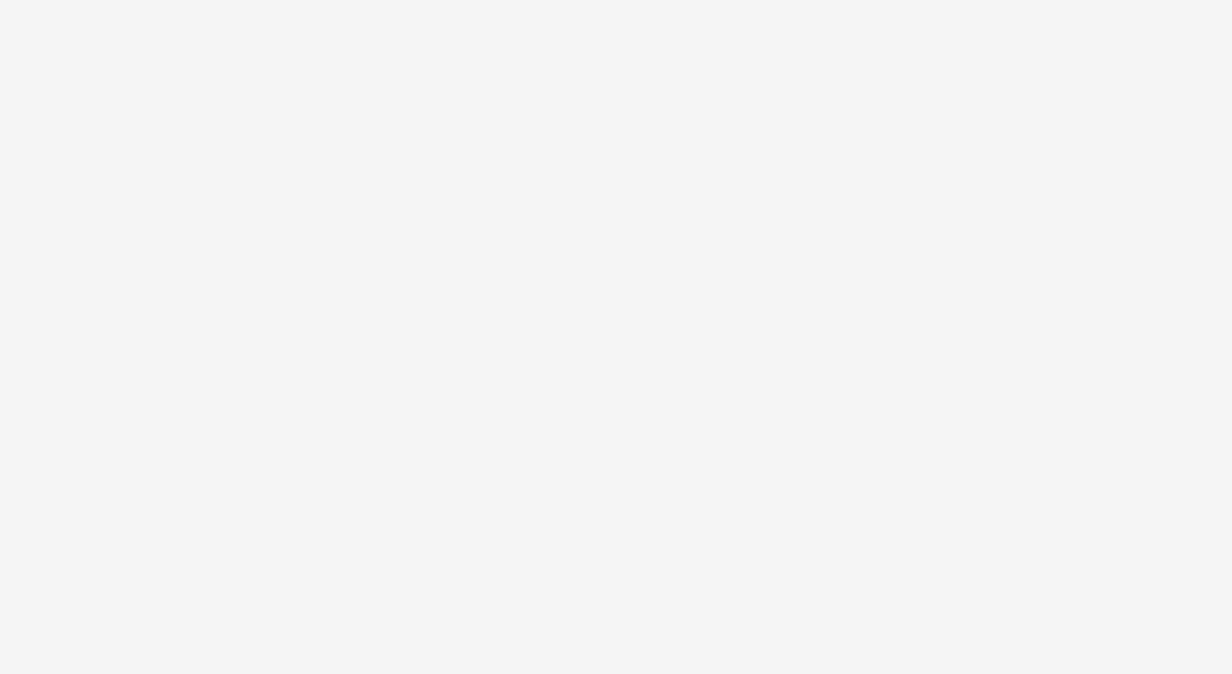 scroll, scrollTop: 0, scrollLeft: 0, axis: both 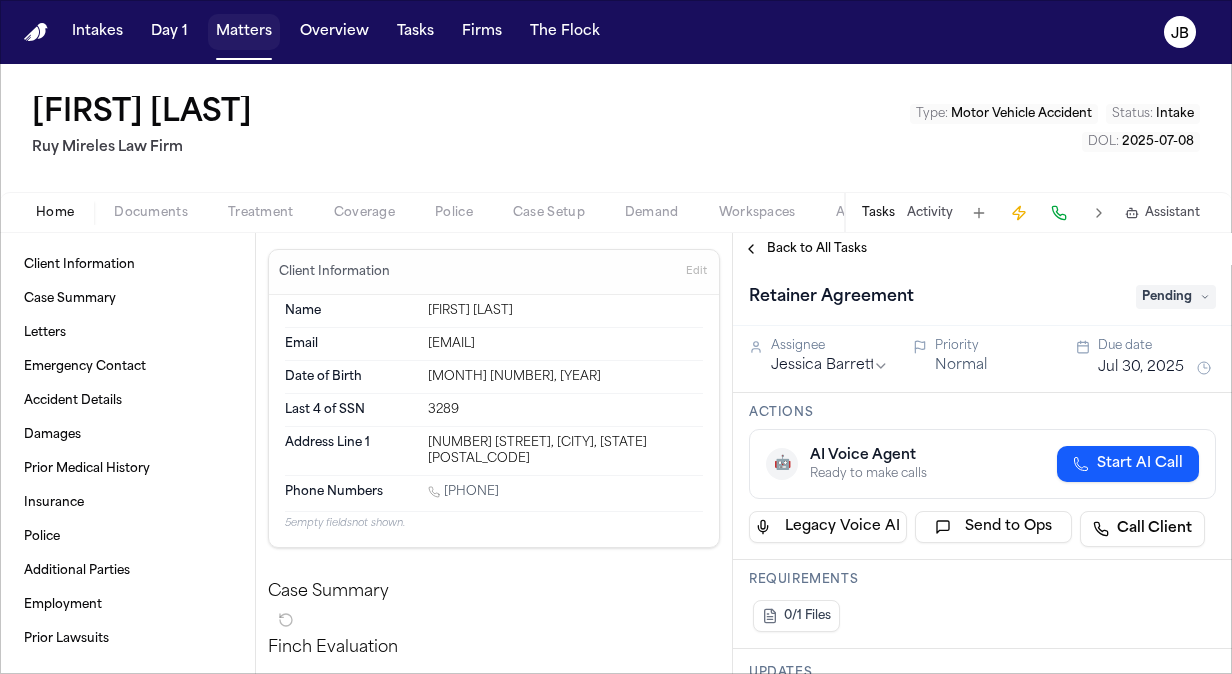 click on "Matters" at bounding box center [244, 32] 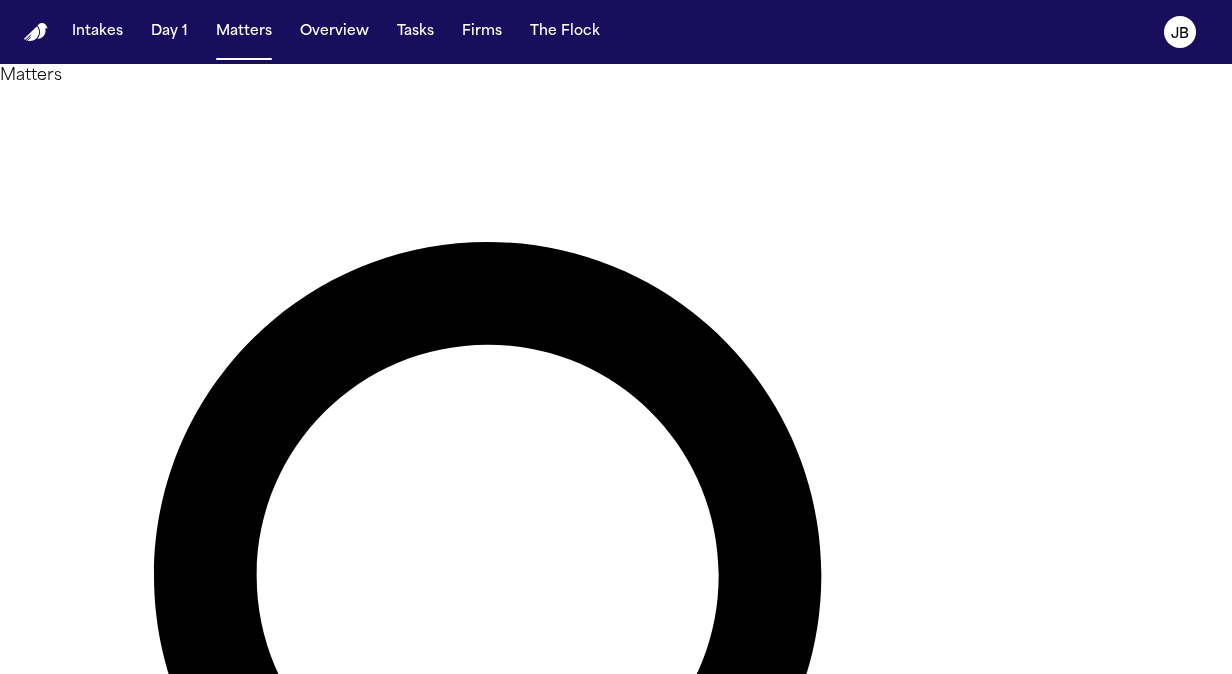 click at bounding box center (80, 1332) 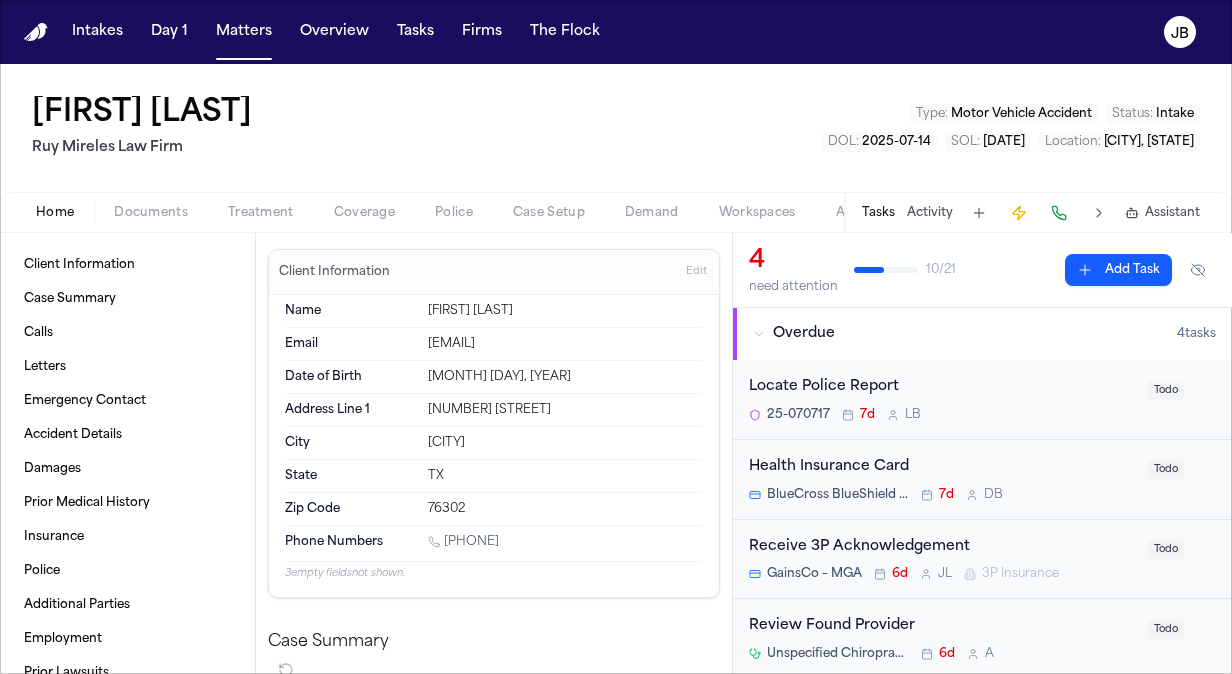 click on "Treatment" at bounding box center (261, 213) 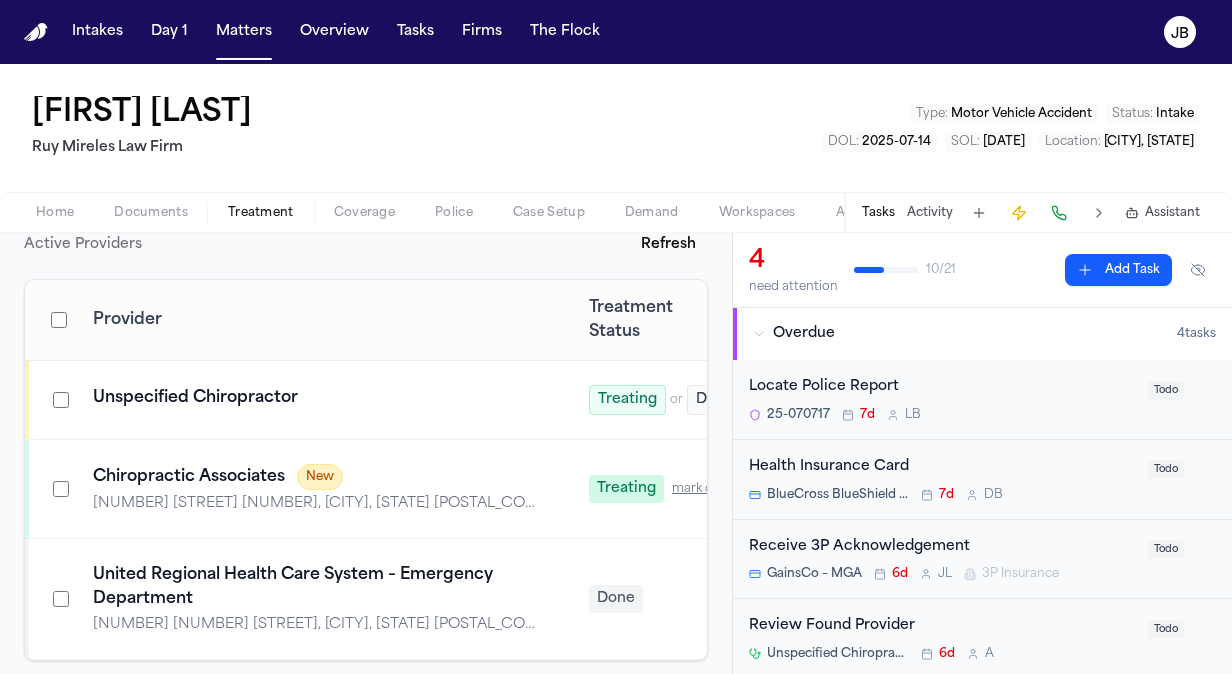 scroll, scrollTop: 431, scrollLeft: 0, axis: vertical 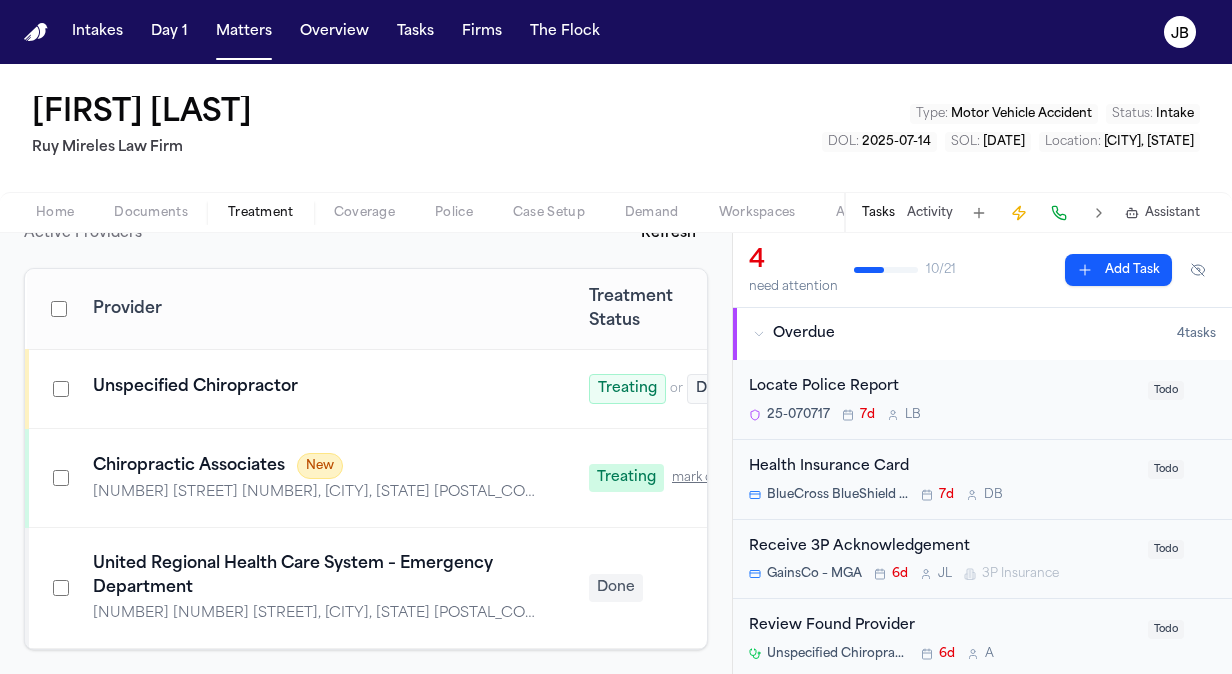 click on "3701 Fairway Blvd #116, Wichita Falls, TX 76310" at bounding box center (317, 493) 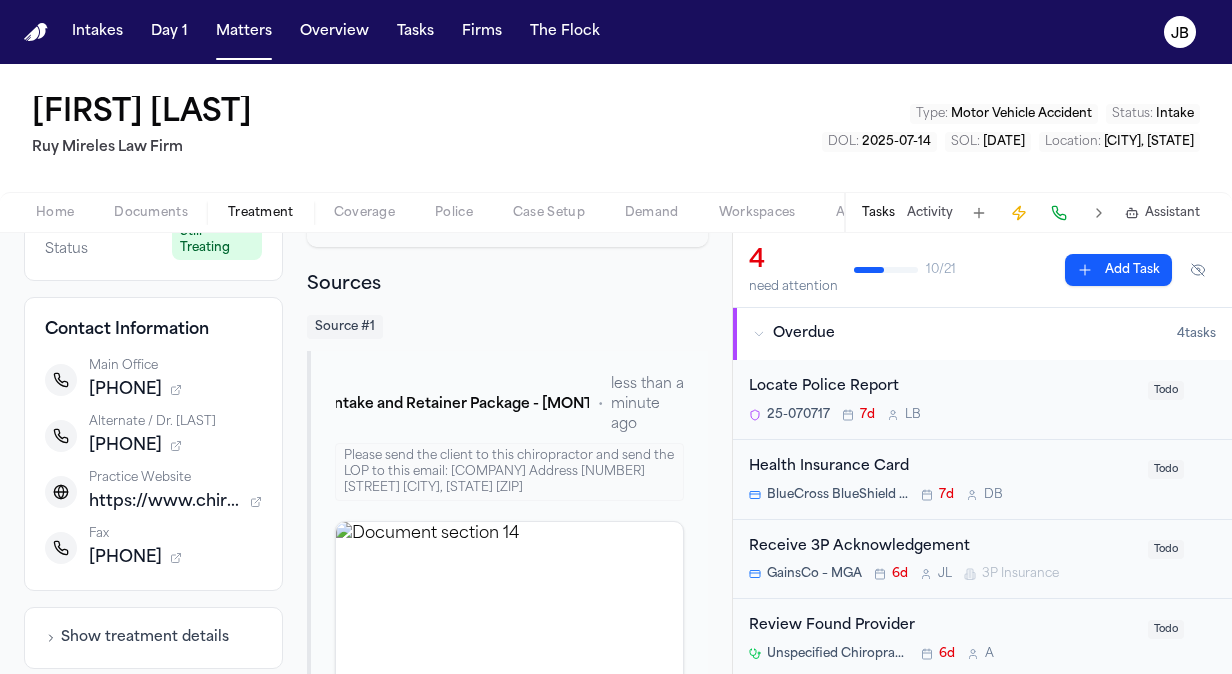 scroll, scrollTop: 300, scrollLeft: 0, axis: vertical 